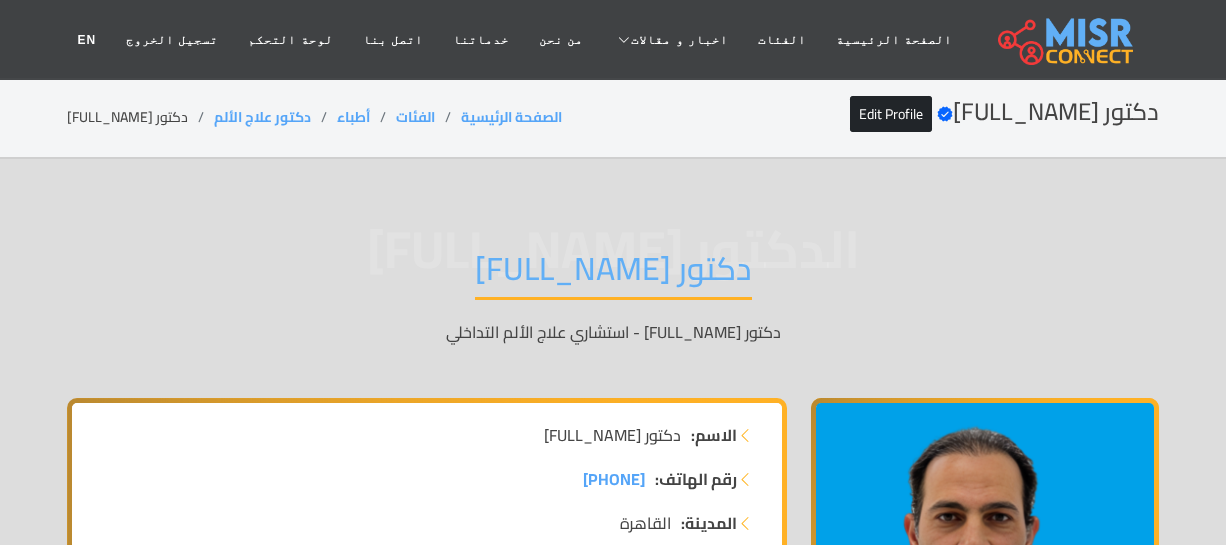 scroll, scrollTop: 0, scrollLeft: 0, axis: both 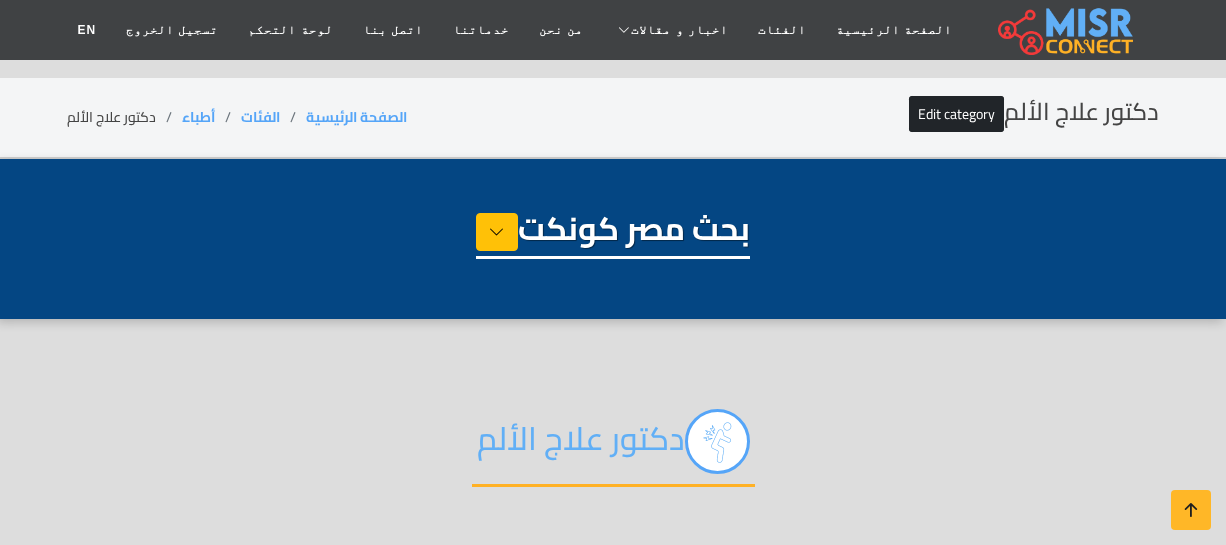 select on "*****" 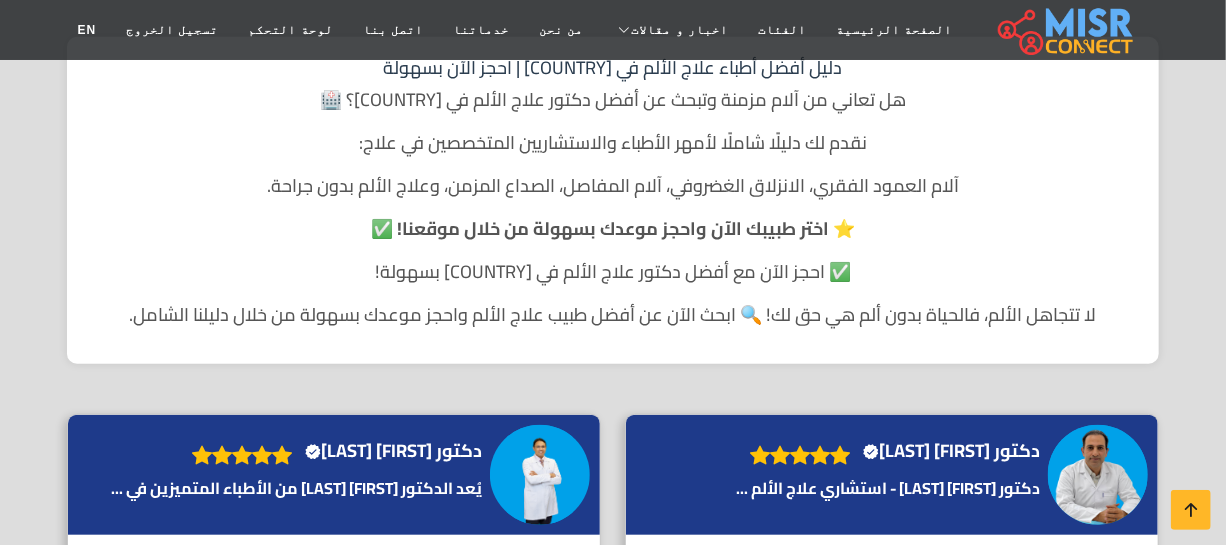 scroll, scrollTop: 545, scrollLeft: 0, axis: vertical 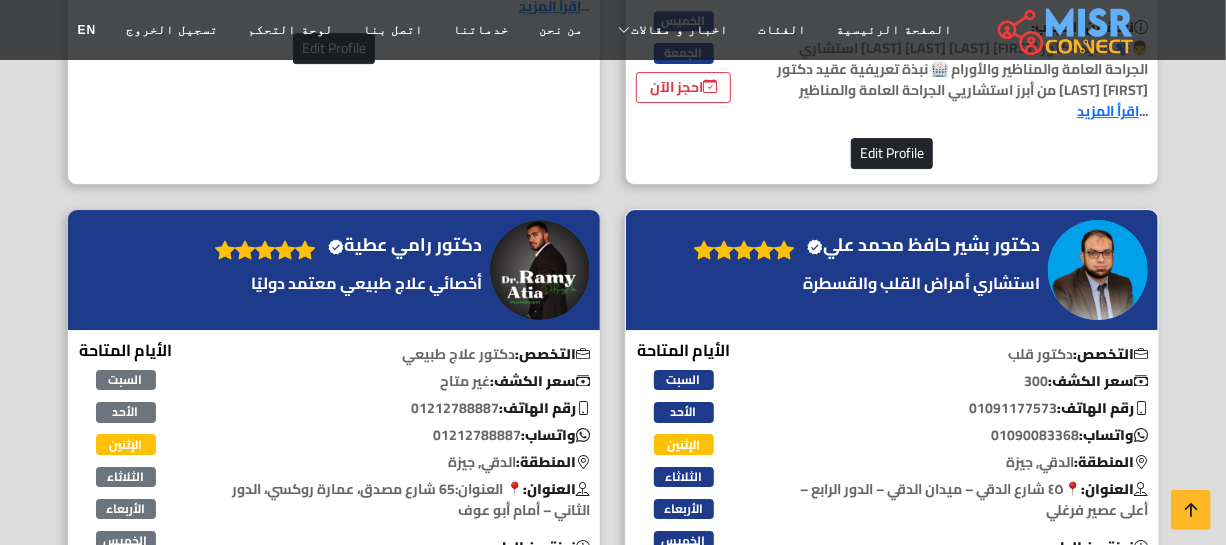click on "دكتور بشير حافظ محمد علي
Verified account" at bounding box center [923, 245] 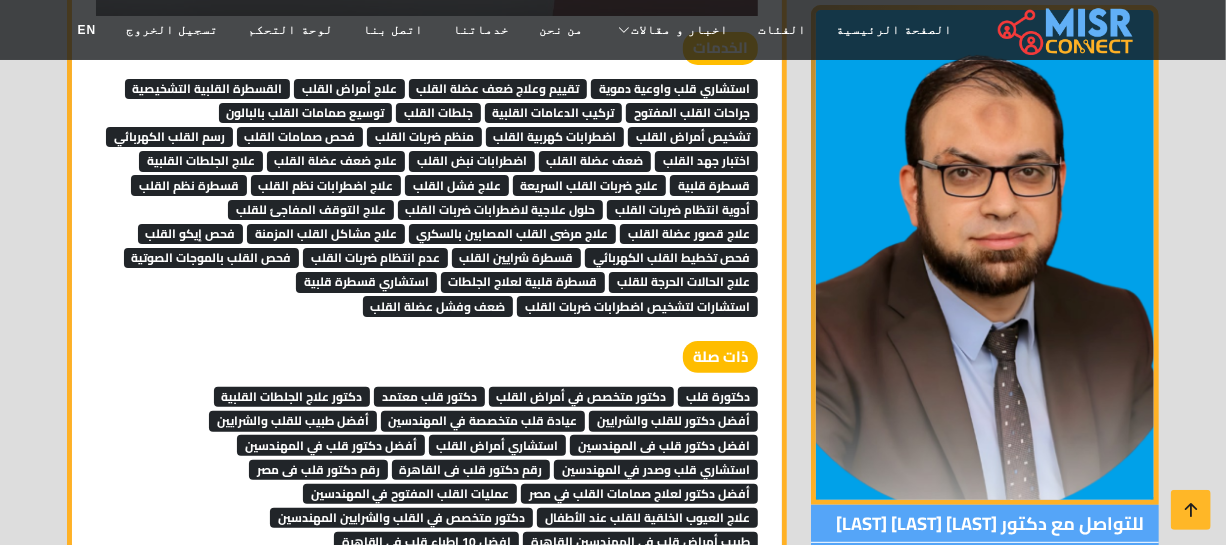 scroll, scrollTop: 6940, scrollLeft: 0, axis: vertical 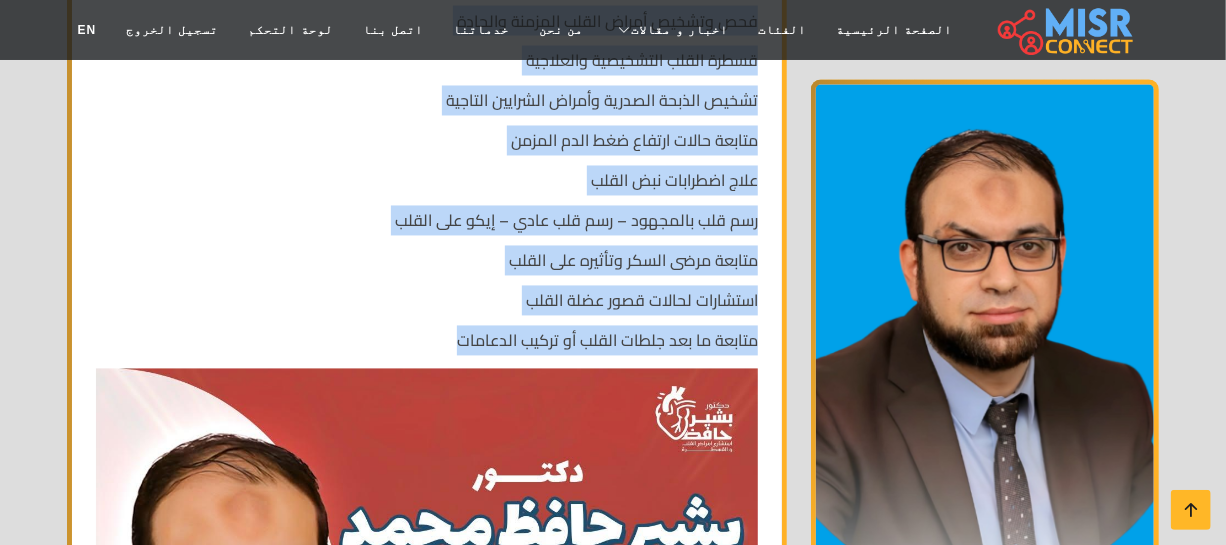 drag, startPoint x: 744, startPoint y: 318, endPoint x: 449, endPoint y: 337, distance: 295.61124 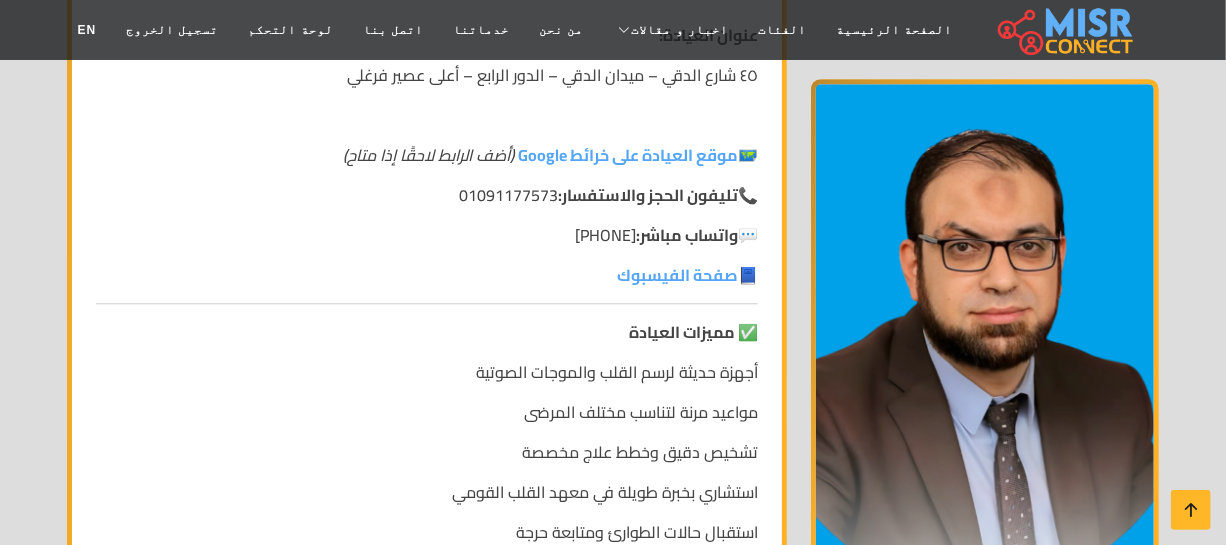 scroll, scrollTop: 5272, scrollLeft: 0, axis: vertical 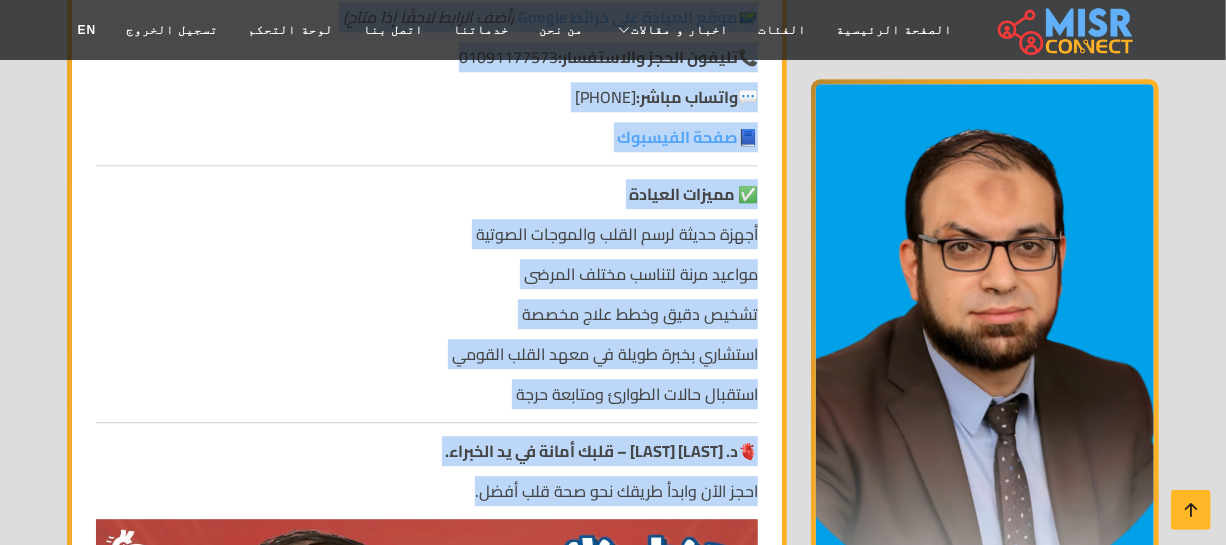 drag, startPoint x: 769, startPoint y: 182, endPoint x: 409, endPoint y: 465, distance: 457.91812 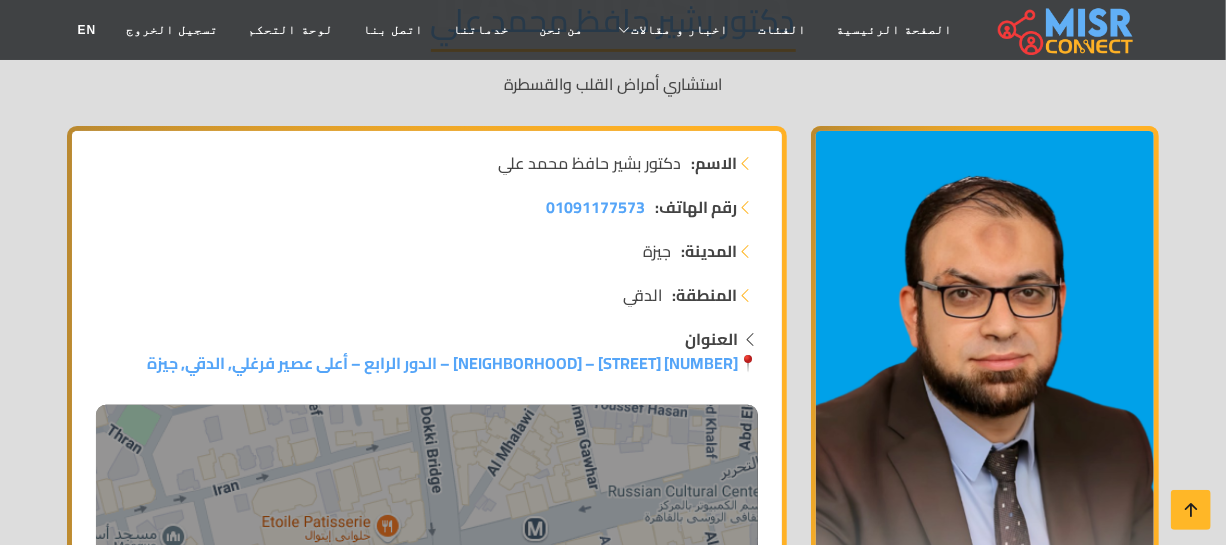 scroll, scrollTop: 0, scrollLeft: 0, axis: both 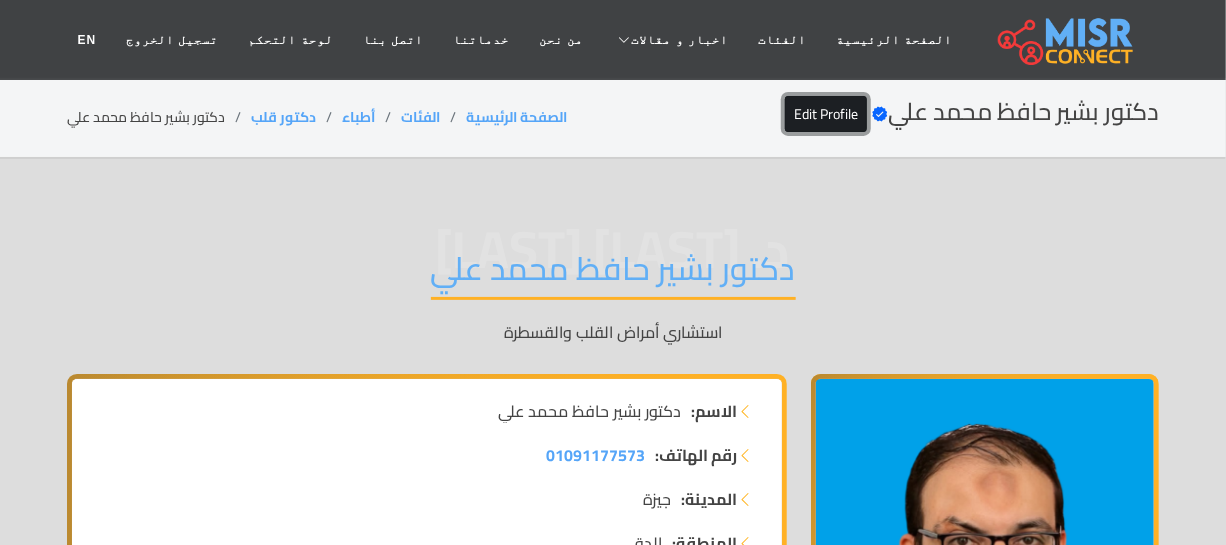 click on "Edit Profile" at bounding box center [826, 114] 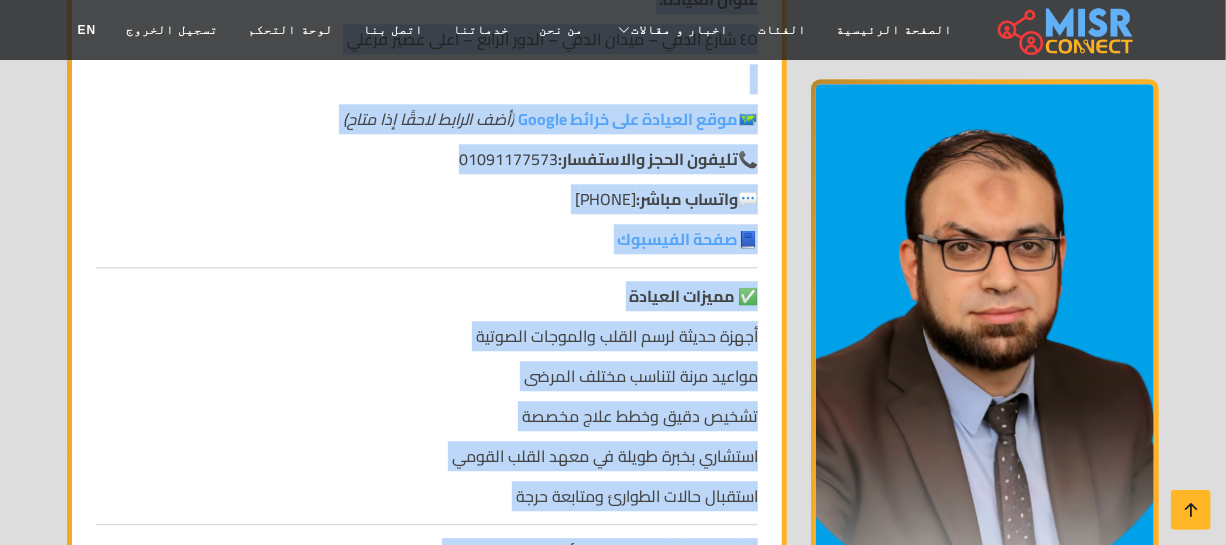 scroll, scrollTop: 5636, scrollLeft: 0, axis: vertical 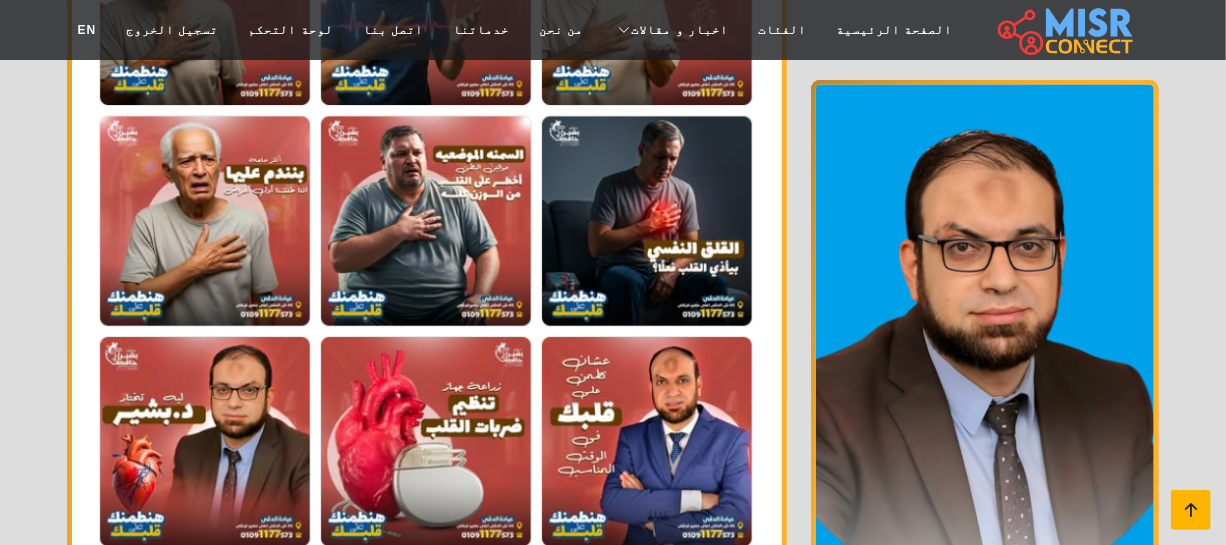 click at bounding box center [1191, 510] 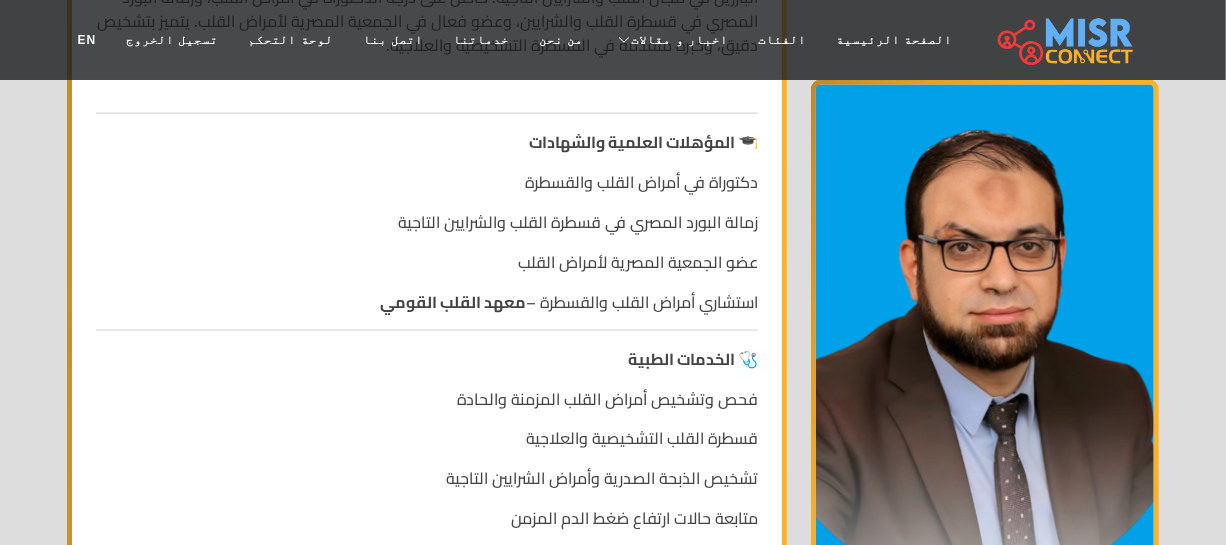 scroll, scrollTop: 0, scrollLeft: 0, axis: both 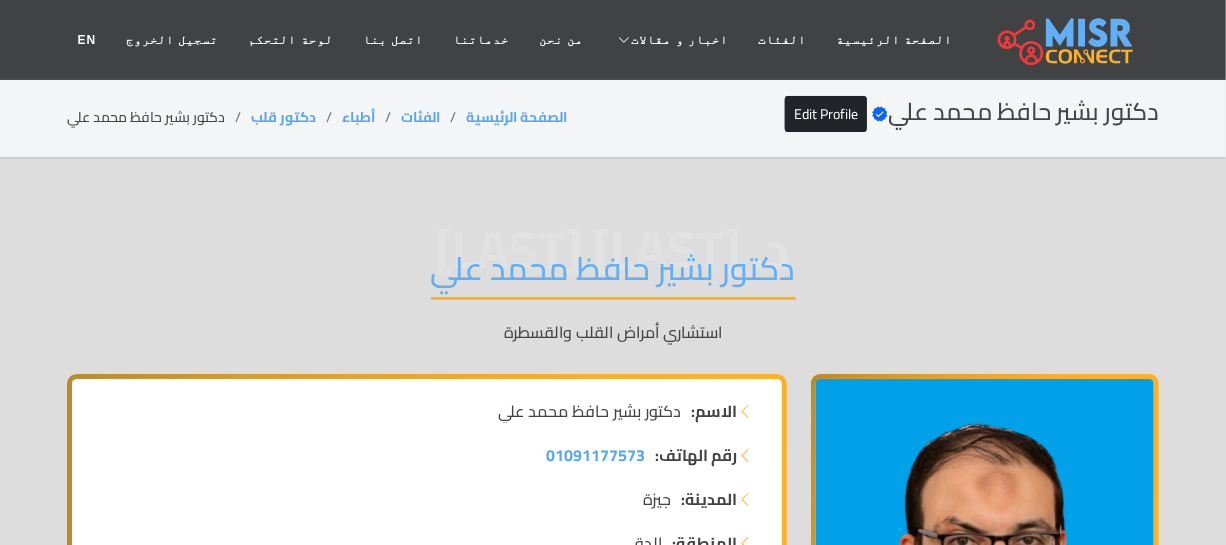 drag, startPoint x: 560, startPoint y: 329, endPoint x: 489, endPoint y: 329, distance: 71 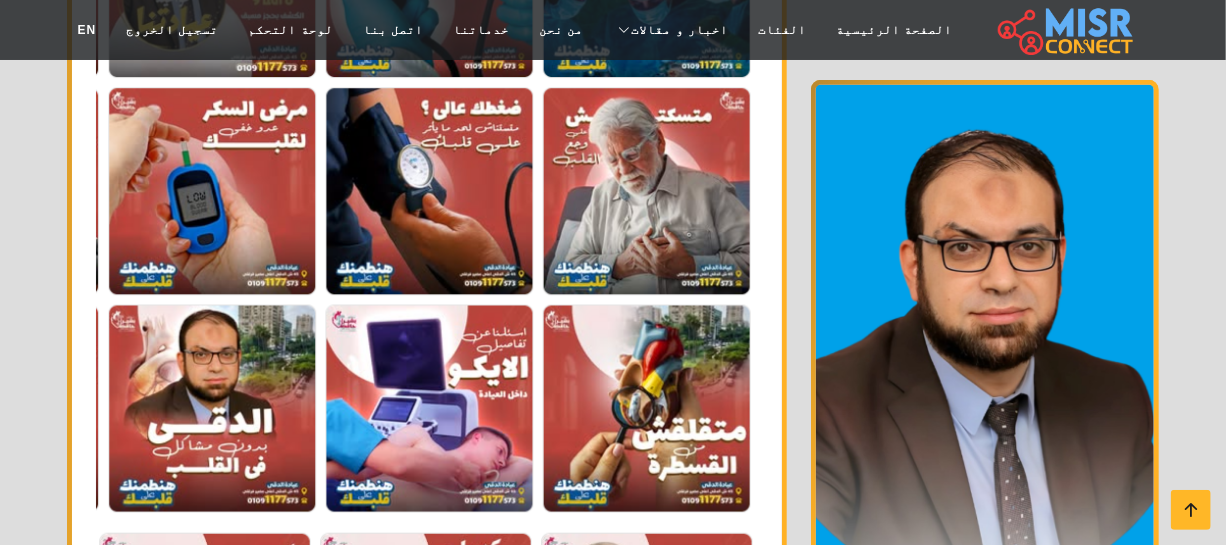 scroll, scrollTop: 4272, scrollLeft: 0, axis: vertical 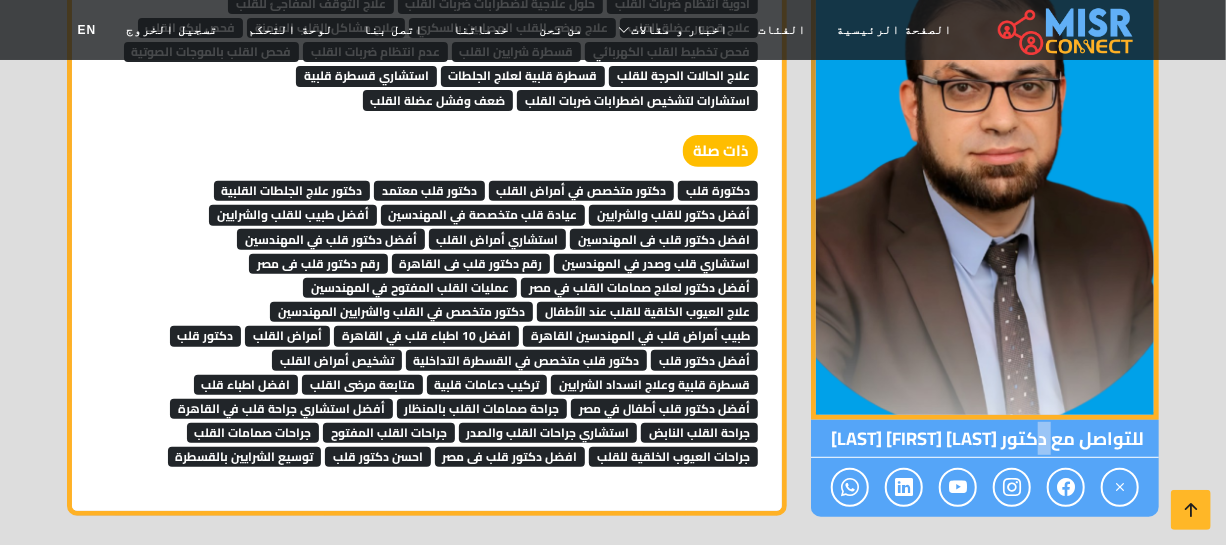 drag, startPoint x: 1053, startPoint y: 431, endPoint x: 1042, endPoint y: 430, distance: 11.045361 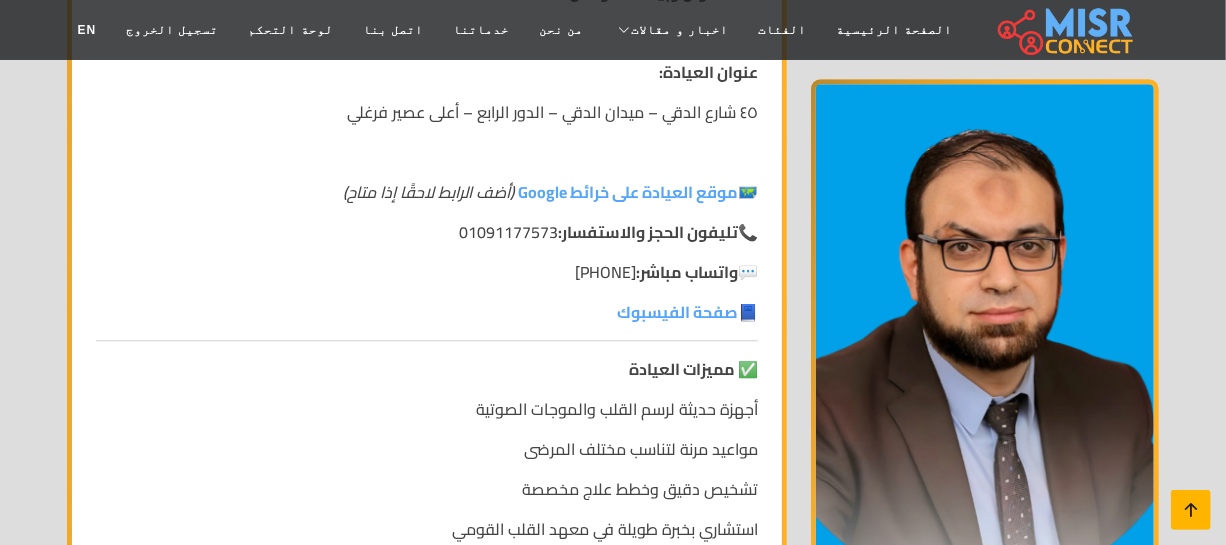 click at bounding box center [1191, 510] 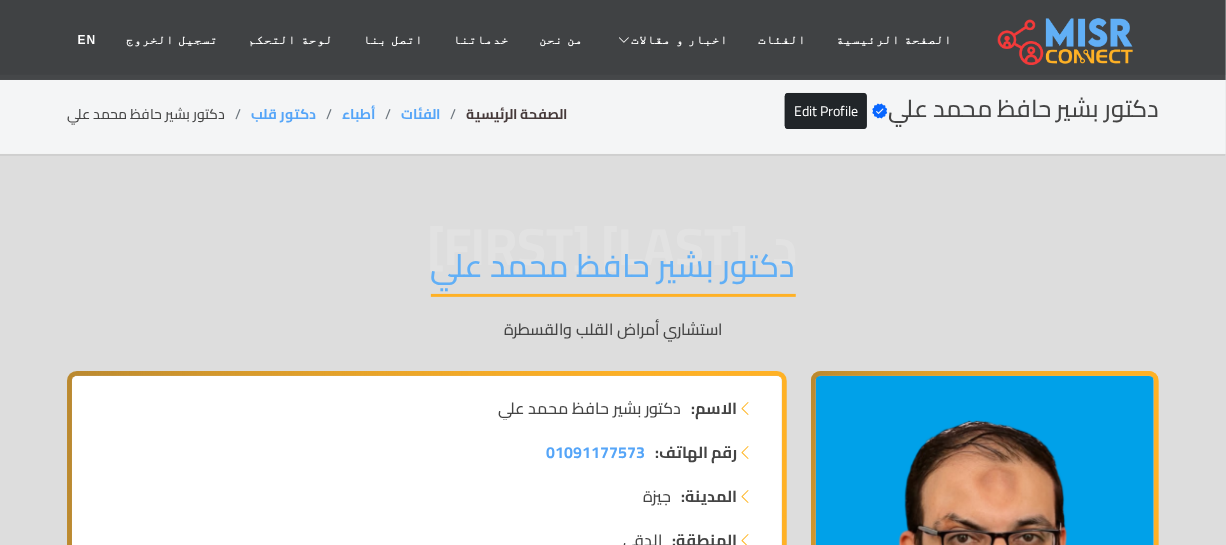 scroll, scrollTop: 0, scrollLeft: 0, axis: both 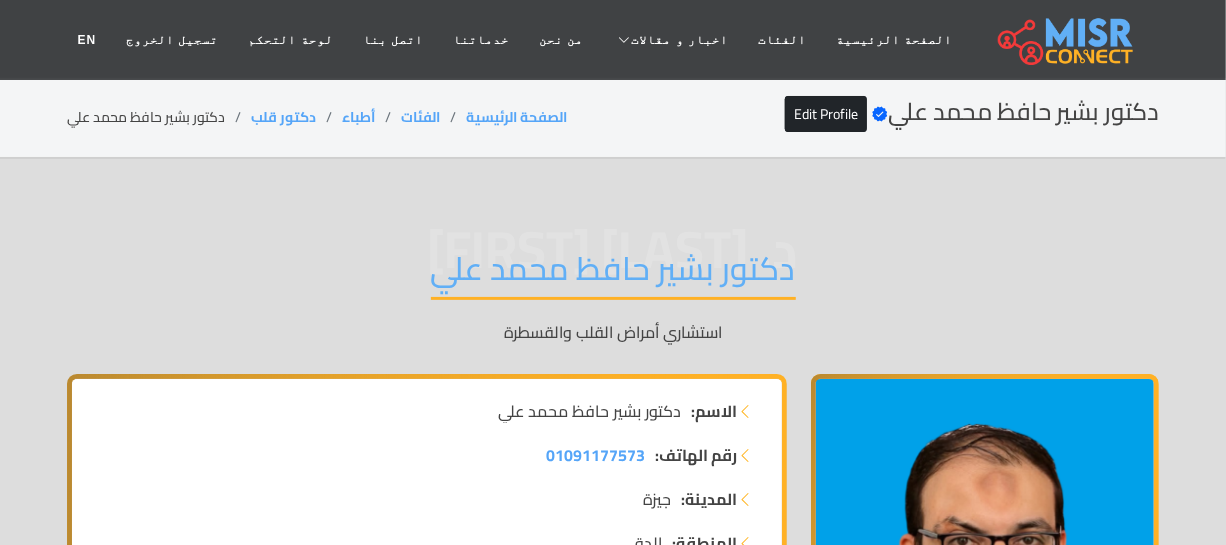 click on "دكتور بشير حافظ محمد علي" at bounding box center (613, 274) 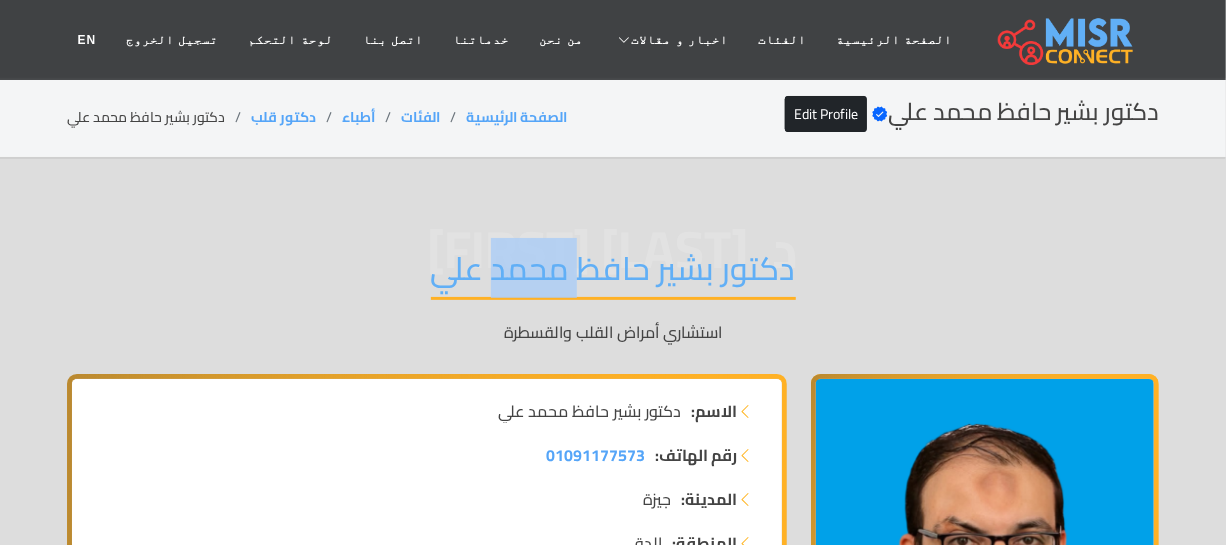 click on "دكتور بشير حافظ محمد علي" at bounding box center [613, 274] 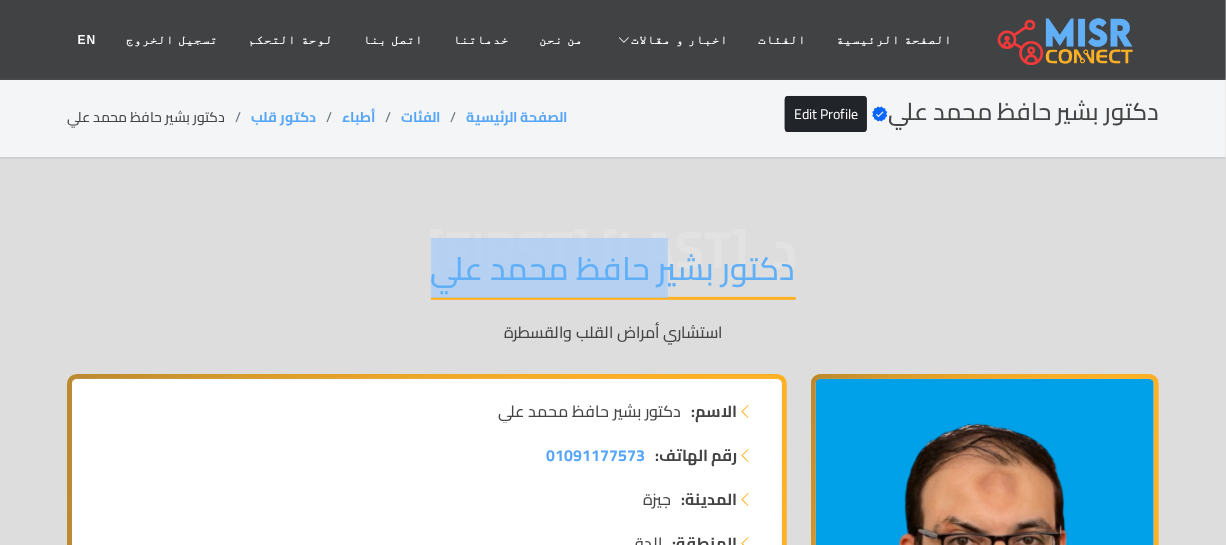 click on "دكتور بشير حافظ محمد علي" at bounding box center [613, 274] 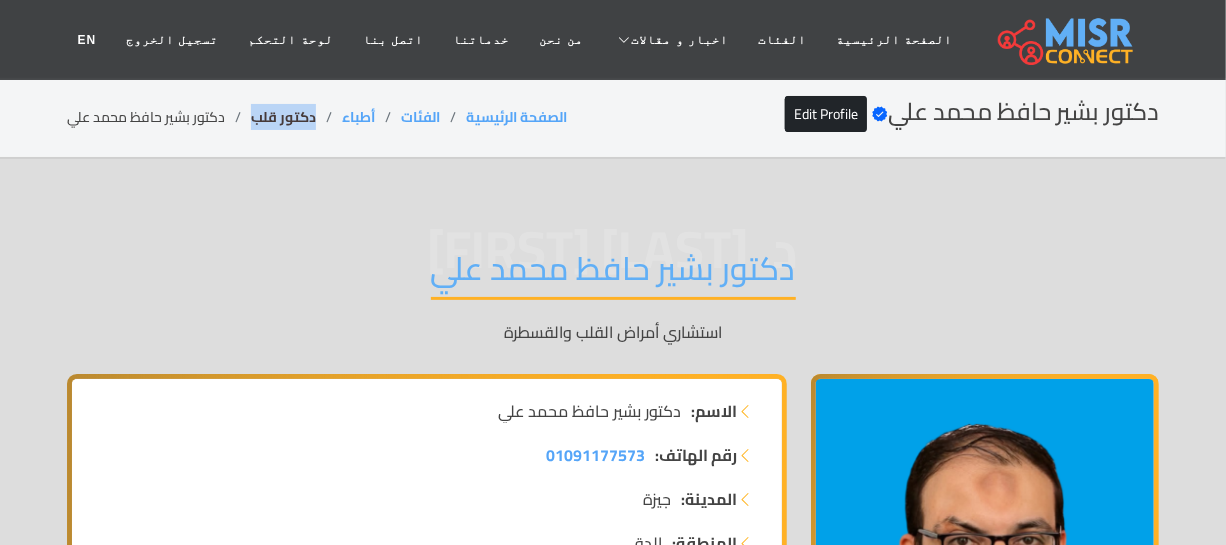 drag, startPoint x: 316, startPoint y: 119, endPoint x: 250, endPoint y: 119, distance: 66 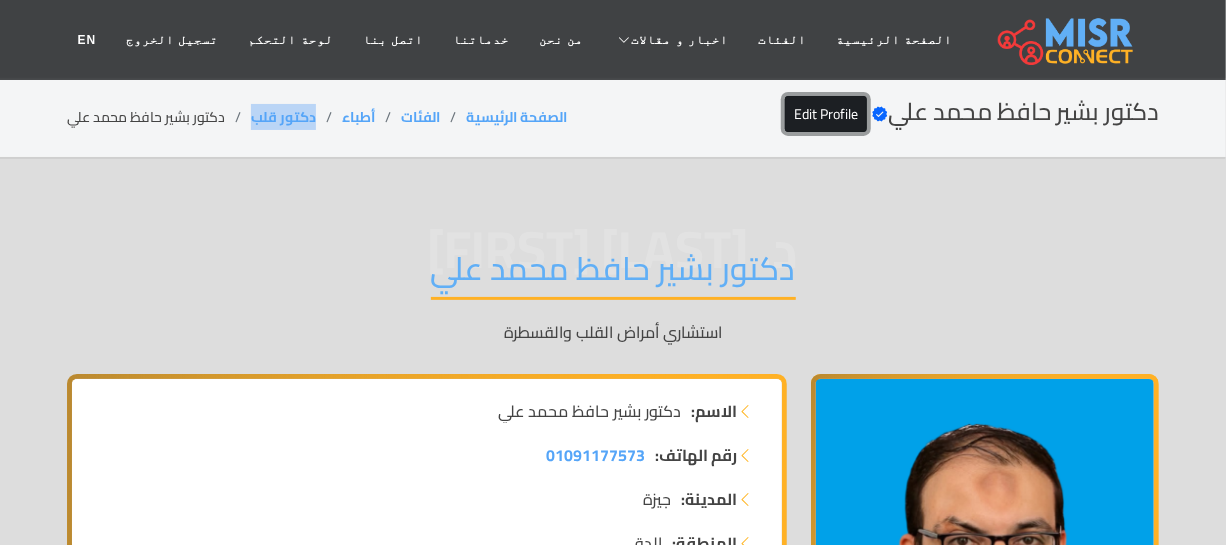 click on "Edit Profile" at bounding box center (826, 114) 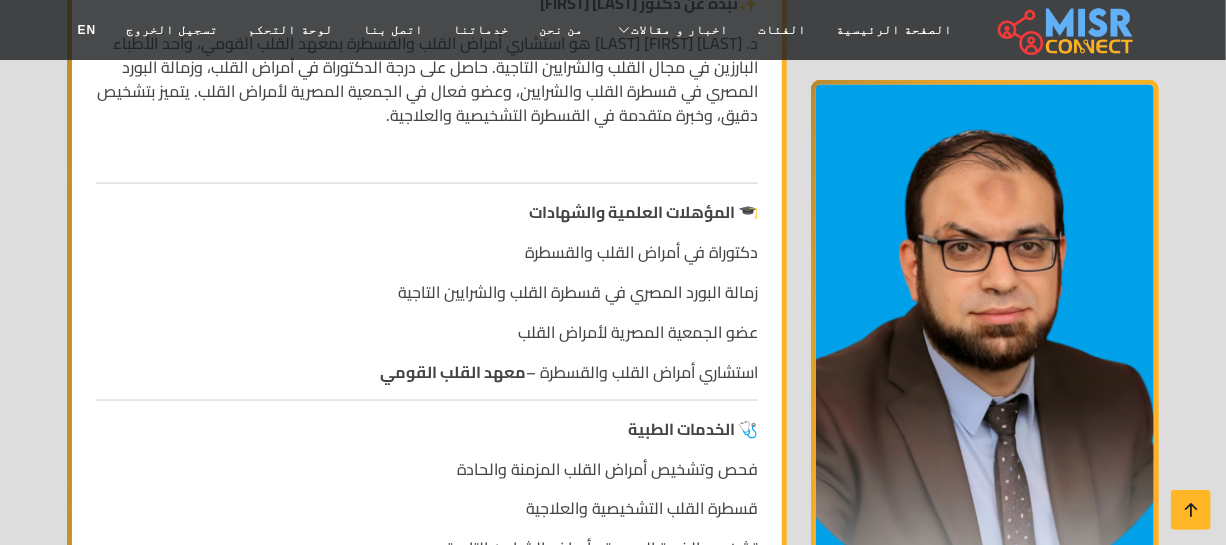 scroll, scrollTop: 1454, scrollLeft: 0, axis: vertical 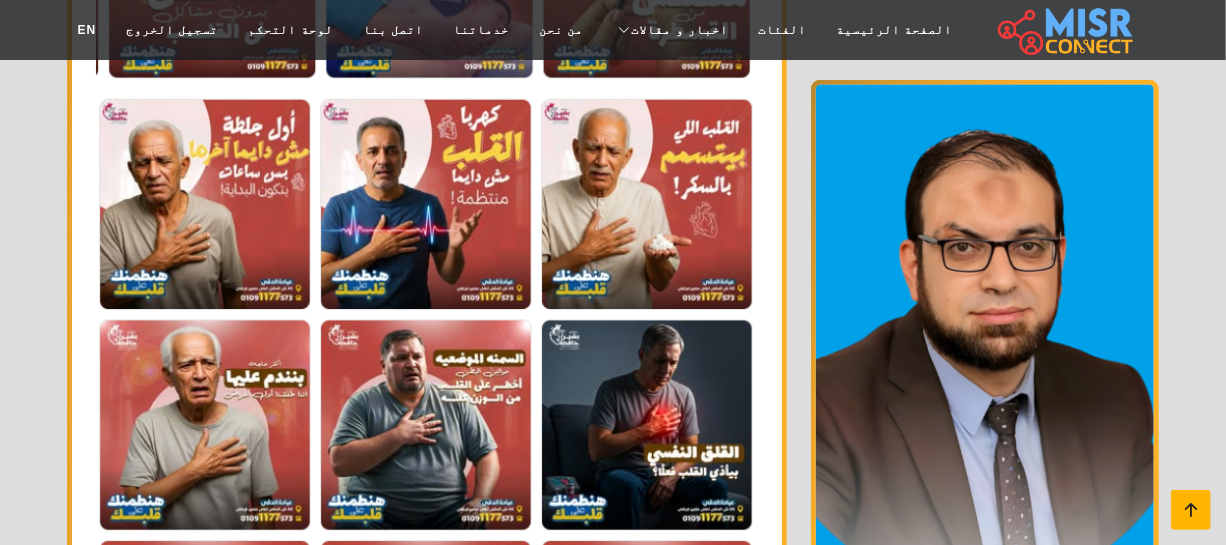 click at bounding box center [1191, 510] 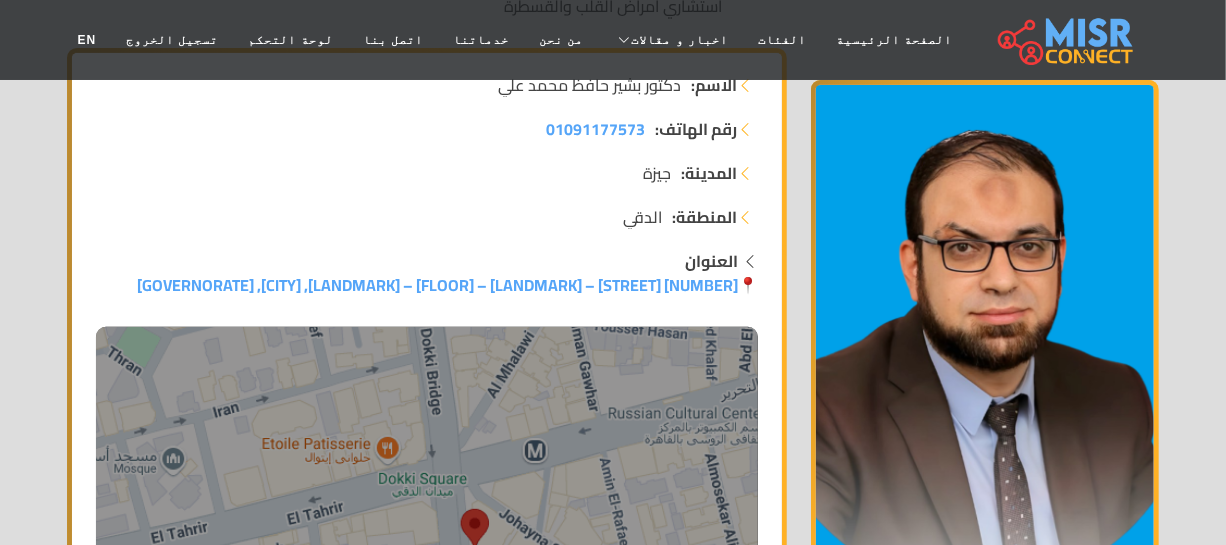scroll, scrollTop: 0, scrollLeft: 0, axis: both 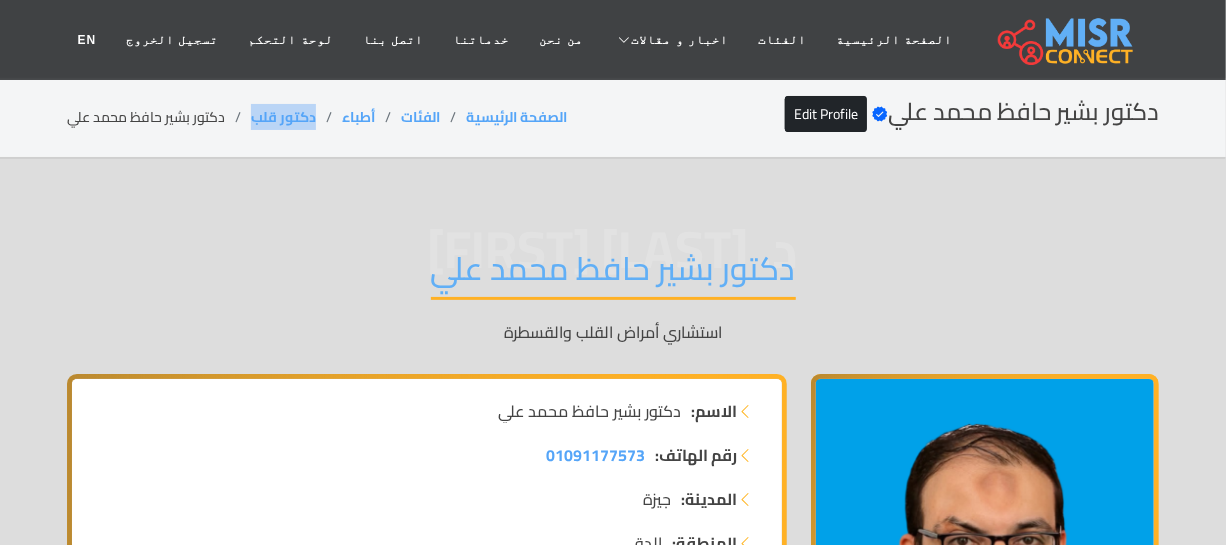 copy on "دكتور قلب" 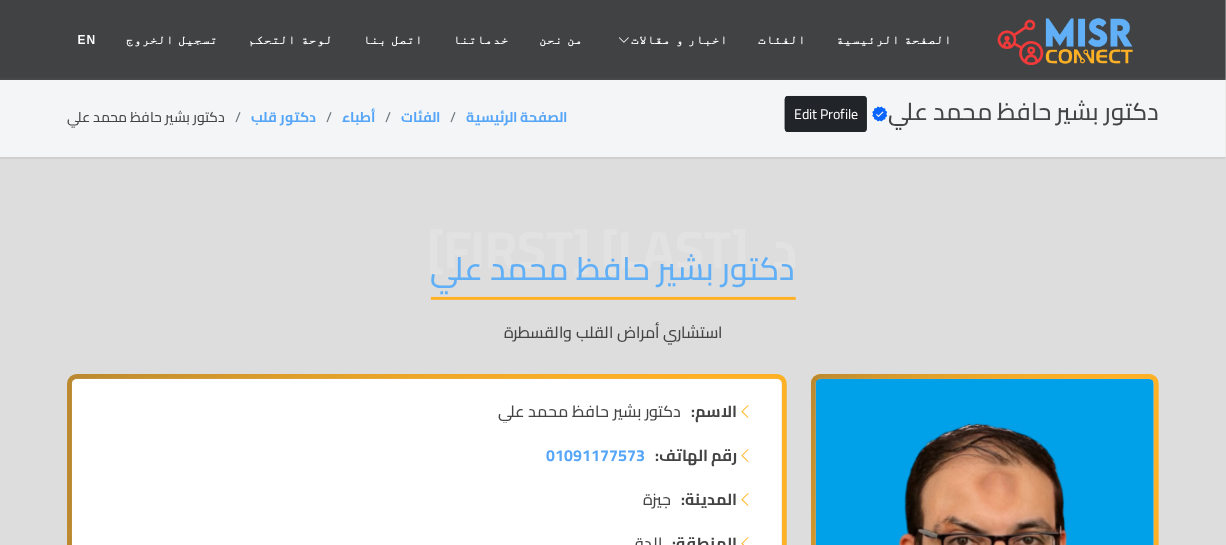 click on "دكتور بشير حافظ محمد علي" at bounding box center (613, 274) 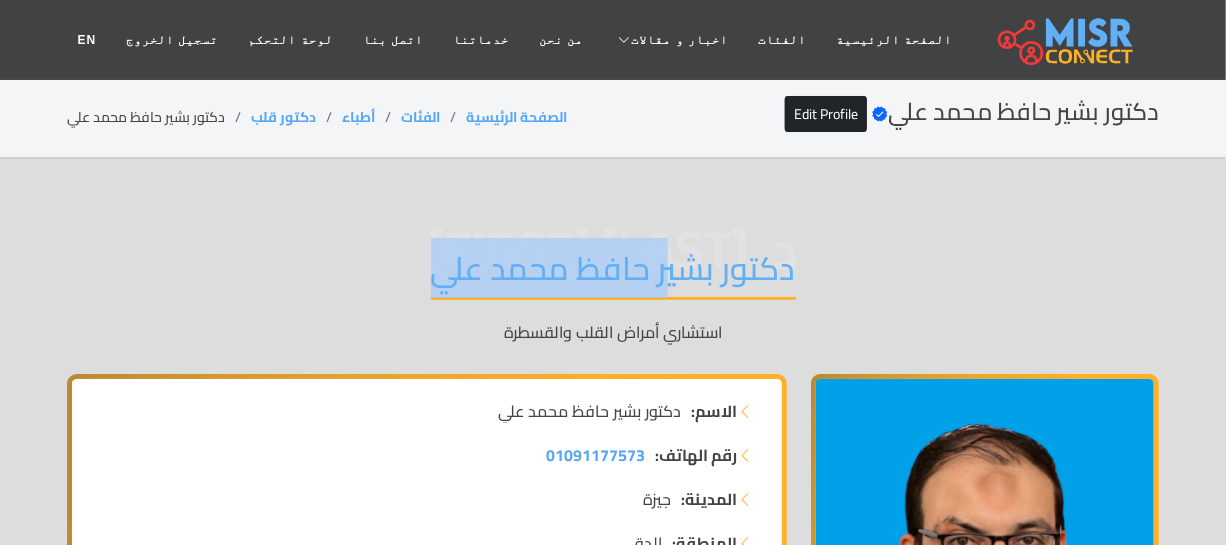 click on "دكتور بشير حافظ محمد علي" at bounding box center [613, 274] 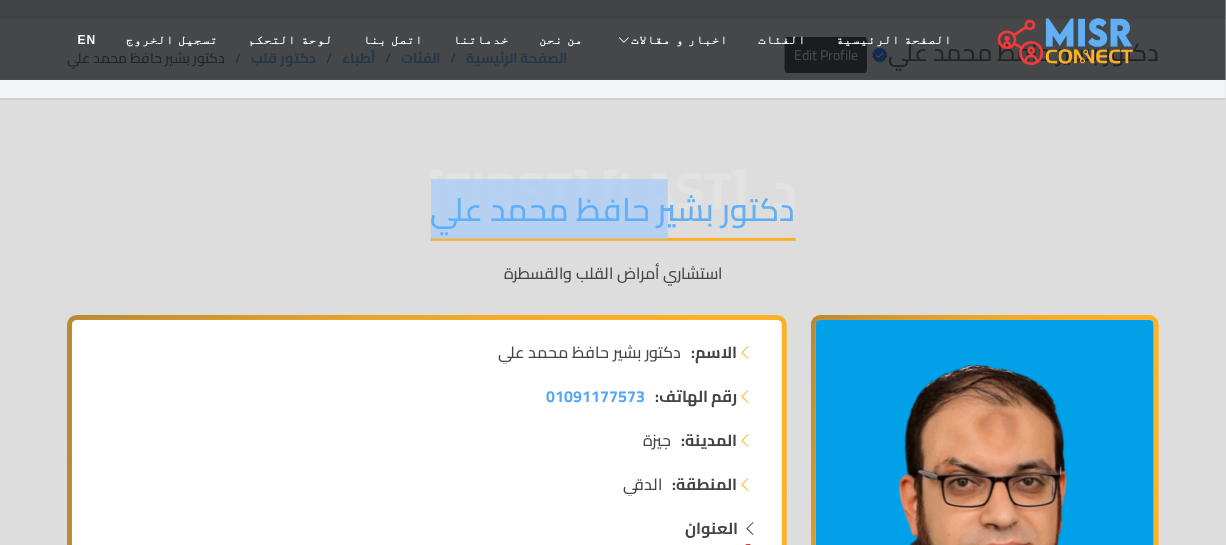 scroll, scrollTop: 90, scrollLeft: 0, axis: vertical 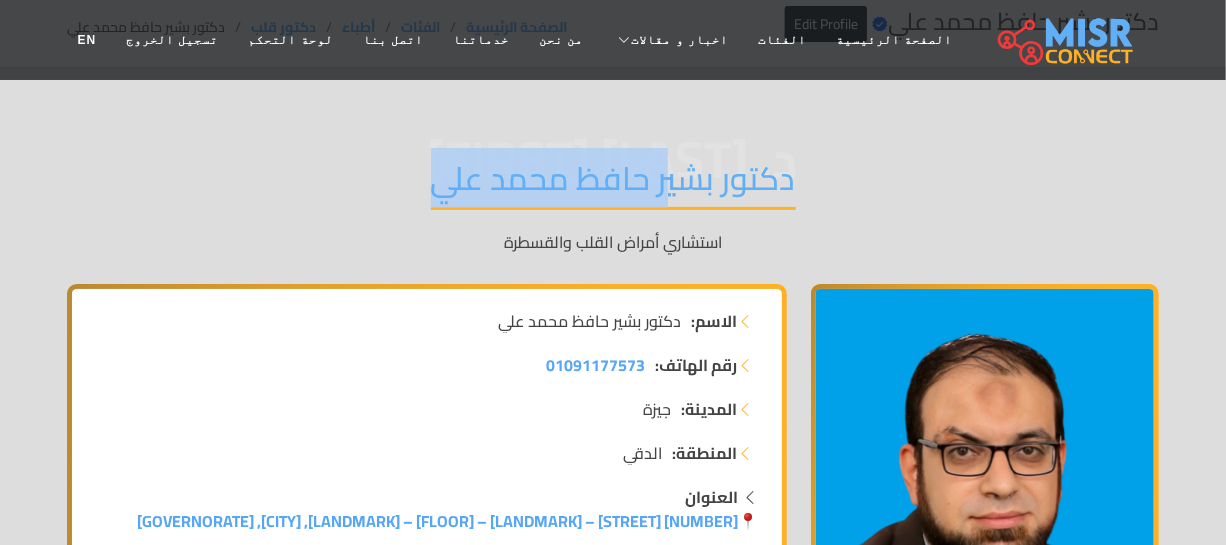 copy on "دكتور بشير حافظ محمد علي" 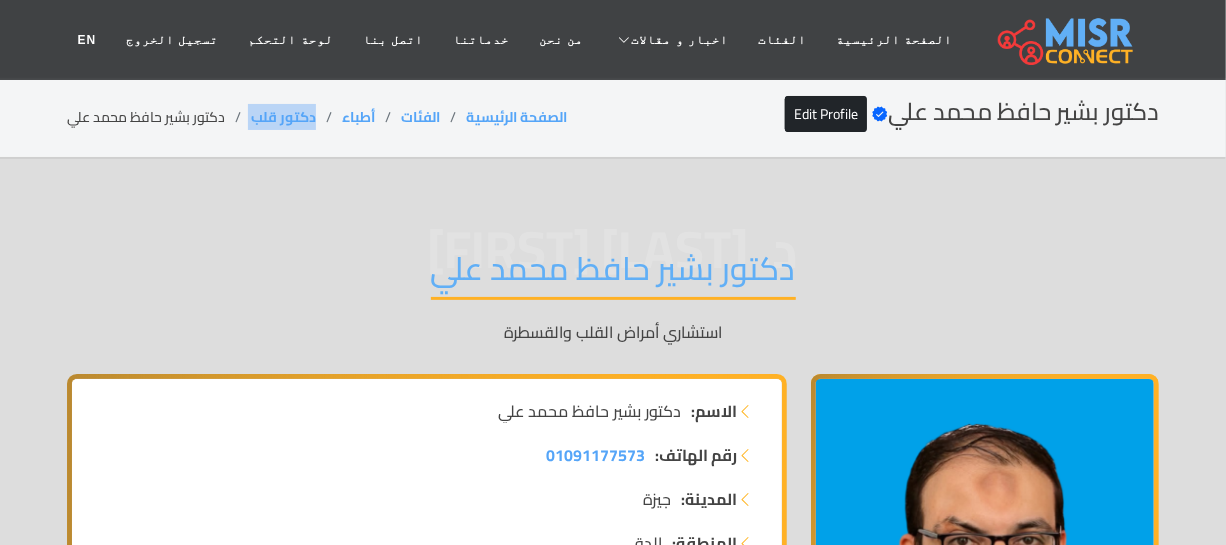 drag, startPoint x: 312, startPoint y: 119, endPoint x: 245, endPoint y: 119, distance: 67 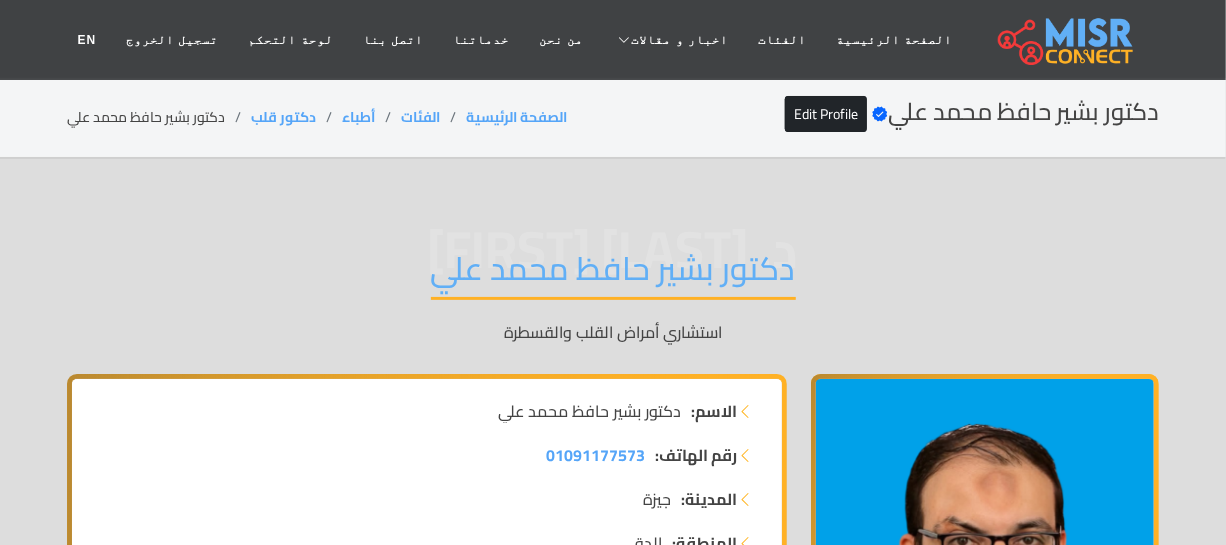 click on "دكتور بشير حافظ محمد علي" at bounding box center [613, 274] 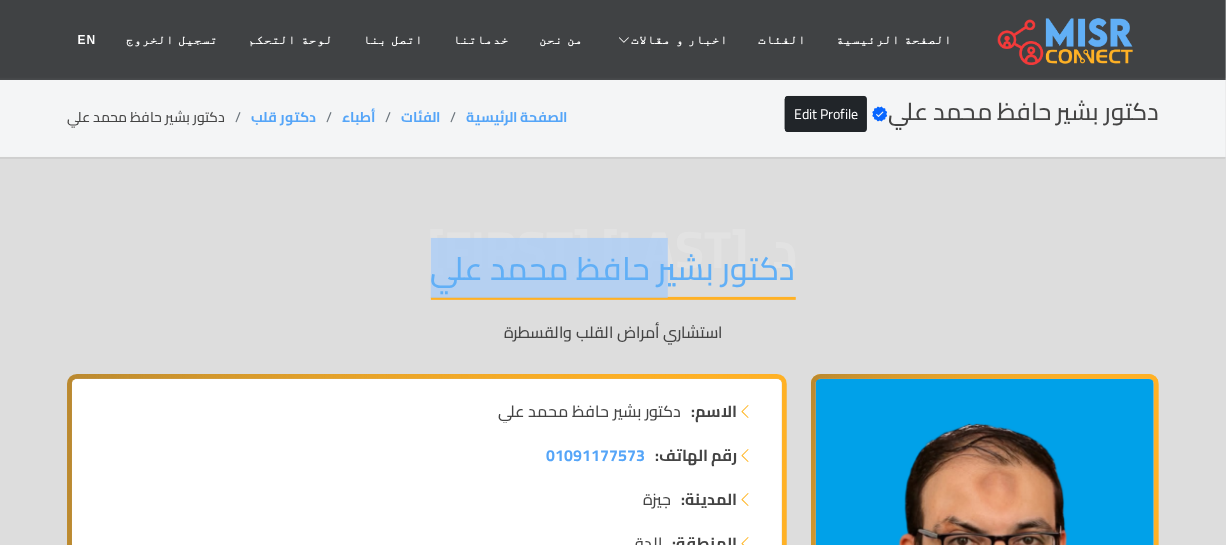 click on "دكتور بشير حافظ محمد علي" at bounding box center (613, 274) 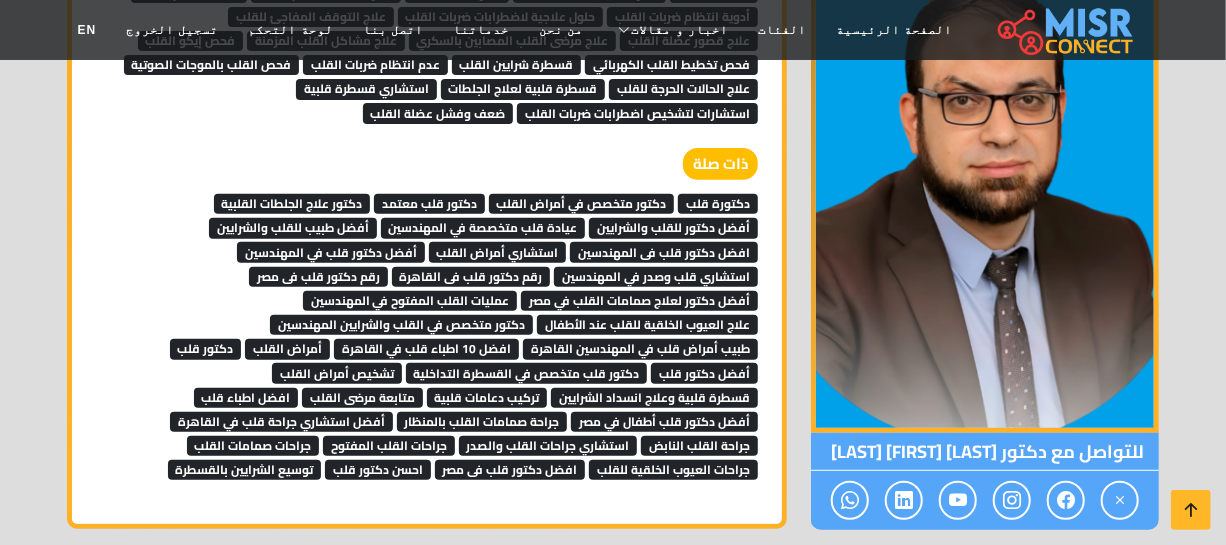 scroll, scrollTop: 7000, scrollLeft: 0, axis: vertical 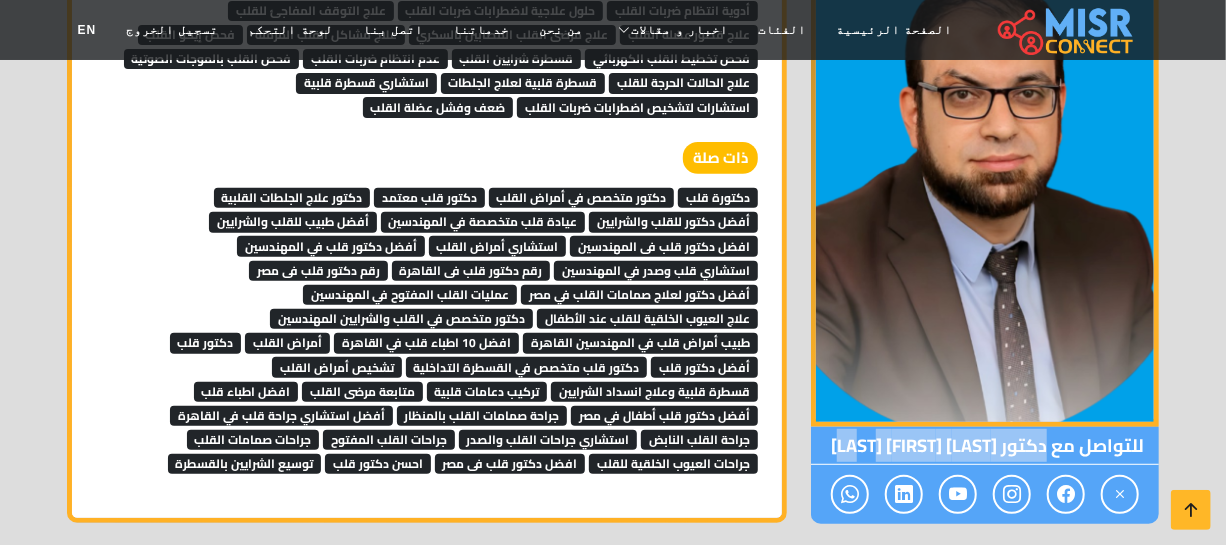 drag, startPoint x: 1047, startPoint y: 443, endPoint x: 821, endPoint y: 438, distance: 226.0553 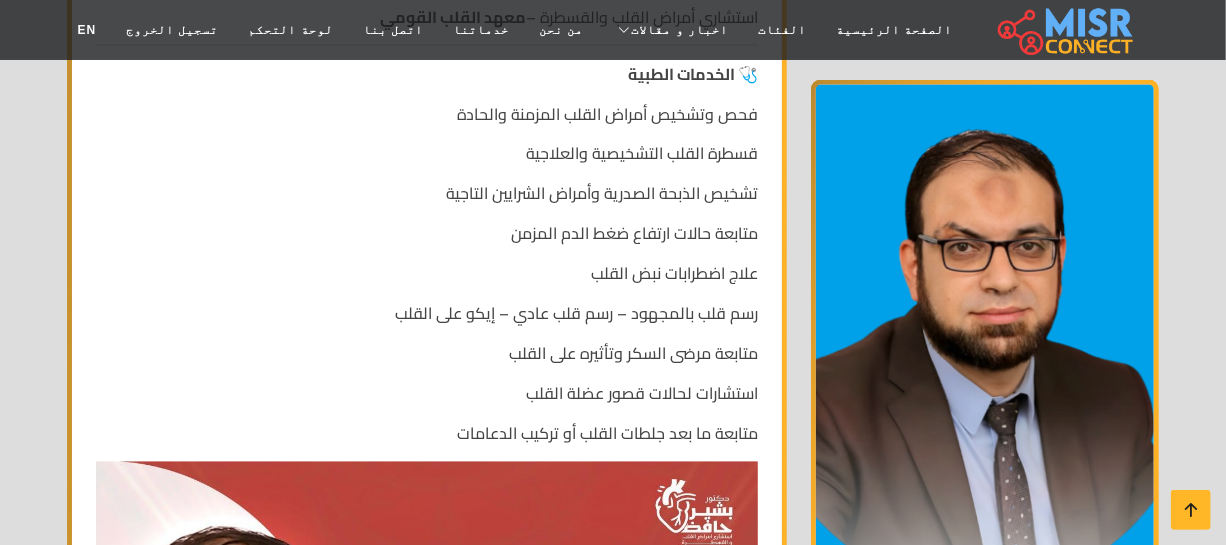 scroll, scrollTop: 105, scrollLeft: 0, axis: vertical 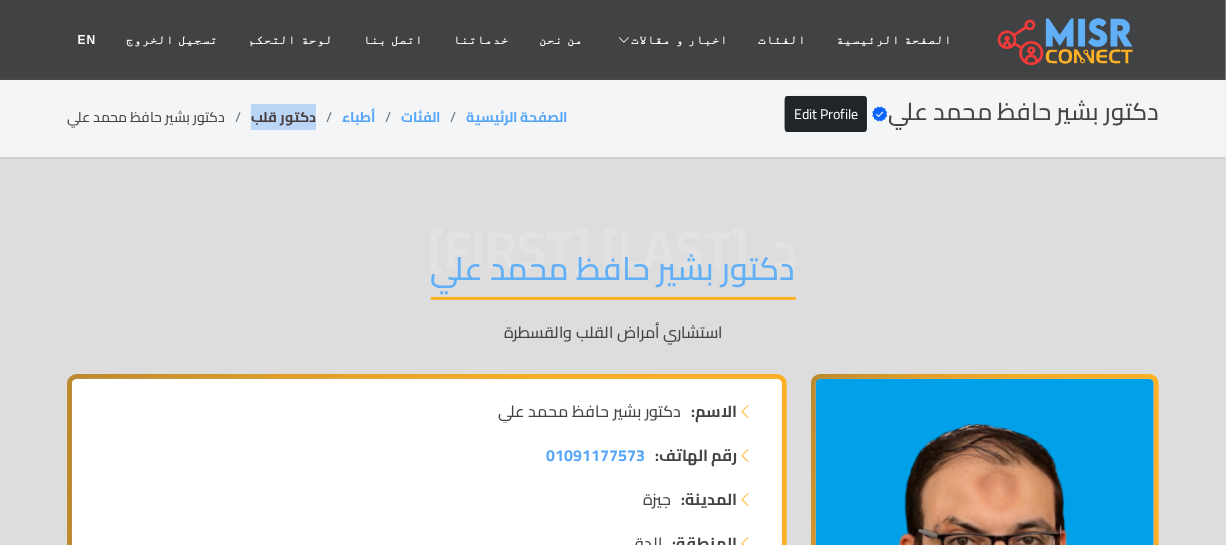 drag, startPoint x: 303, startPoint y: 112, endPoint x: 249, endPoint y: 112, distance: 54 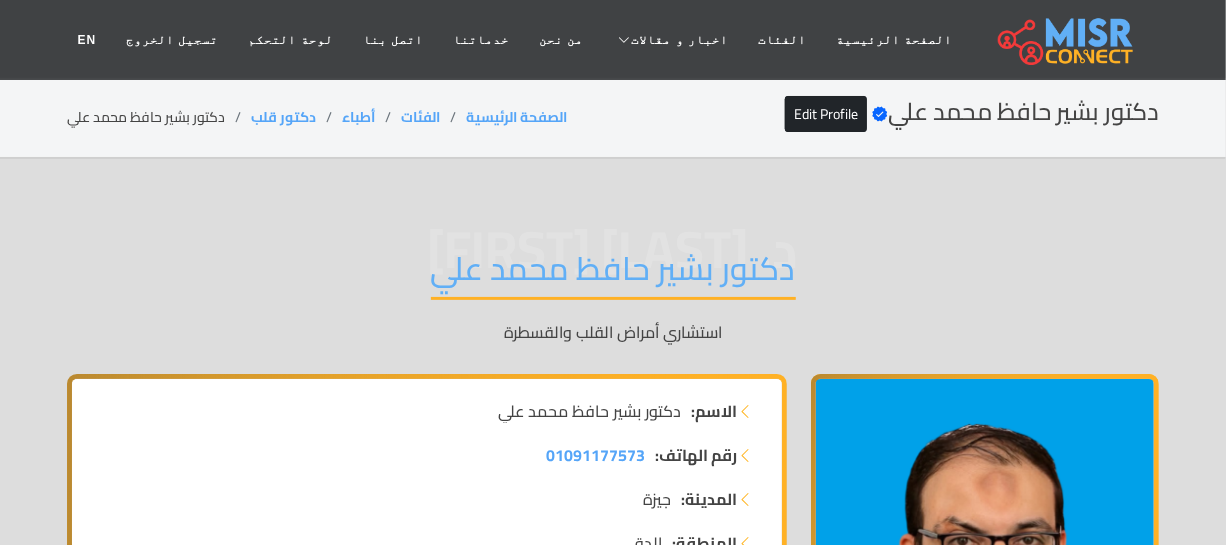 click on "دكتور بشير حافظ محمد علي" at bounding box center [613, 274] 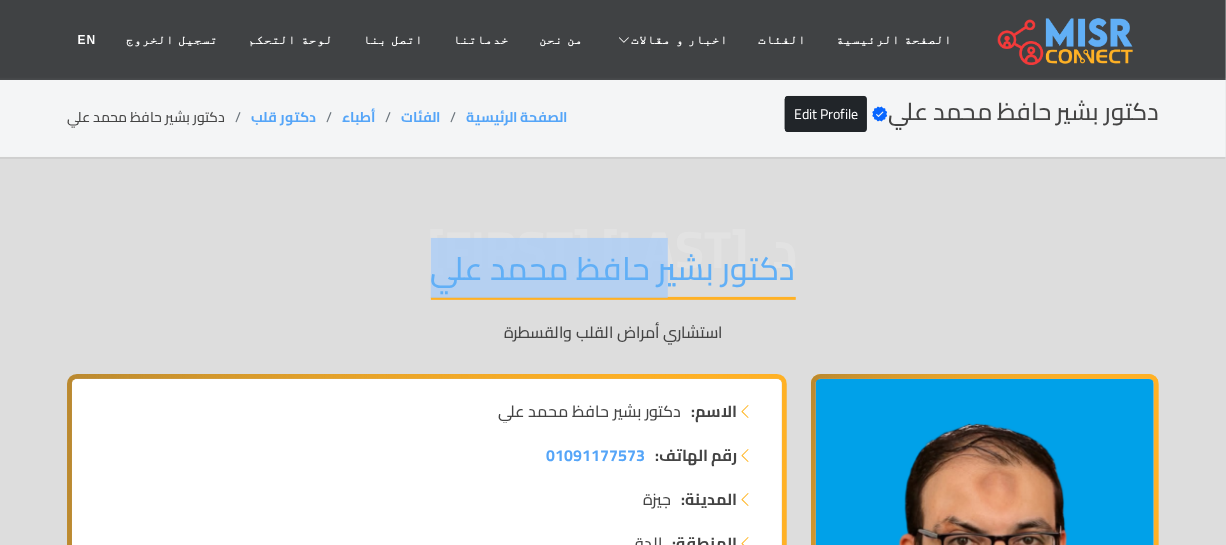 click on "دكتور بشير حافظ محمد علي" at bounding box center (613, 274) 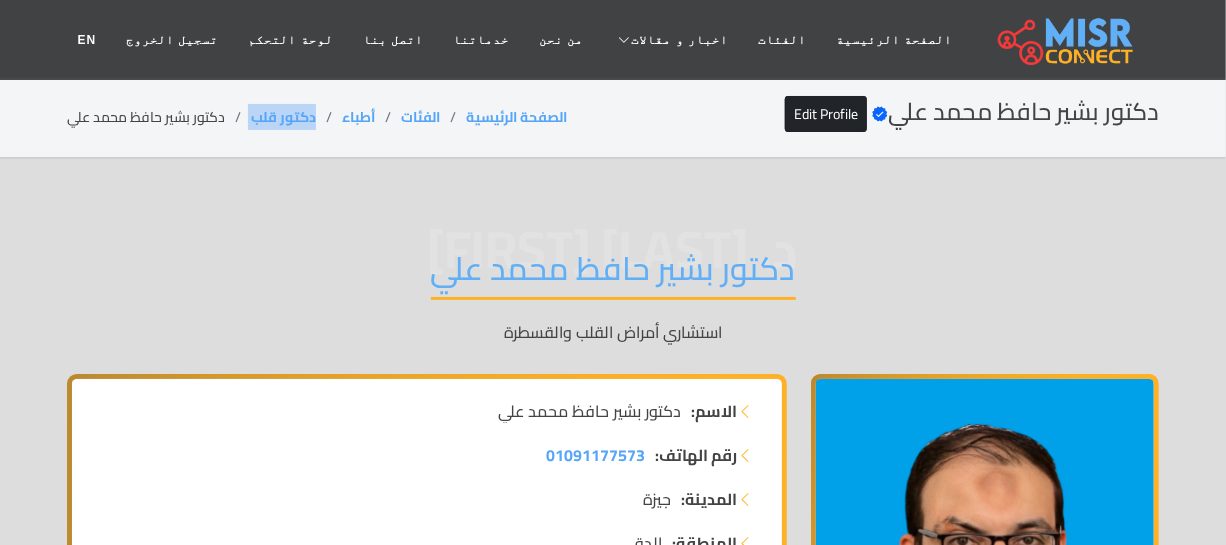 drag, startPoint x: 318, startPoint y: 116, endPoint x: 247, endPoint y: 116, distance: 71 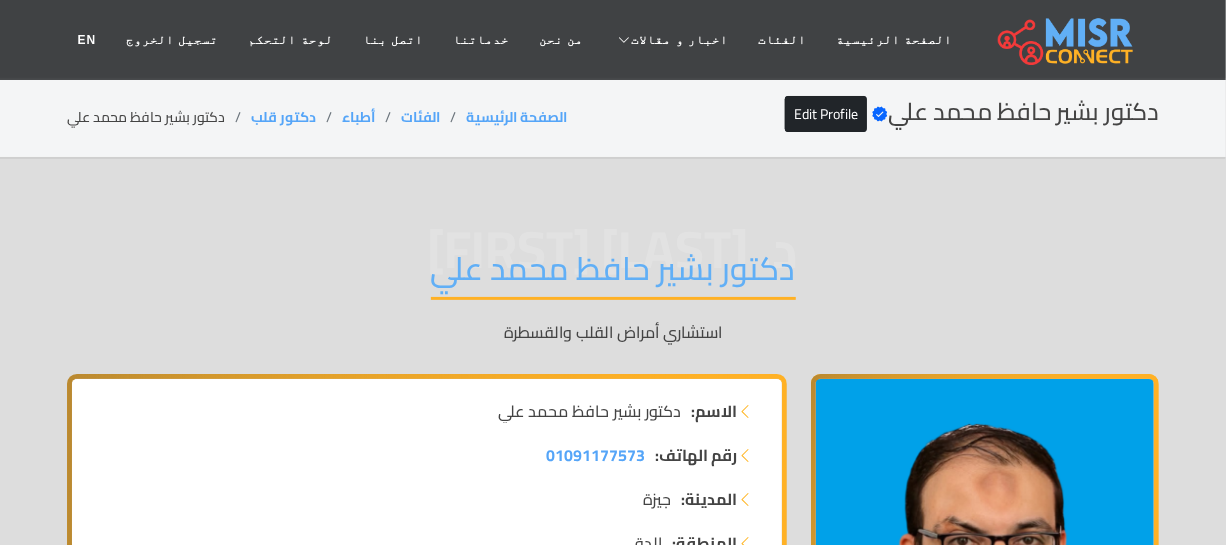 click on "دكتور بشير حافظ محمد علي" at bounding box center (613, 274) 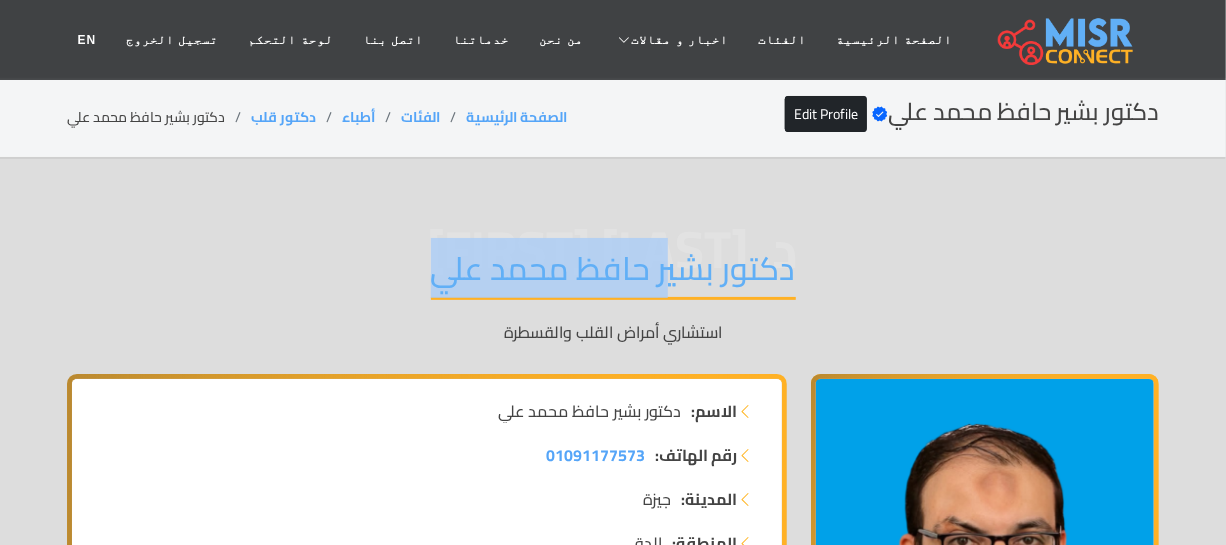 click on "دكتور بشير حافظ محمد علي" at bounding box center [613, 274] 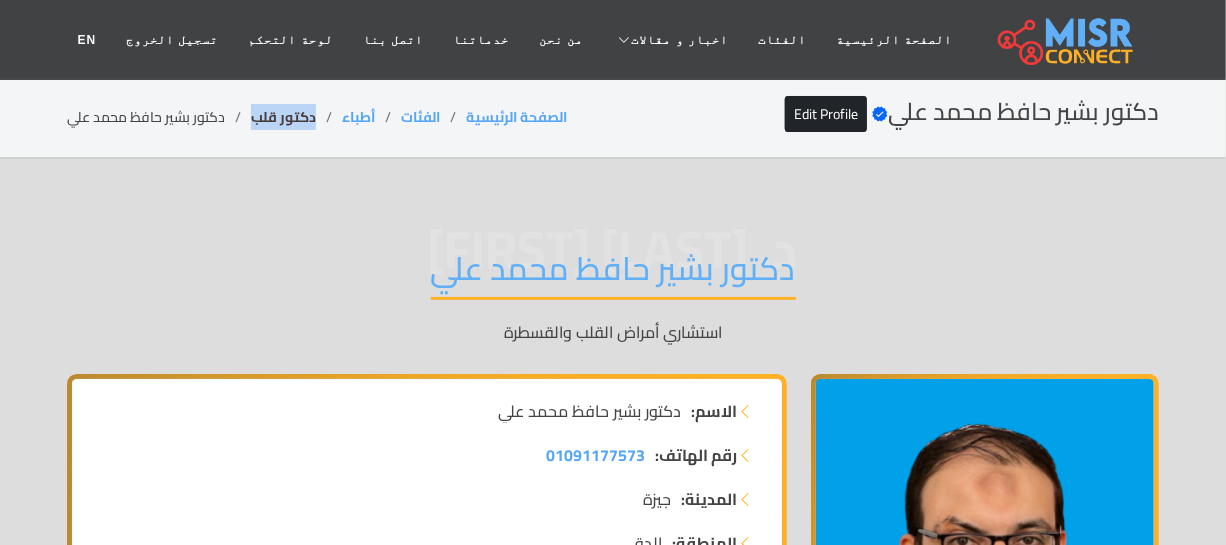 drag, startPoint x: 312, startPoint y: 113, endPoint x: 249, endPoint y: 113, distance: 63 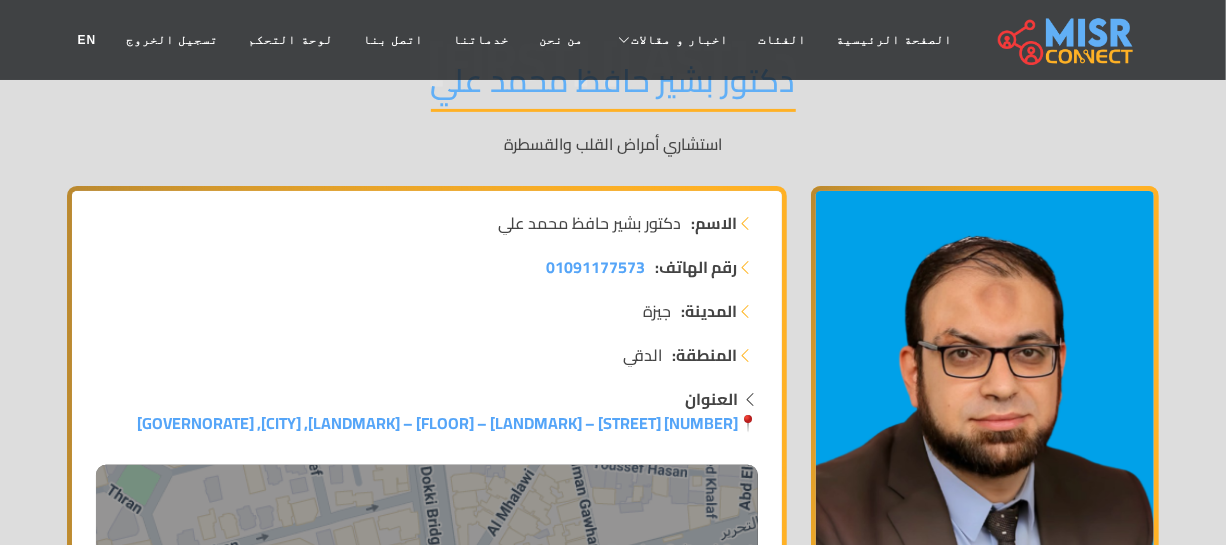 scroll, scrollTop: 363, scrollLeft: 0, axis: vertical 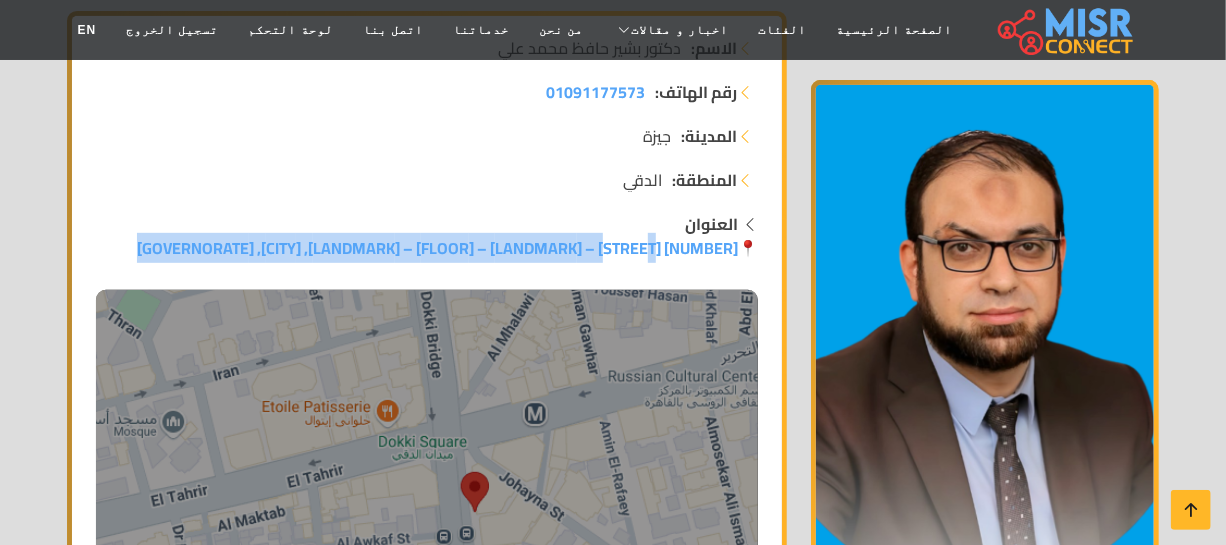drag, startPoint x: 691, startPoint y: 241, endPoint x: 209, endPoint y: 260, distance: 482.37433 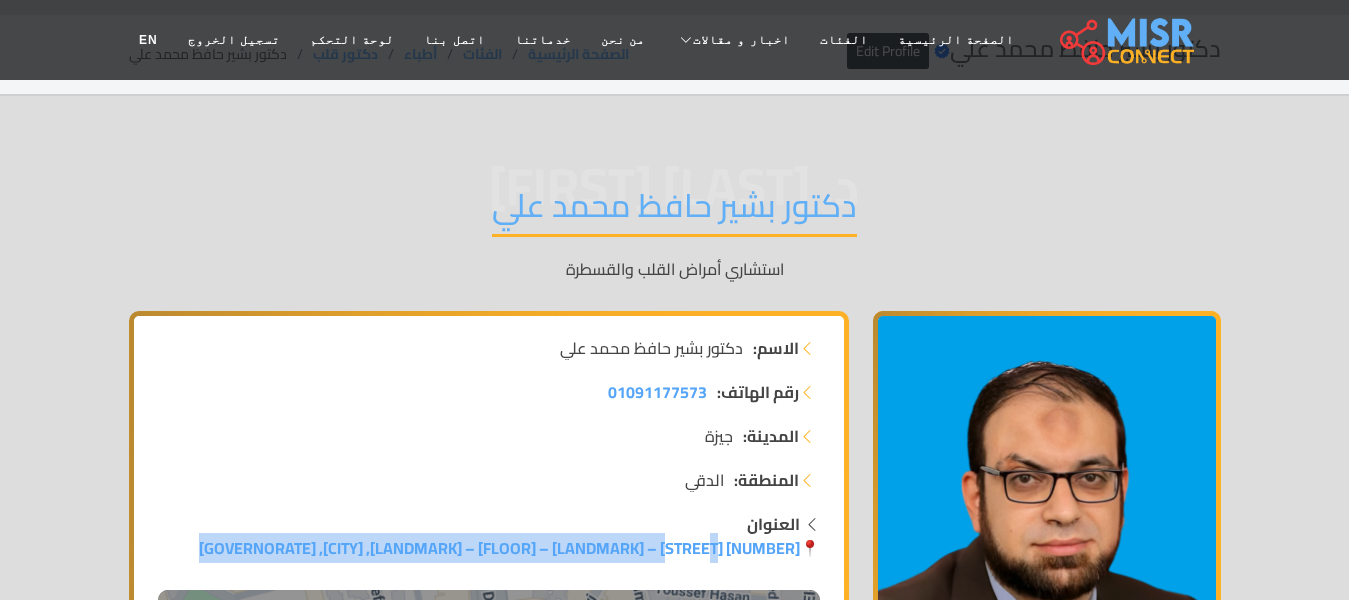 scroll, scrollTop: 0, scrollLeft: 0, axis: both 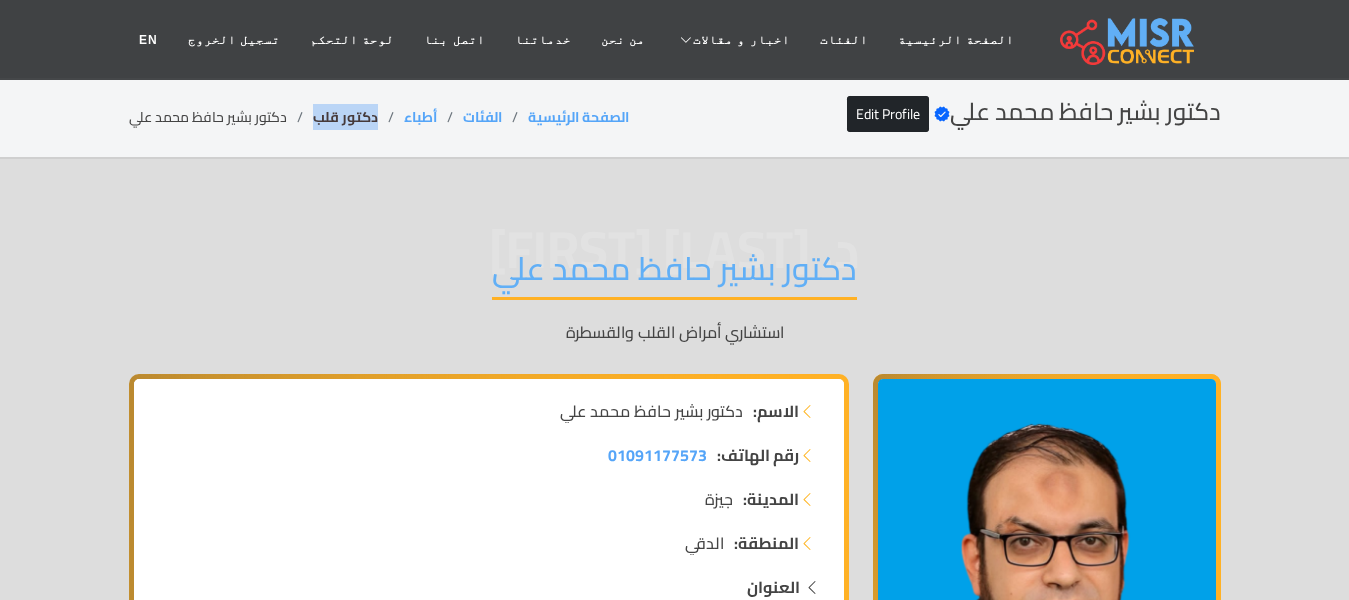 drag, startPoint x: 384, startPoint y: 114, endPoint x: 313, endPoint y: 114, distance: 71 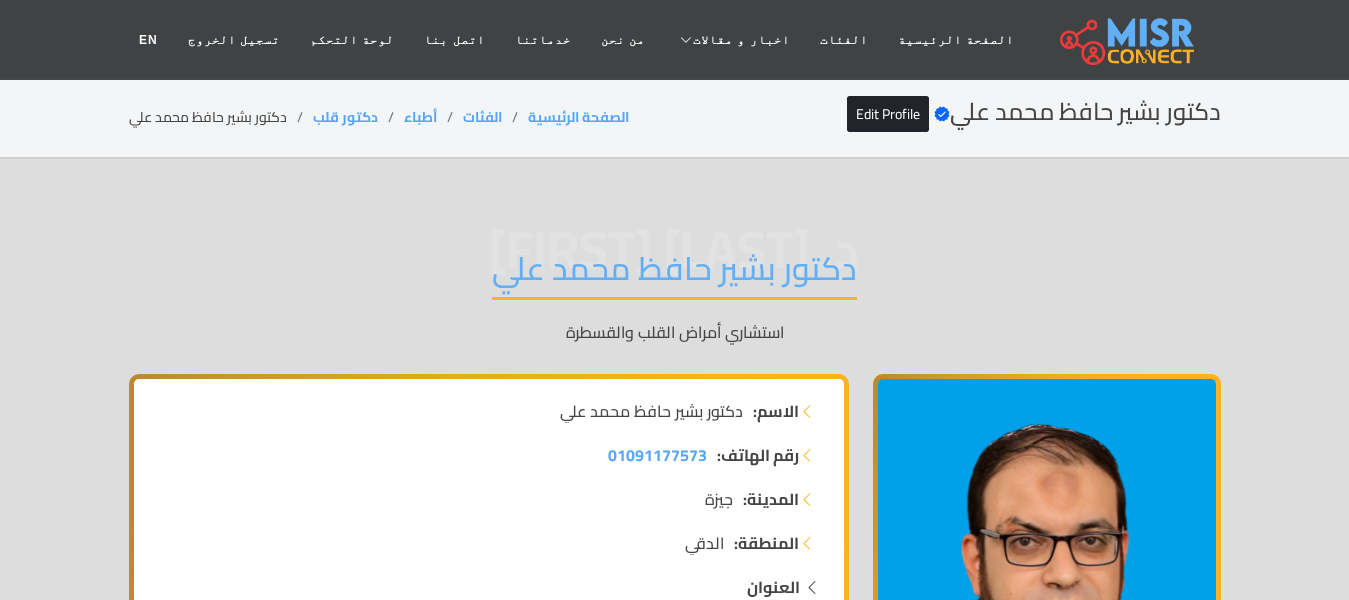 click on "دكتور بشير حافظ محمد علي" at bounding box center [674, 274] 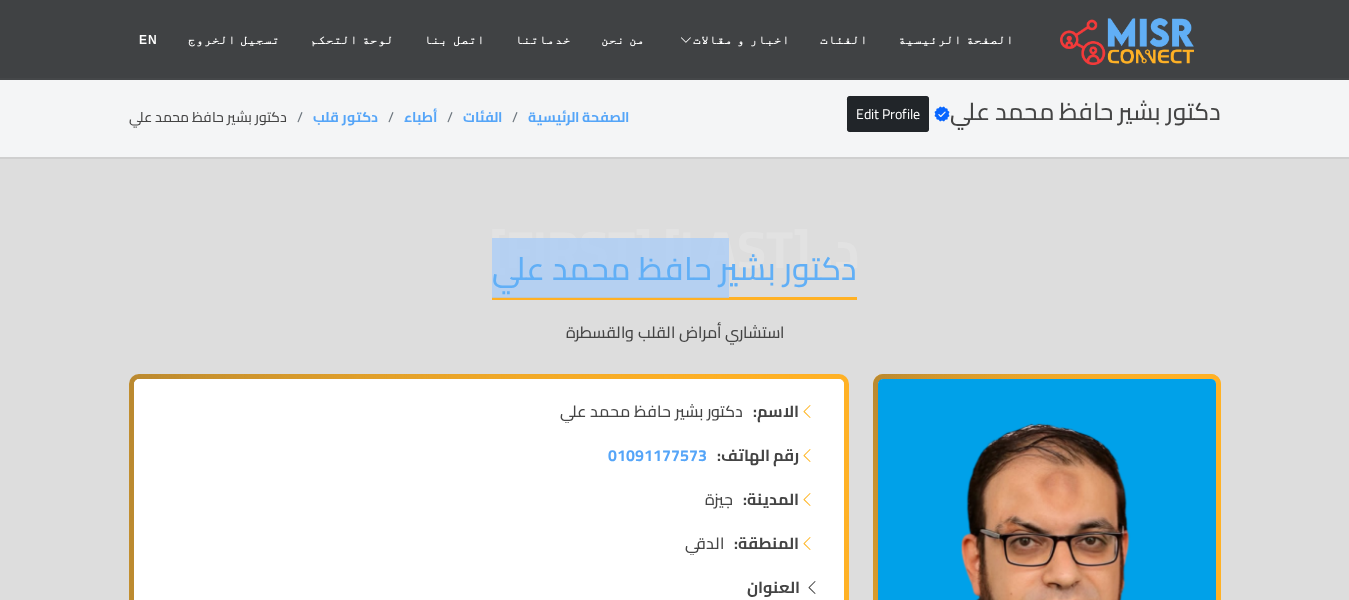 click on "دكتور بشير حافظ محمد علي" at bounding box center (674, 274) 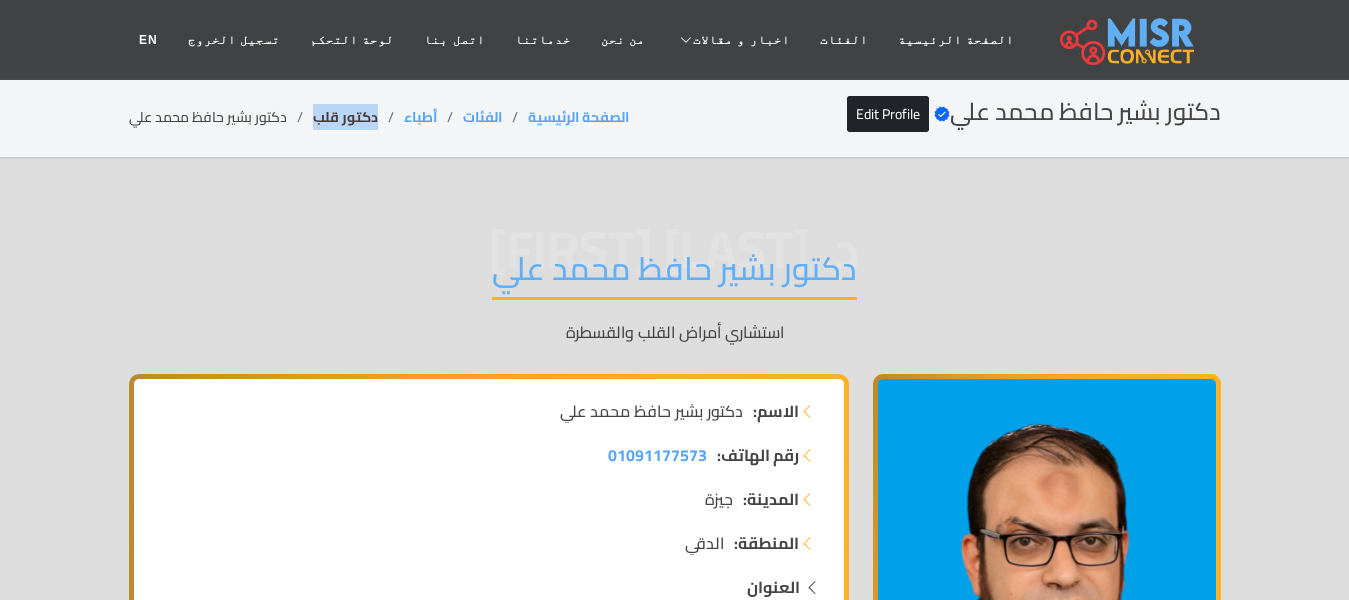 drag, startPoint x: 372, startPoint y: 113, endPoint x: 315, endPoint y: 113, distance: 57 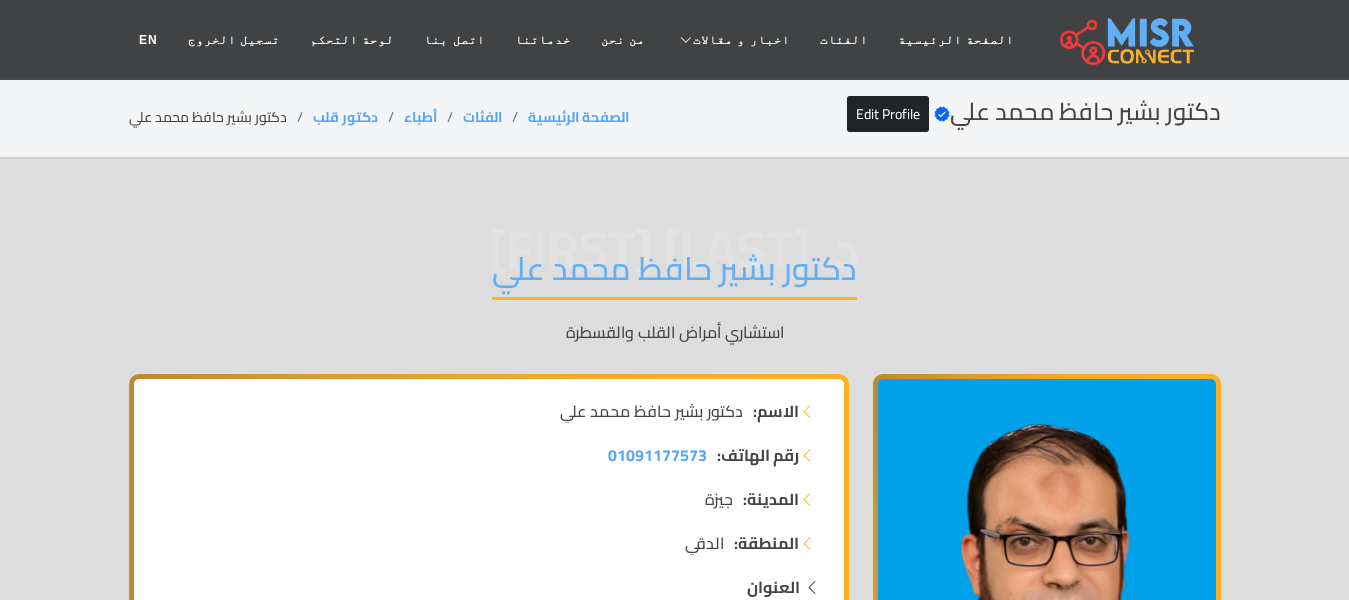 click on "دكتور بشير حافظ محمد علي" at bounding box center [674, 274] 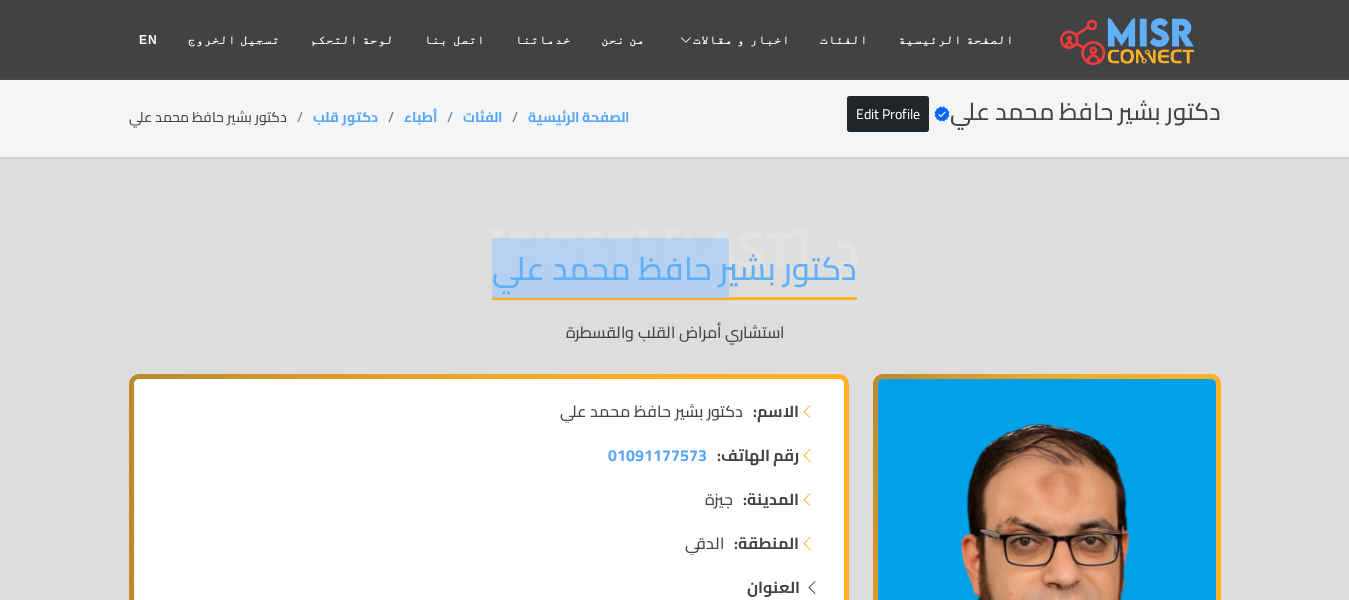 click on "دكتور بشير حافظ محمد علي" at bounding box center [674, 274] 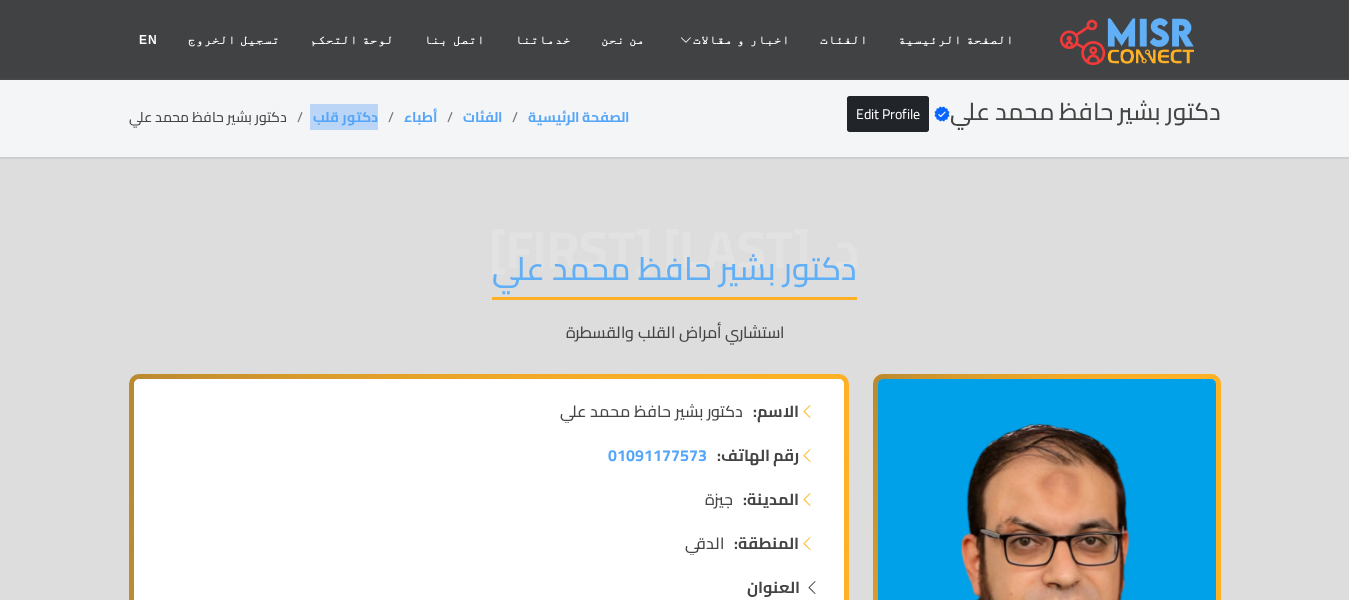 drag, startPoint x: 380, startPoint y: 119, endPoint x: 309, endPoint y: 119, distance: 71 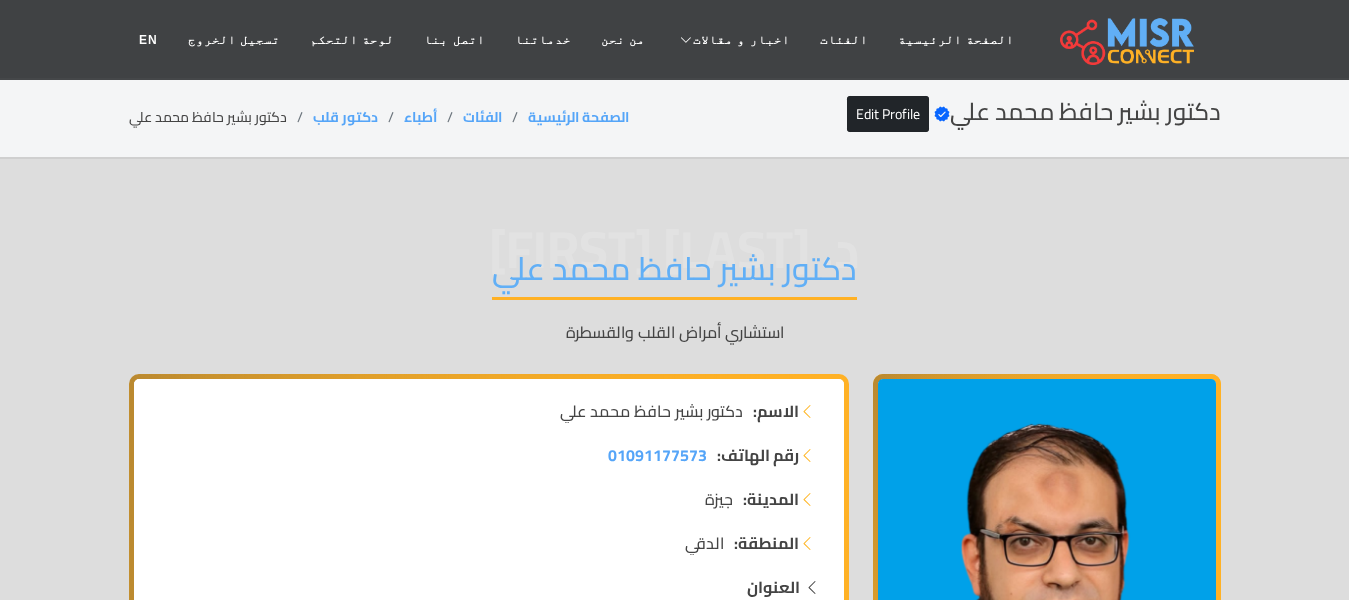click on "دكتور بشير حافظ محمد علي" at bounding box center (674, 274) 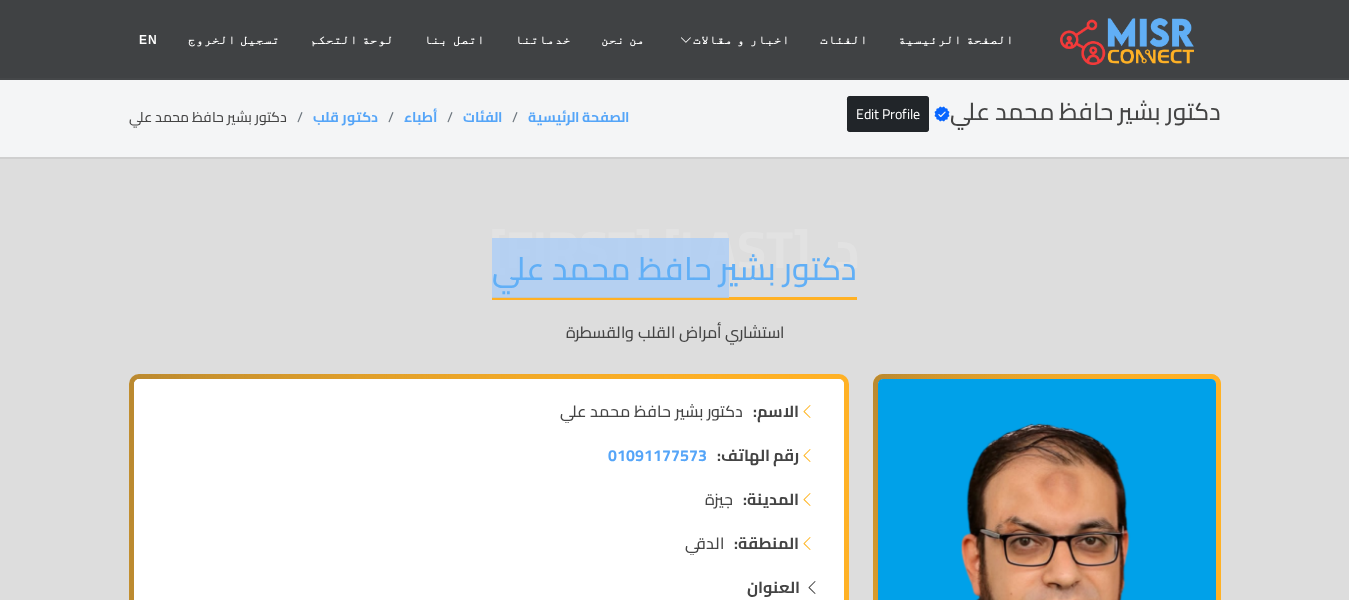 click on "دكتور بشير حافظ محمد علي" at bounding box center [674, 274] 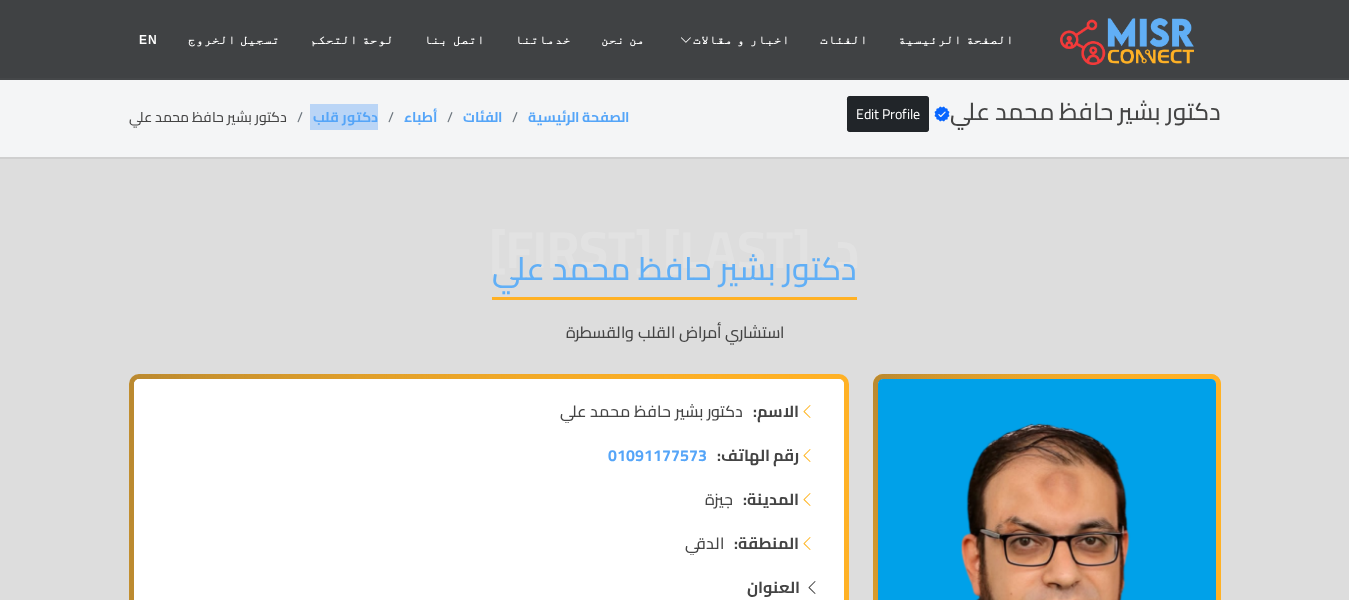drag, startPoint x: 381, startPoint y: 114, endPoint x: 311, endPoint y: 114, distance: 70 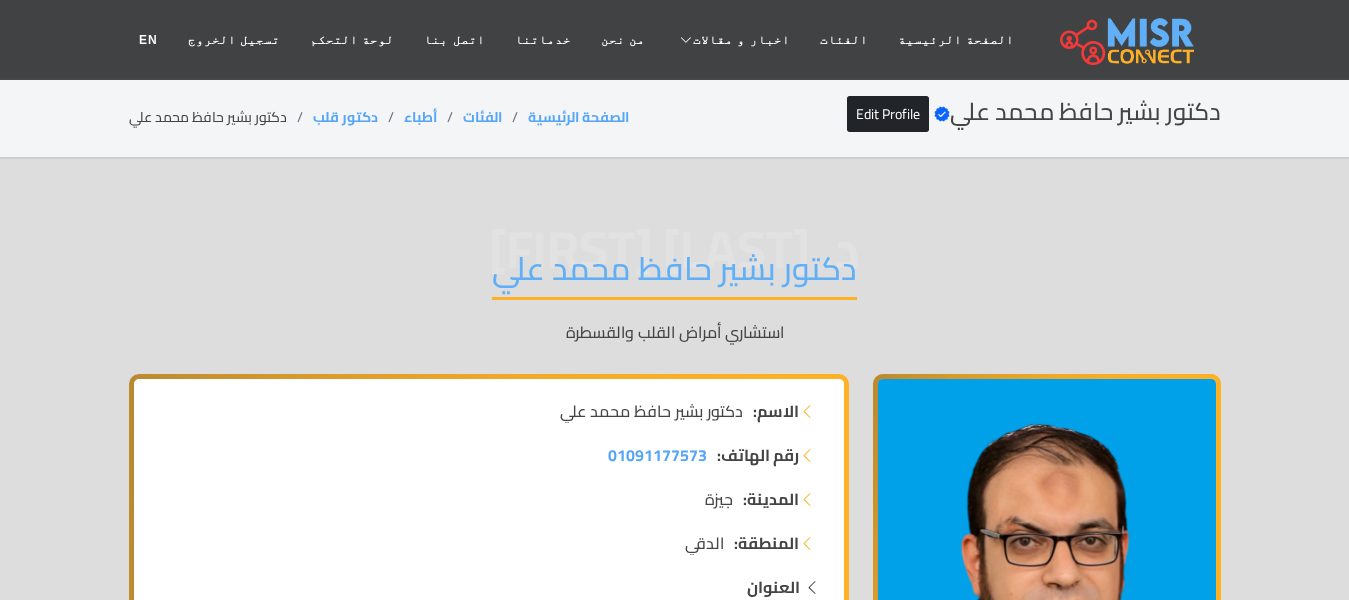click on "دكتور بشير حافظ محمد علي" at bounding box center (674, 274) 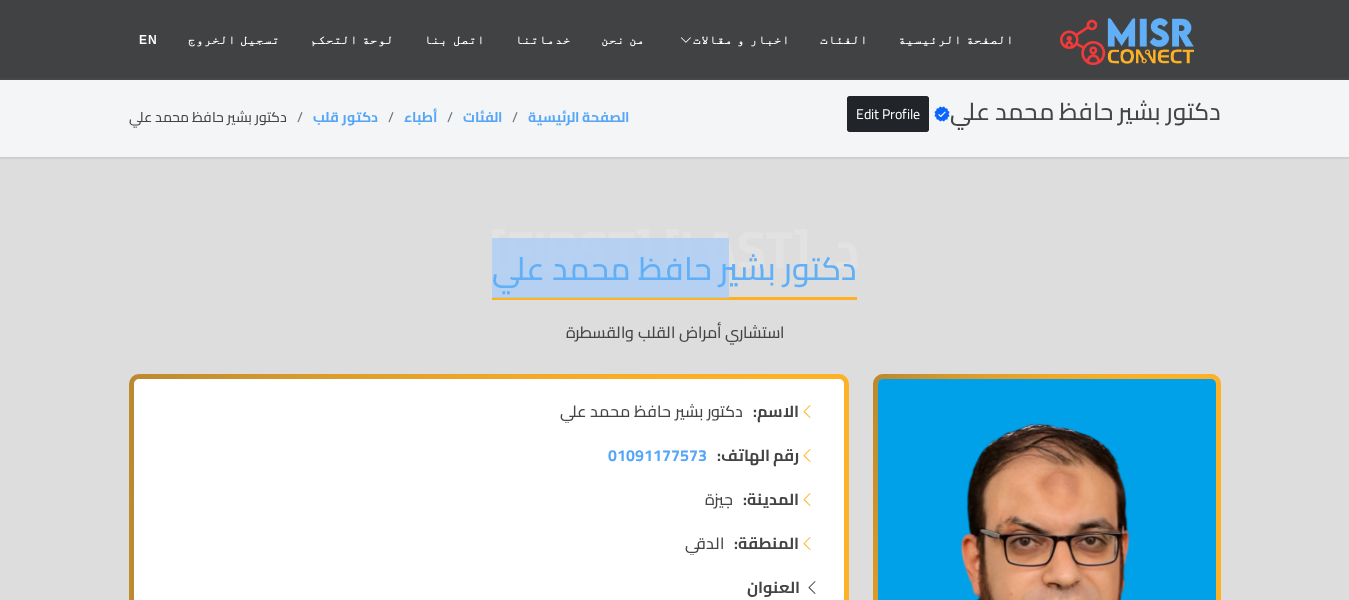 click on "دكتور بشير حافظ محمد علي" at bounding box center [674, 274] 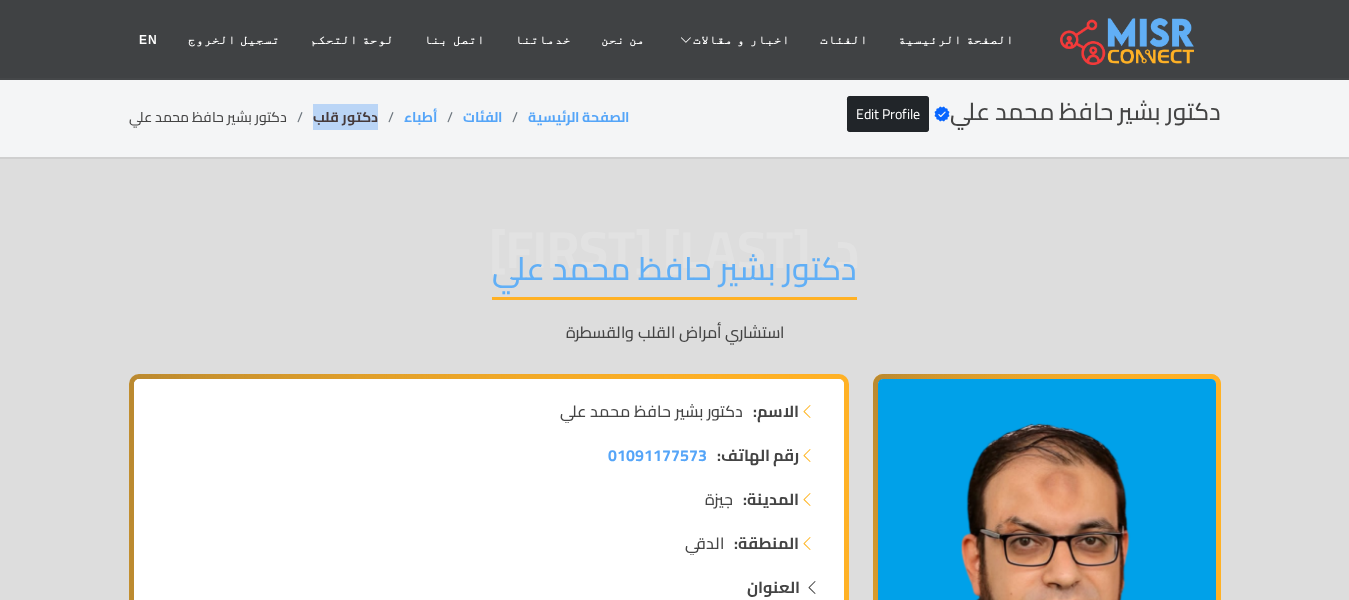 drag, startPoint x: 380, startPoint y: 127, endPoint x: 315, endPoint y: 124, distance: 65.06919 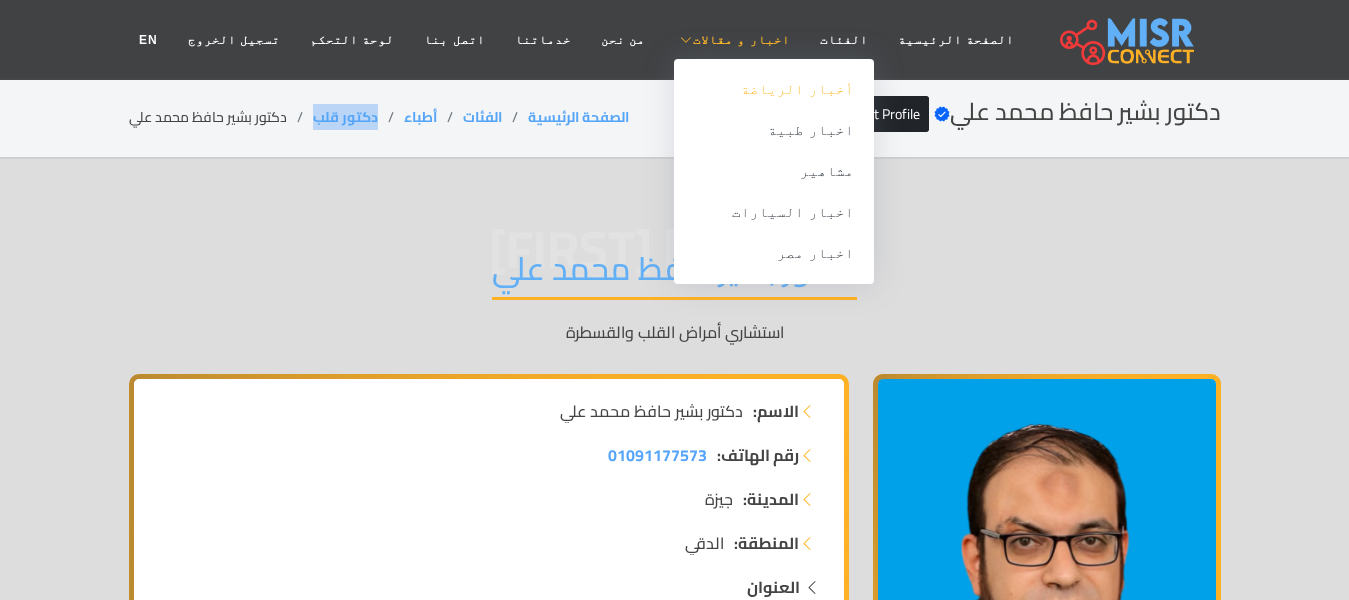 click on "أخبار الرياضة" at bounding box center [774, 89] 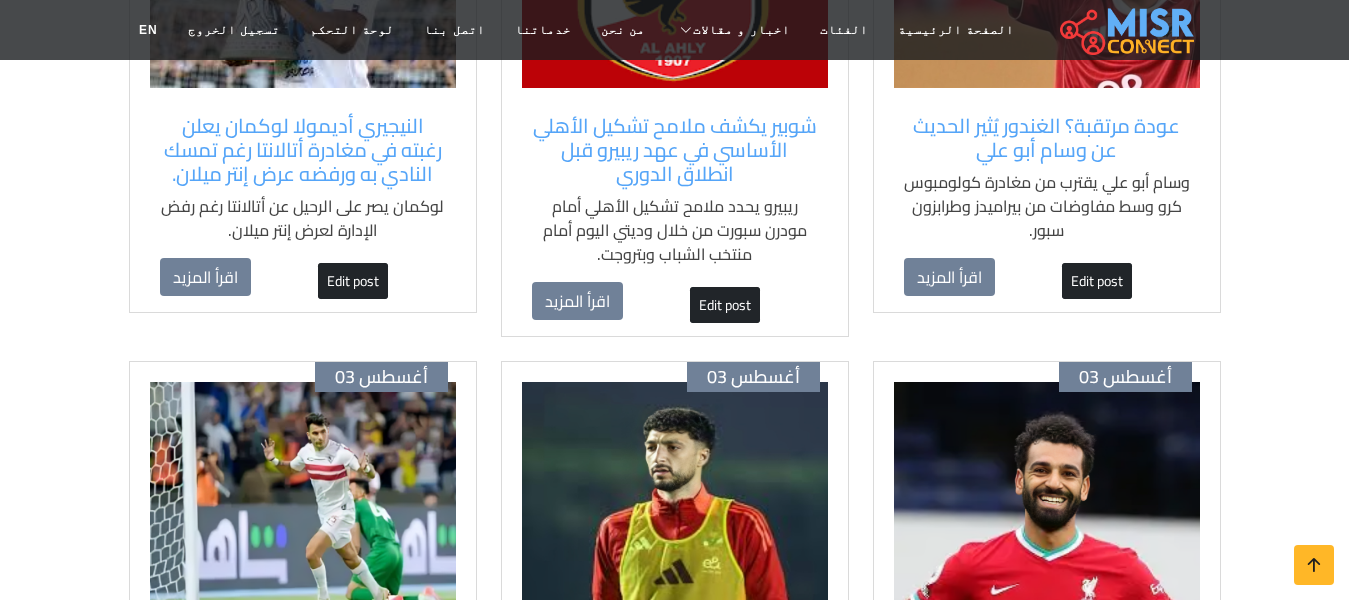 scroll, scrollTop: 600, scrollLeft: 0, axis: vertical 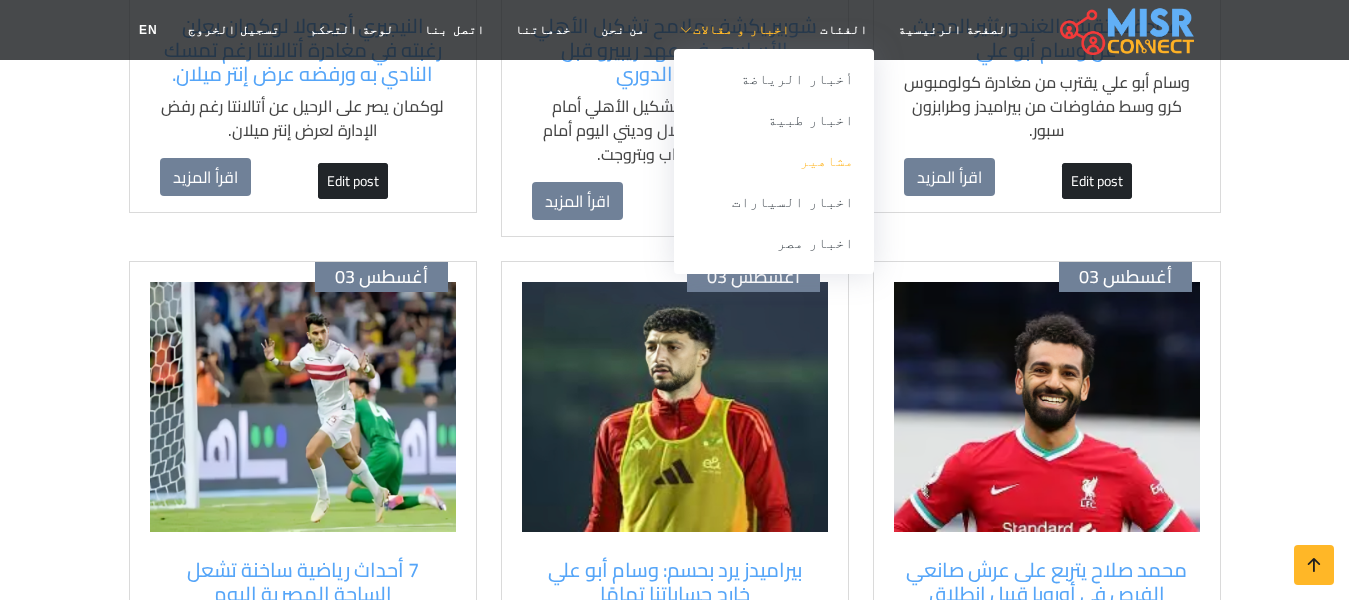 click on "مشاهير" at bounding box center [774, 161] 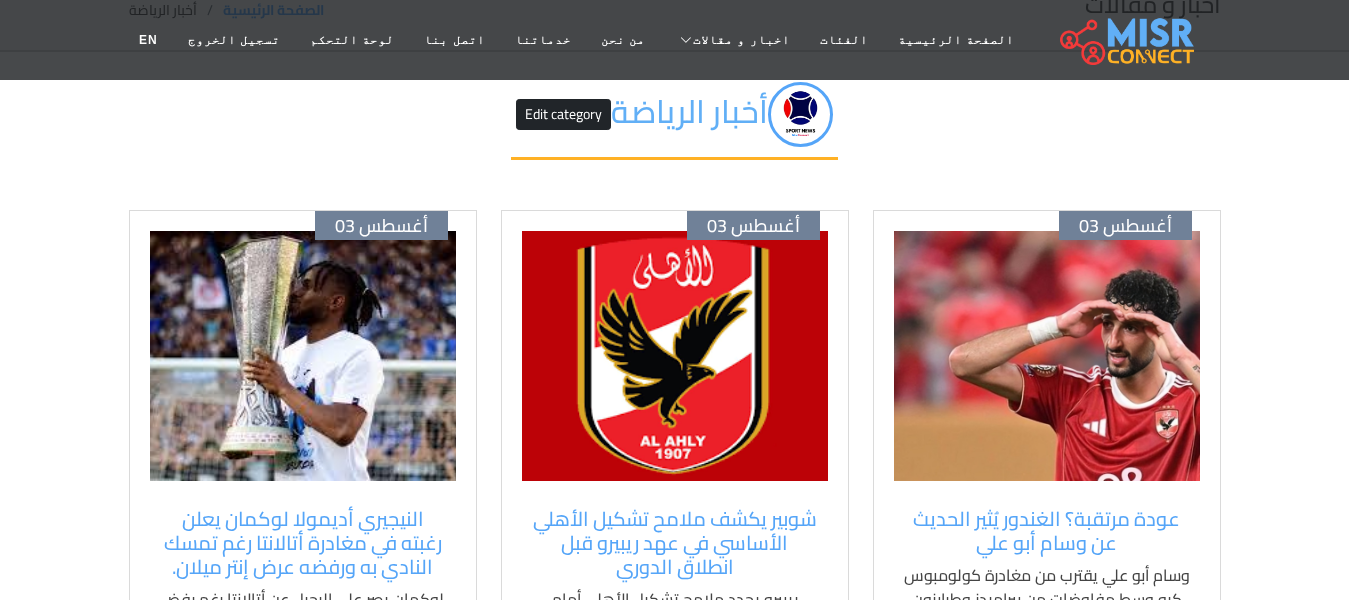 scroll, scrollTop: 0, scrollLeft: 0, axis: both 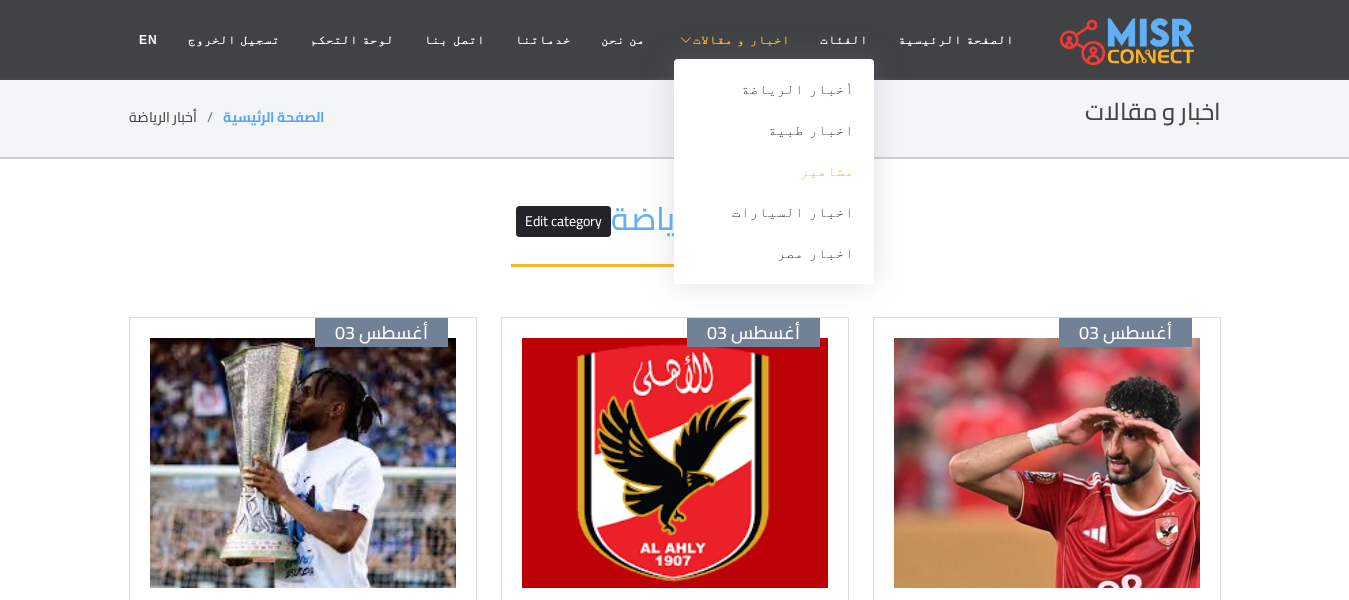 click on "مشاهير" at bounding box center (774, 171) 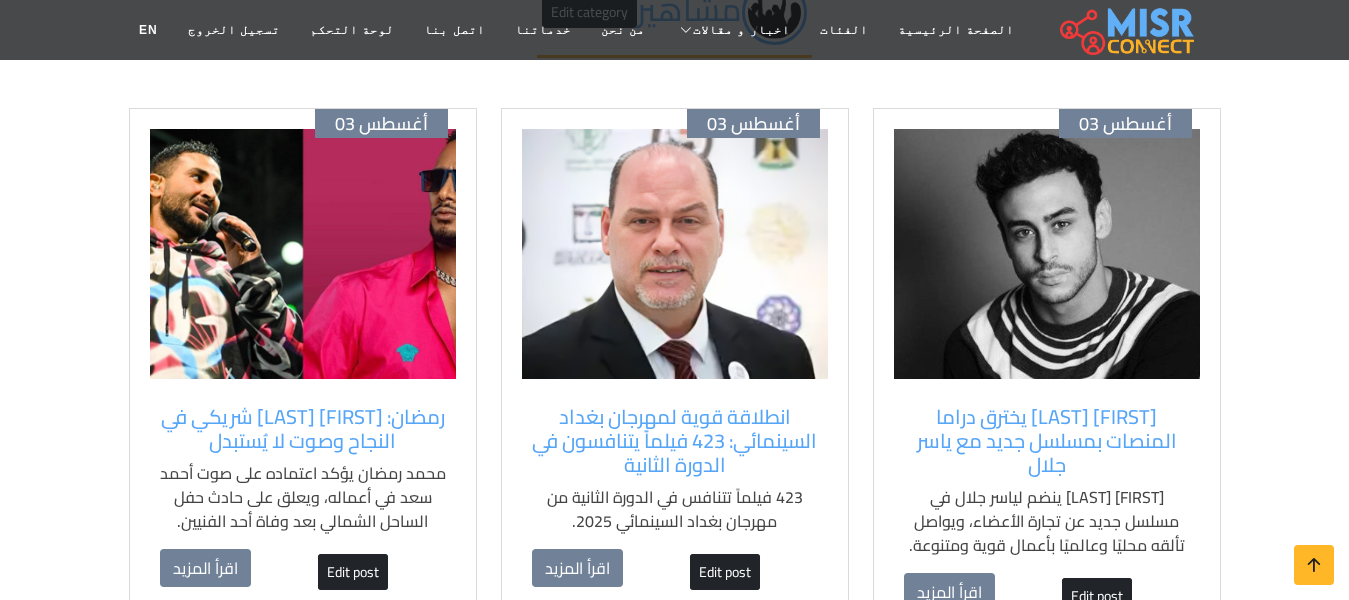 scroll, scrollTop: 200, scrollLeft: 0, axis: vertical 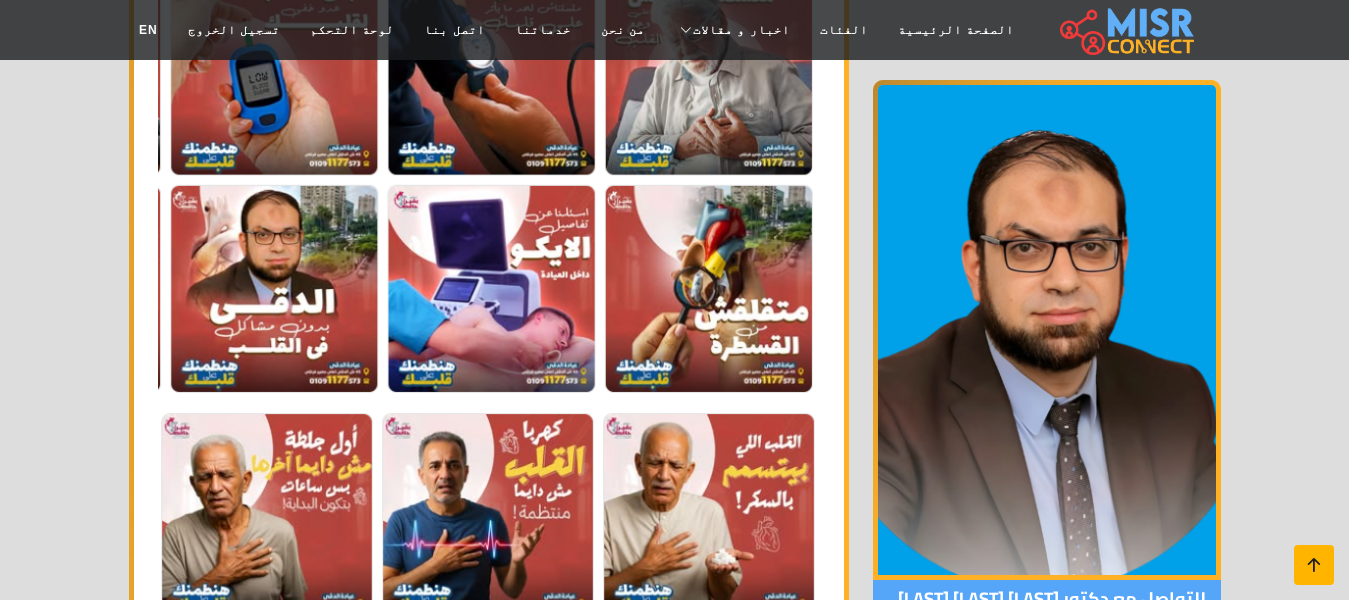 click at bounding box center (1314, 565) 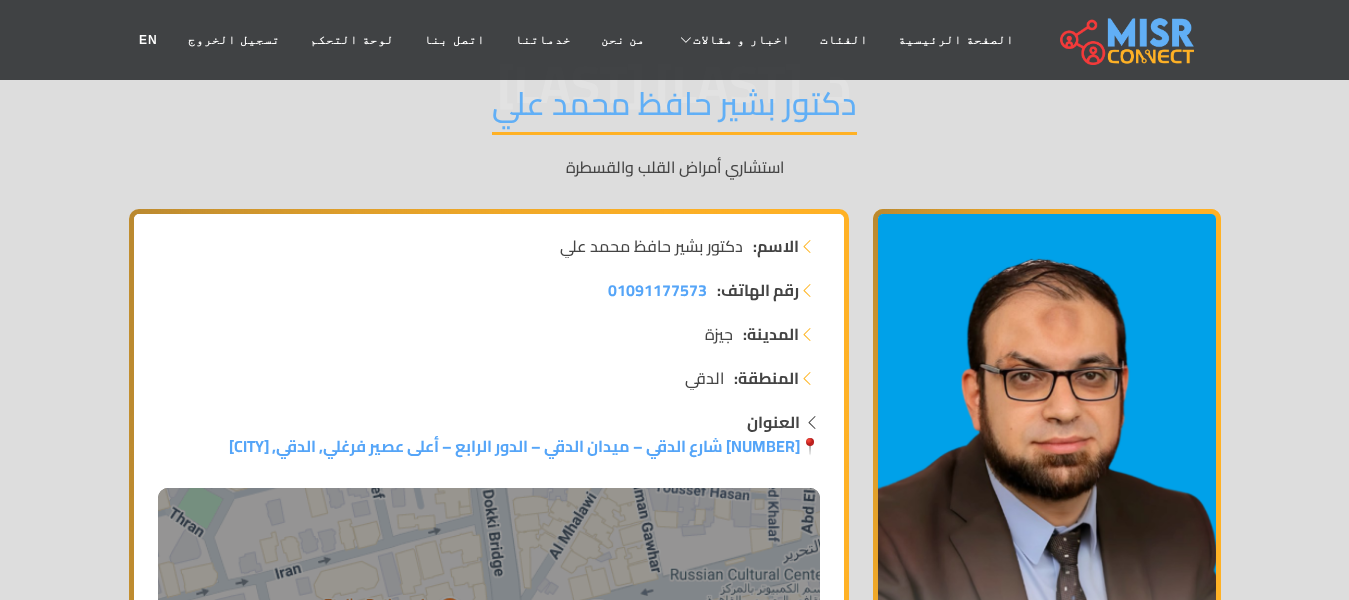 scroll, scrollTop: 0, scrollLeft: 0, axis: both 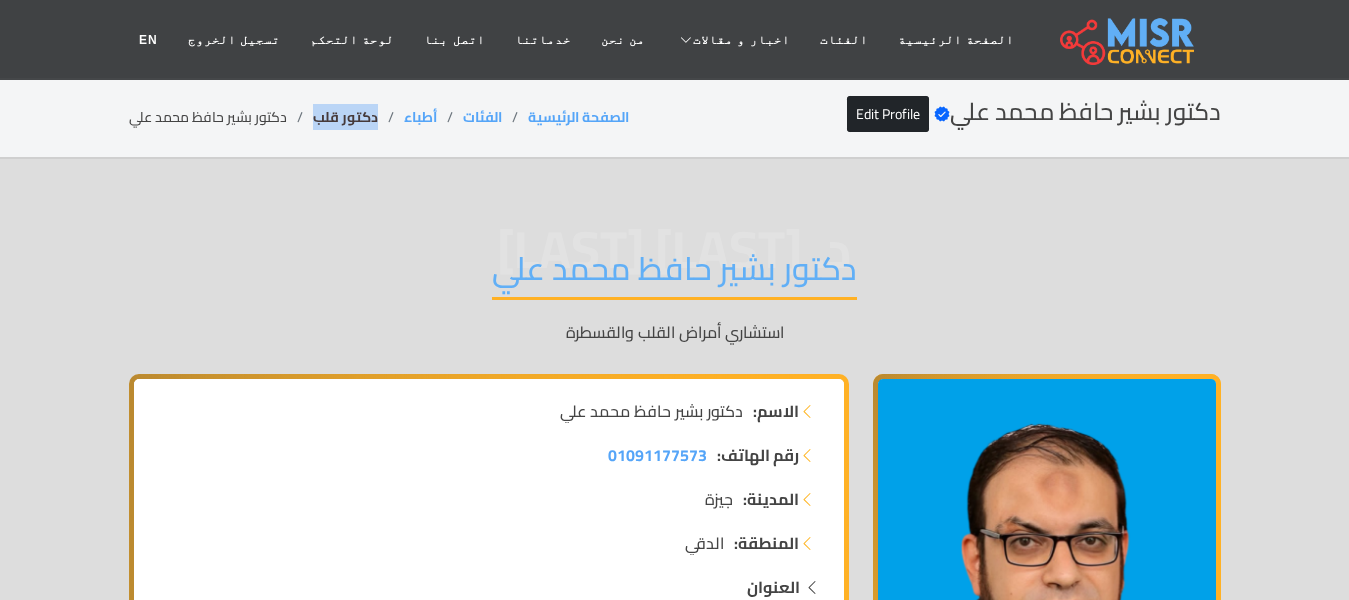 drag, startPoint x: 379, startPoint y: 113, endPoint x: 318, endPoint y: 112, distance: 61.008198 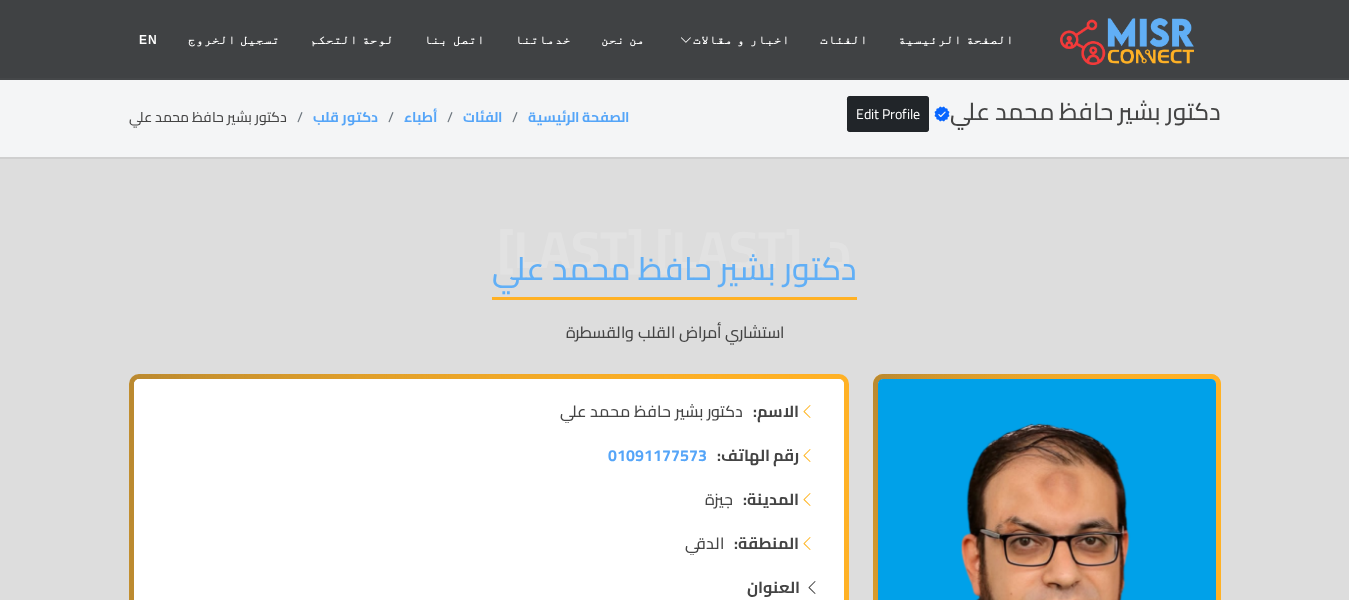 click on "دكتور بشير حافظ محمد علي" at bounding box center (674, 274) 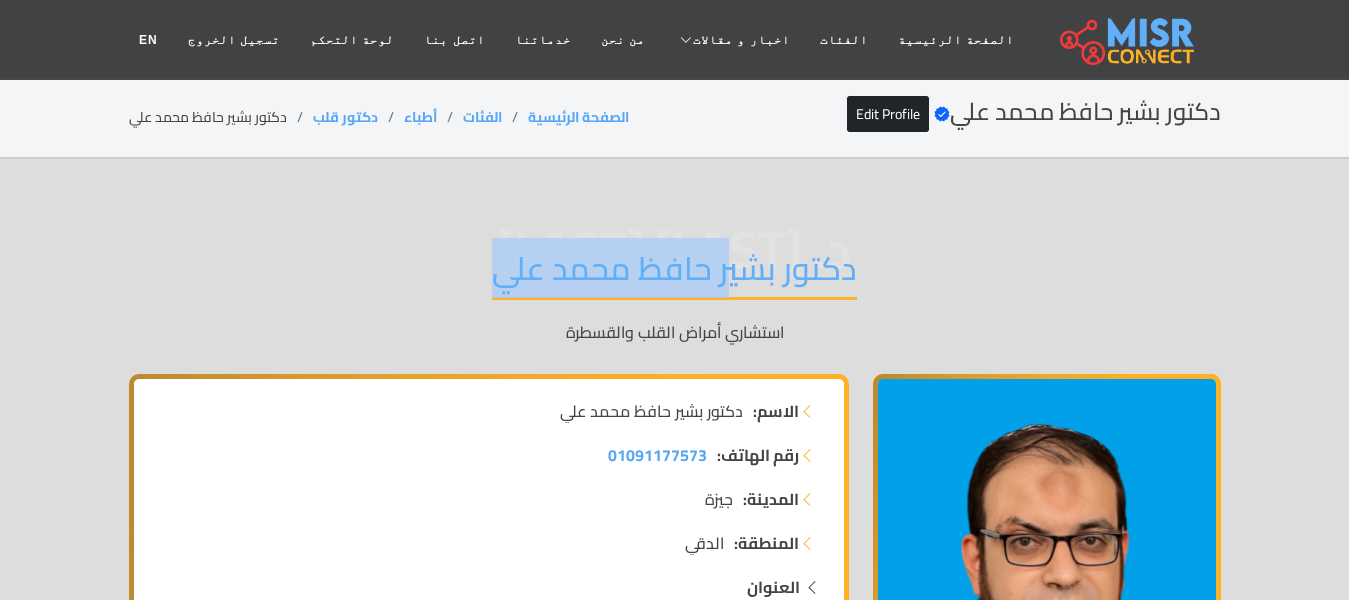 click on "دكتور بشير حافظ محمد علي" at bounding box center [674, 274] 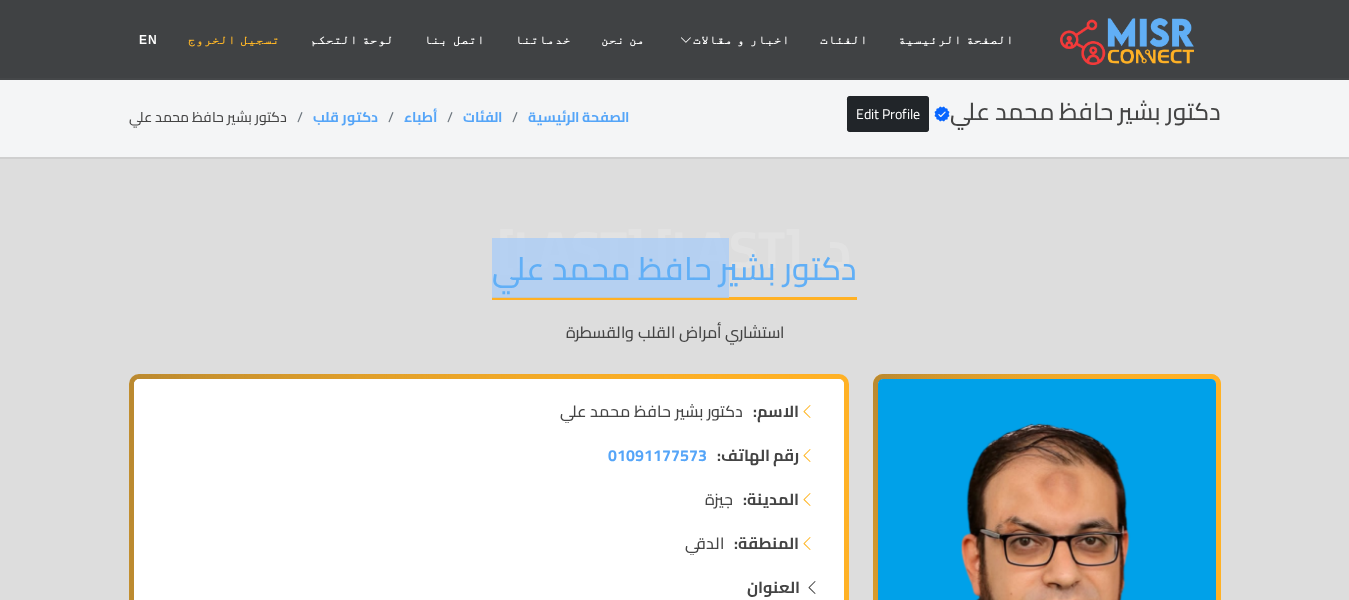 copy on "دكتور بشير حافظ محمد علي" 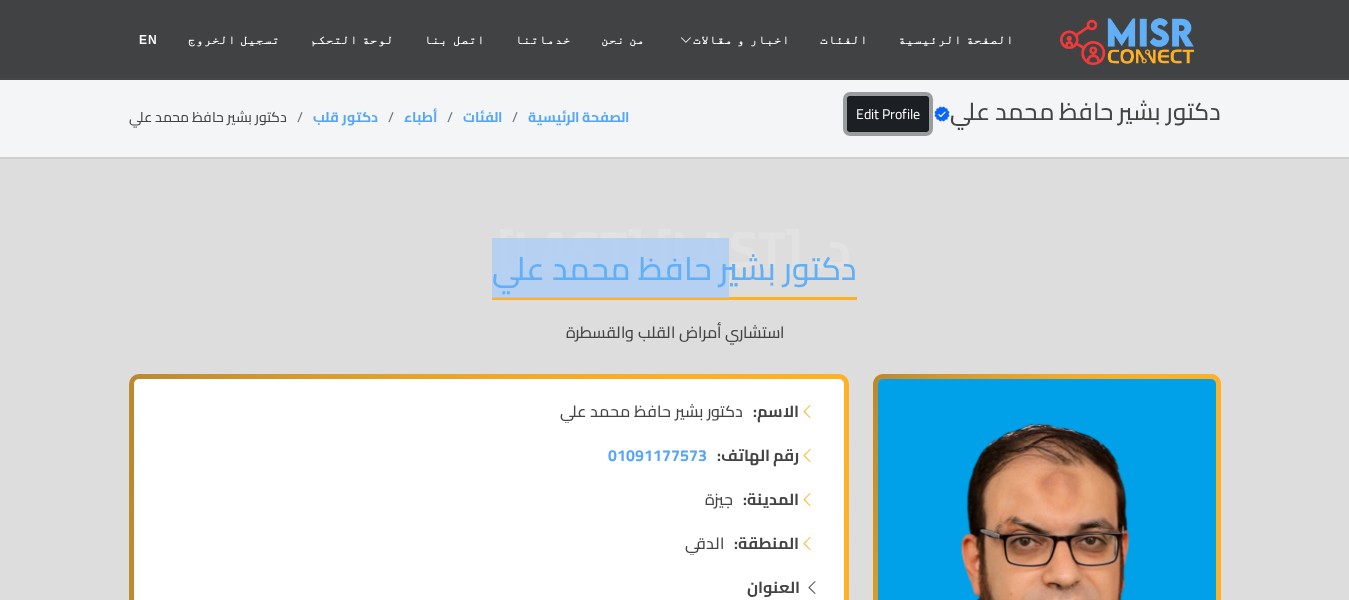 click on "Edit Profile" at bounding box center (888, 114) 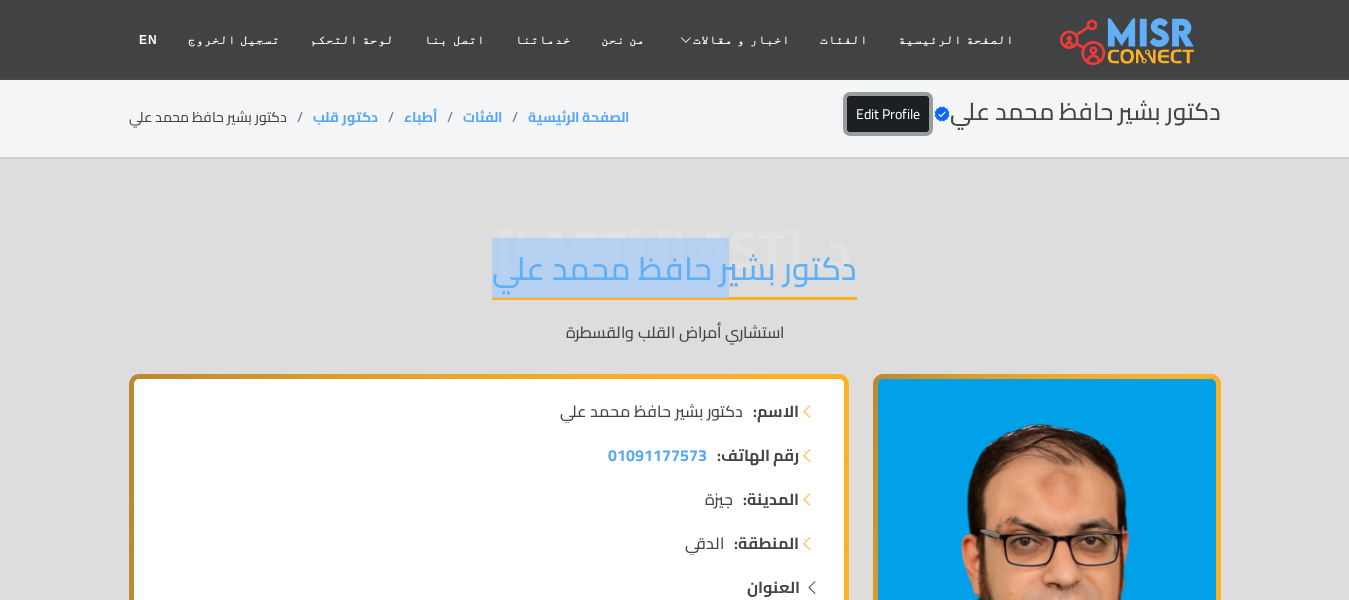 copy on "دكتور بشير حافظ محمد علي" 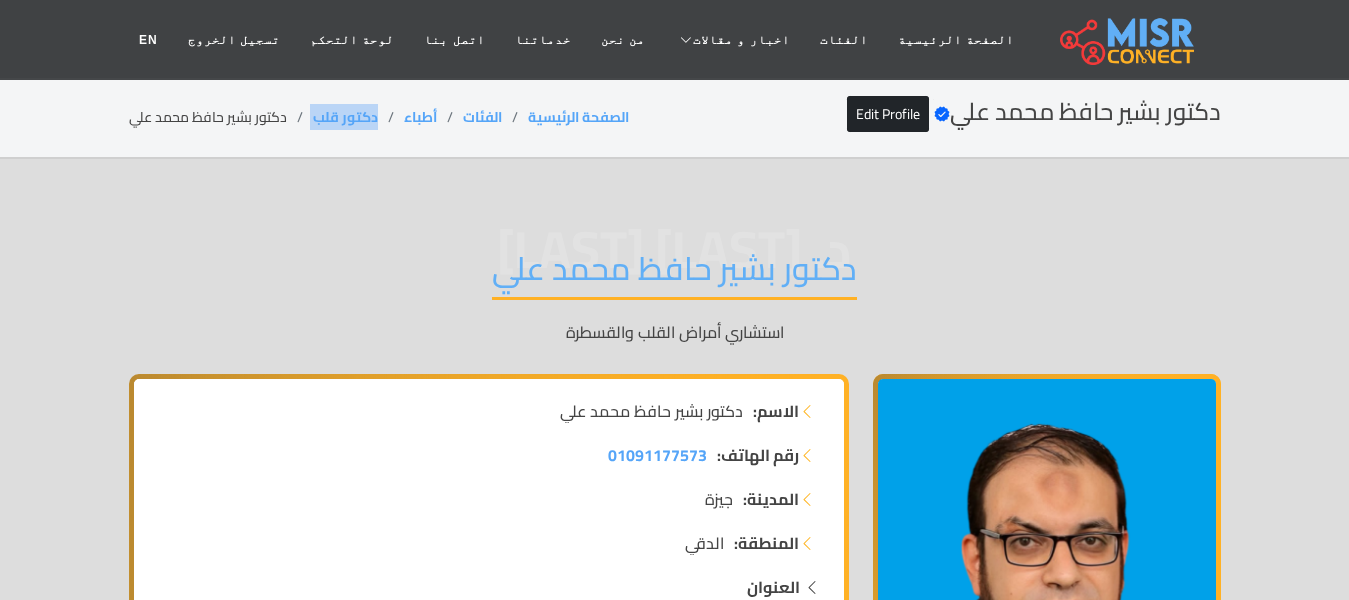 drag, startPoint x: 382, startPoint y: 113, endPoint x: 309, endPoint y: 115, distance: 73.02739 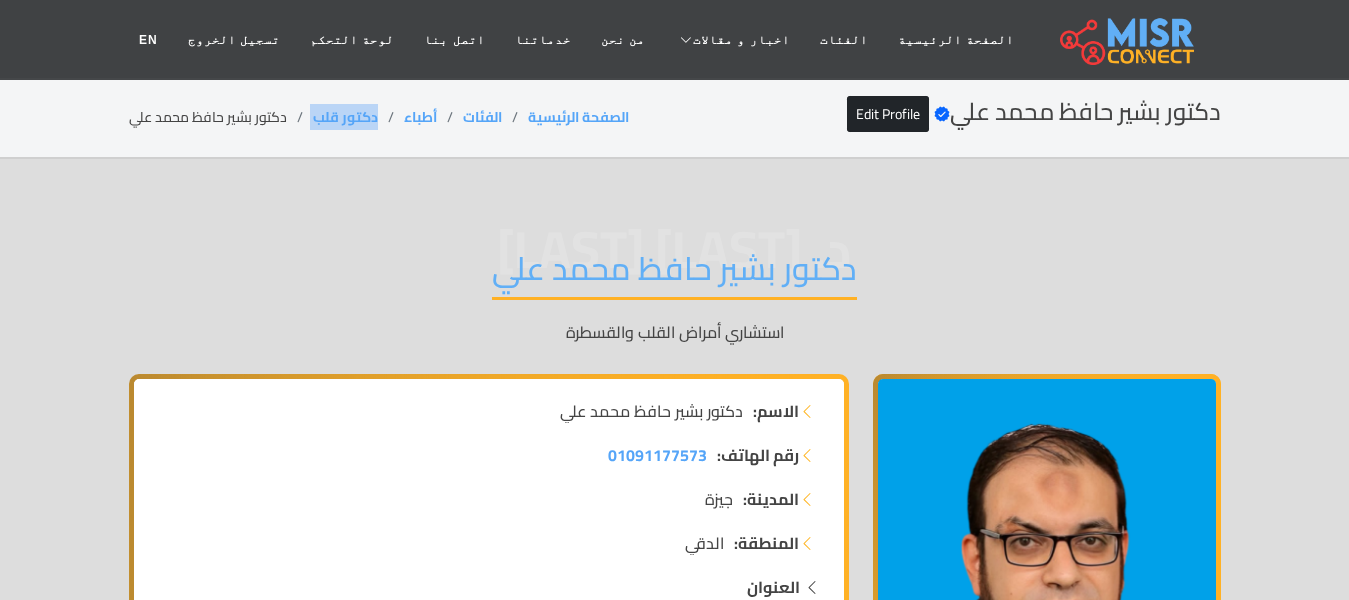 copy on "دكتور قلب" 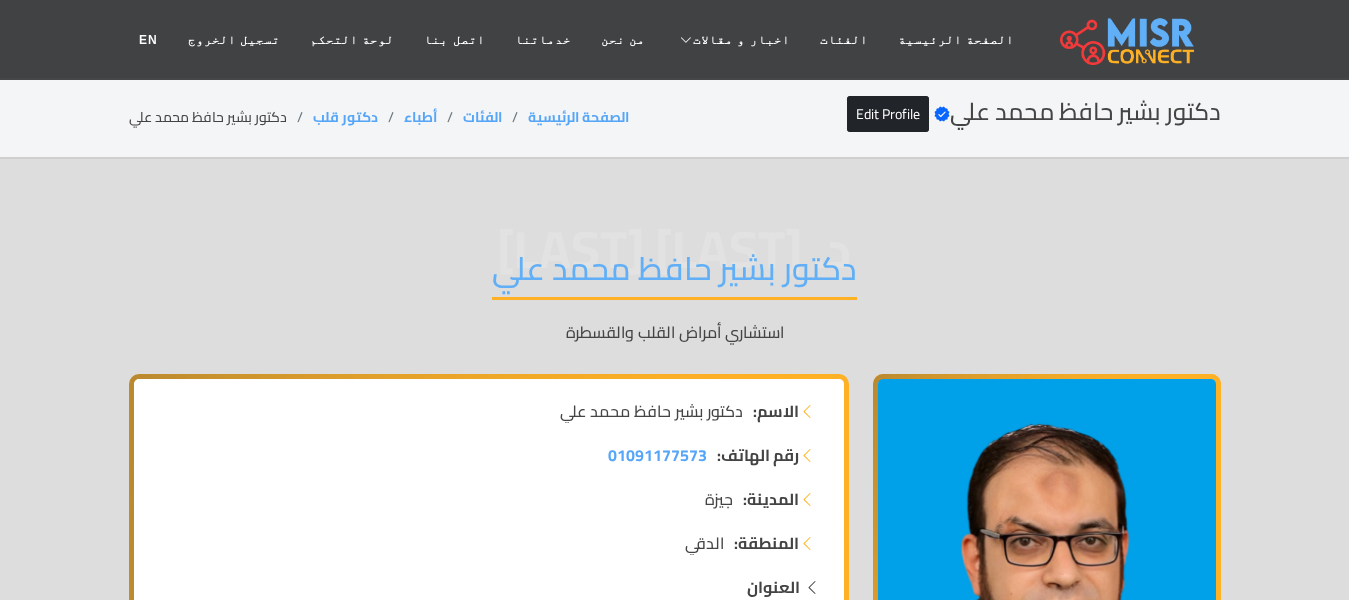 click on "دكتور بشير حافظ محمد علي" at bounding box center [674, 274] 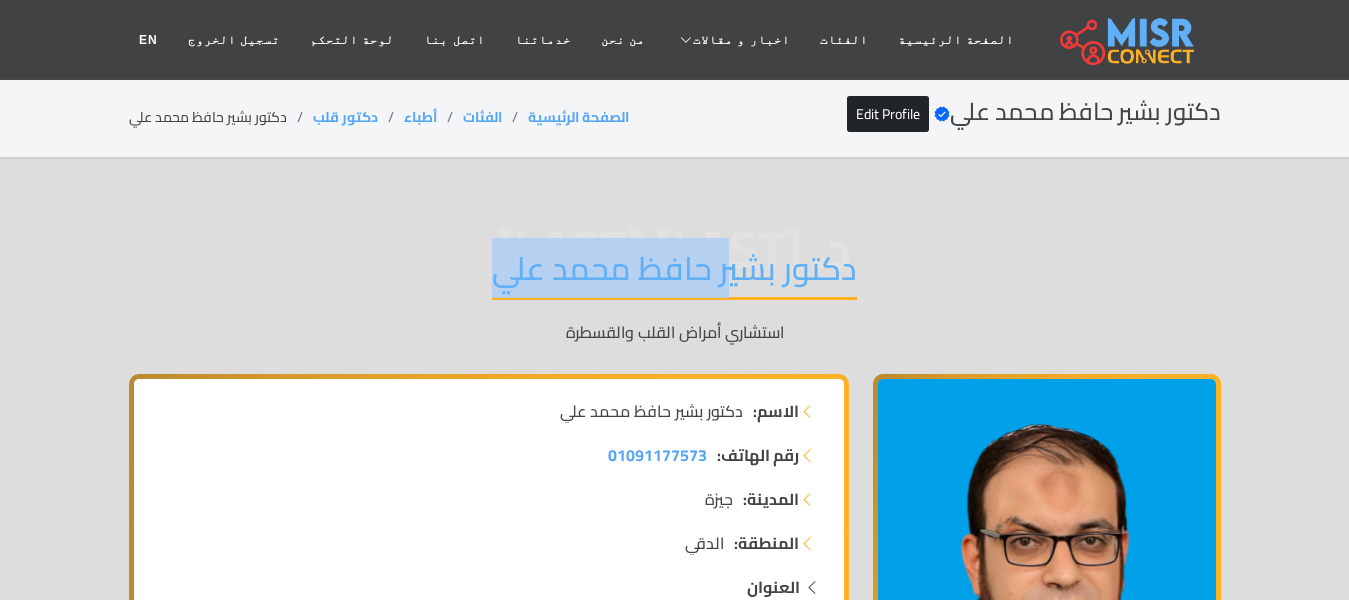 click on "دكتور بشير حافظ محمد علي" at bounding box center (674, 274) 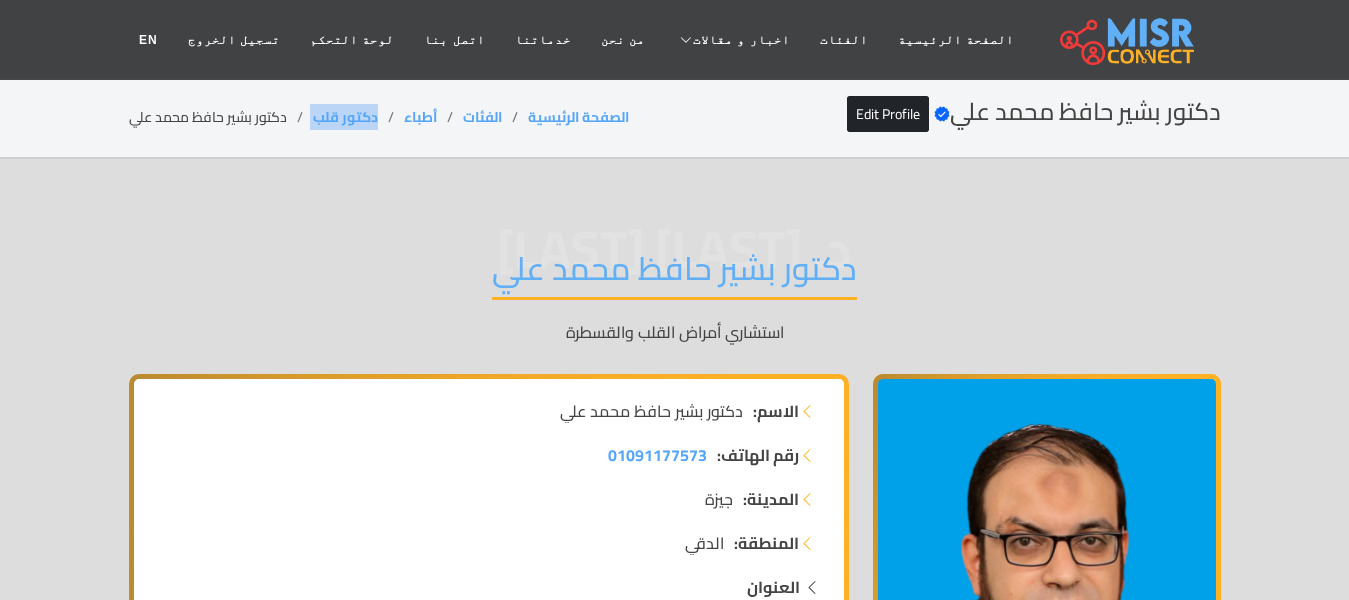 drag, startPoint x: 383, startPoint y: 109, endPoint x: 310, endPoint y: 116, distance: 73.33485 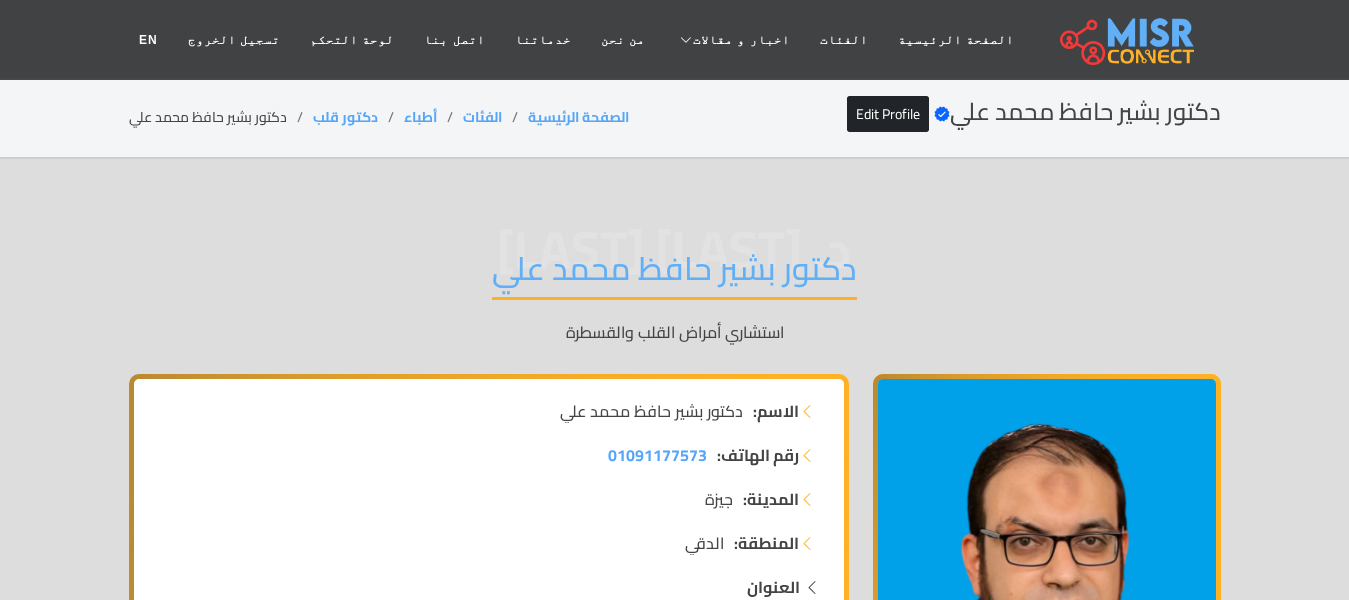 click on "دكتور بشير حافظ محمد علي" at bounding box center [674, 274] 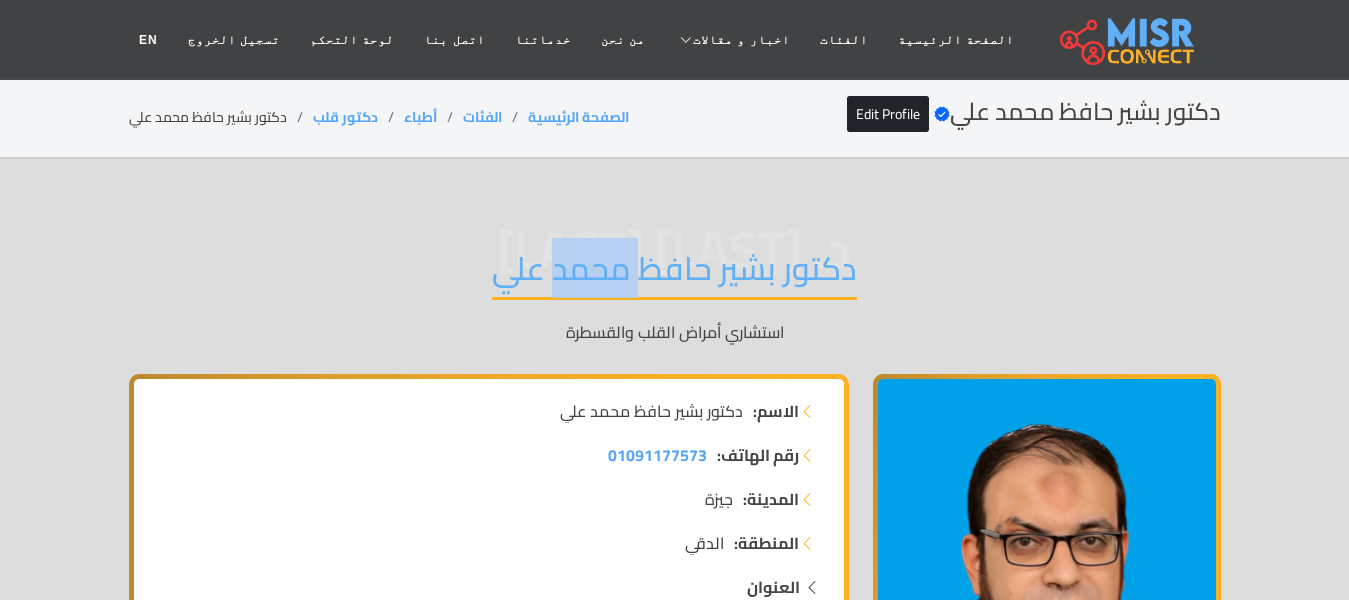 click on "دكتور بشير حافظ محمد علي" at bounding box center (674, 274) 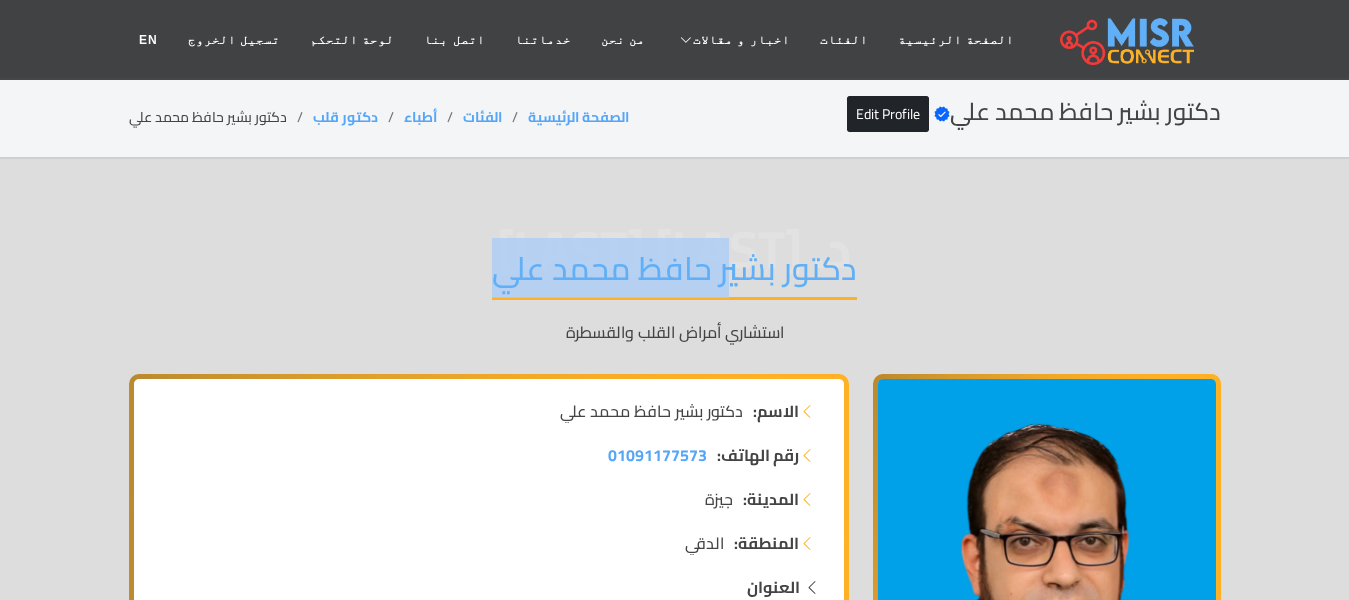 click on "دكتور بشير حافظ محمد علي" at bounding box center [674, 274] 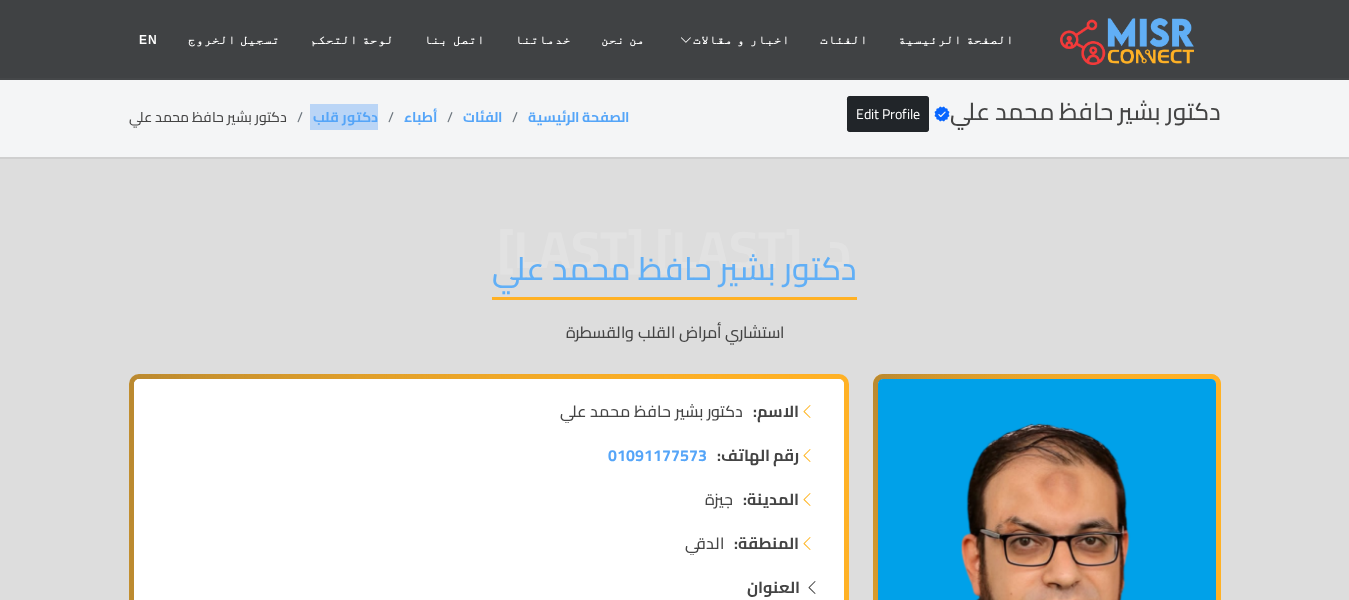 drag, startPoint x: 382, startPoint y: 116, endPoint x: 312, endPoint y: 116, distance: 70 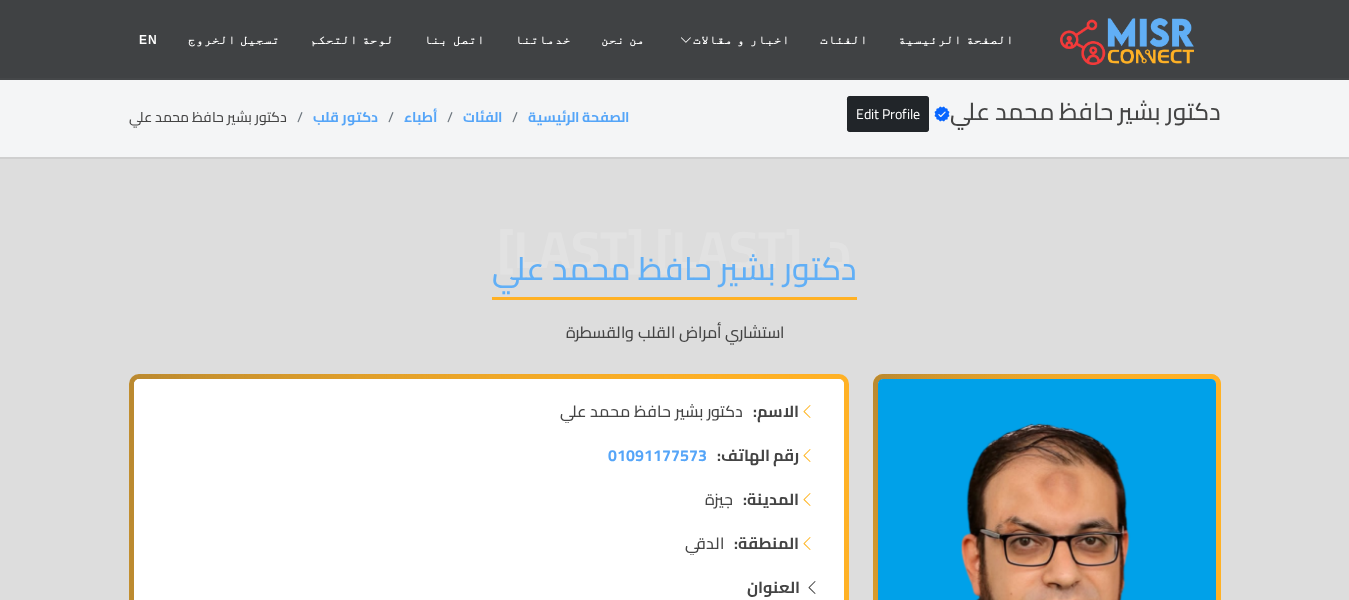 click on "دكتور بشير حافظ محمد علي" at bounding box center (674, 274) 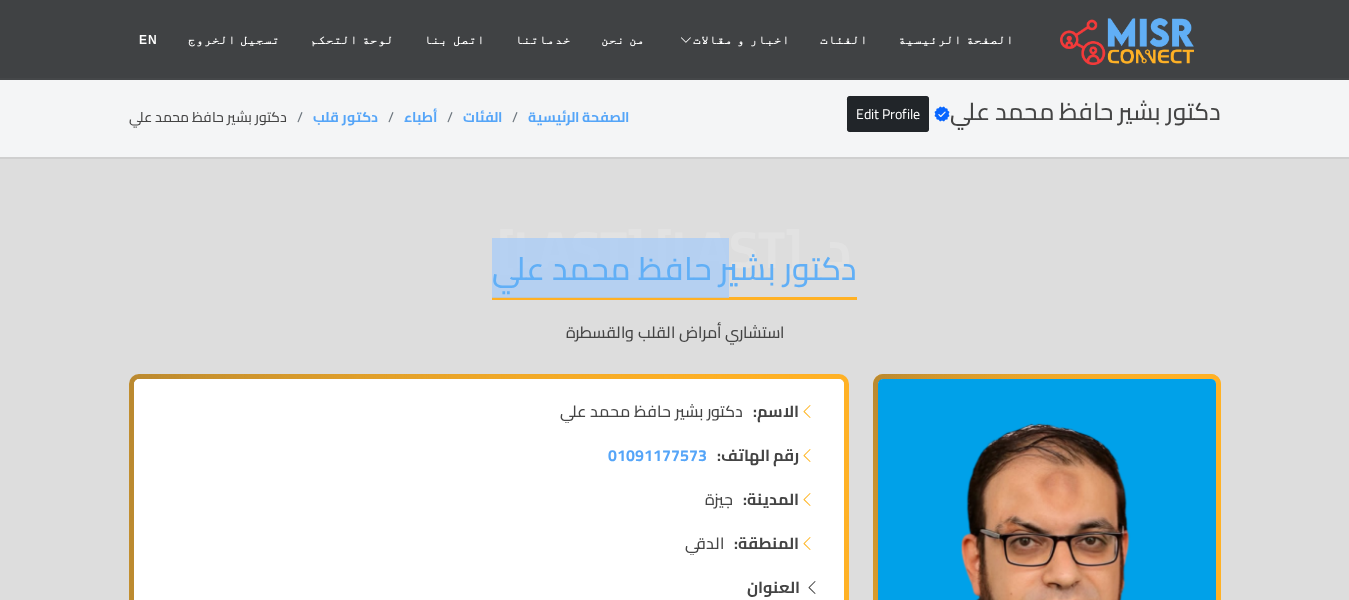 click on "دكتور بشير حافظ محمد علي" at bounding box center (674, 274) 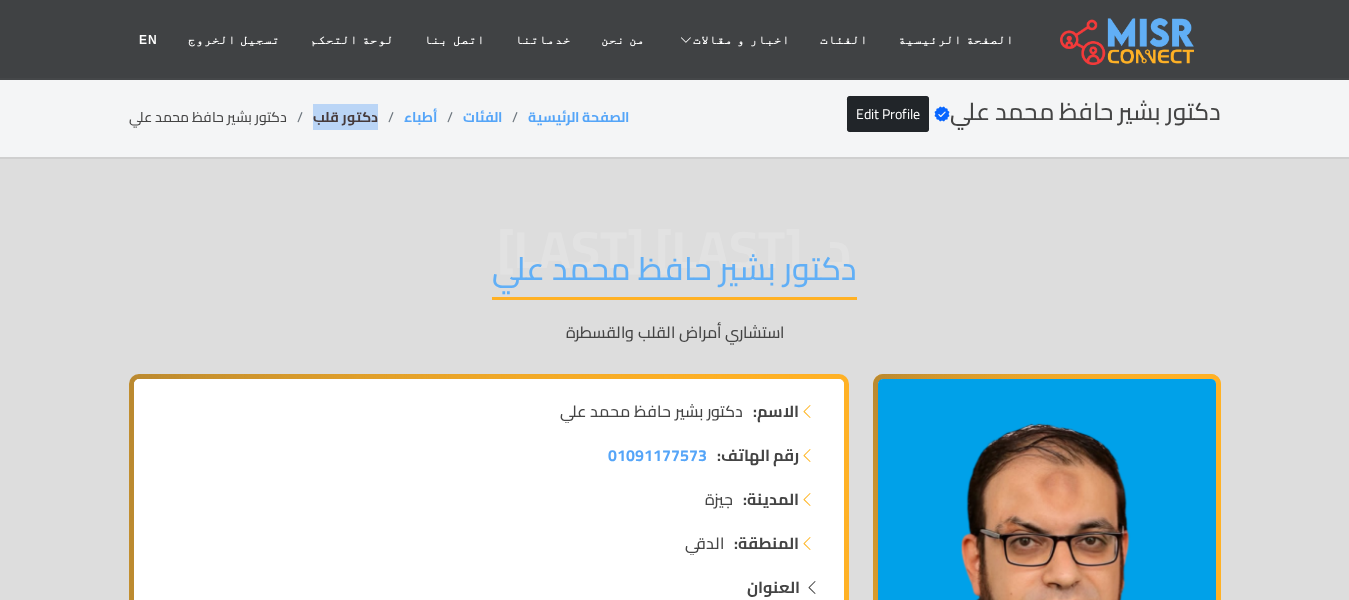 drag, startPoint x: 378, startPoint y: 118, endPoint x: 316, endPoint y: 120, distance: 62.03225 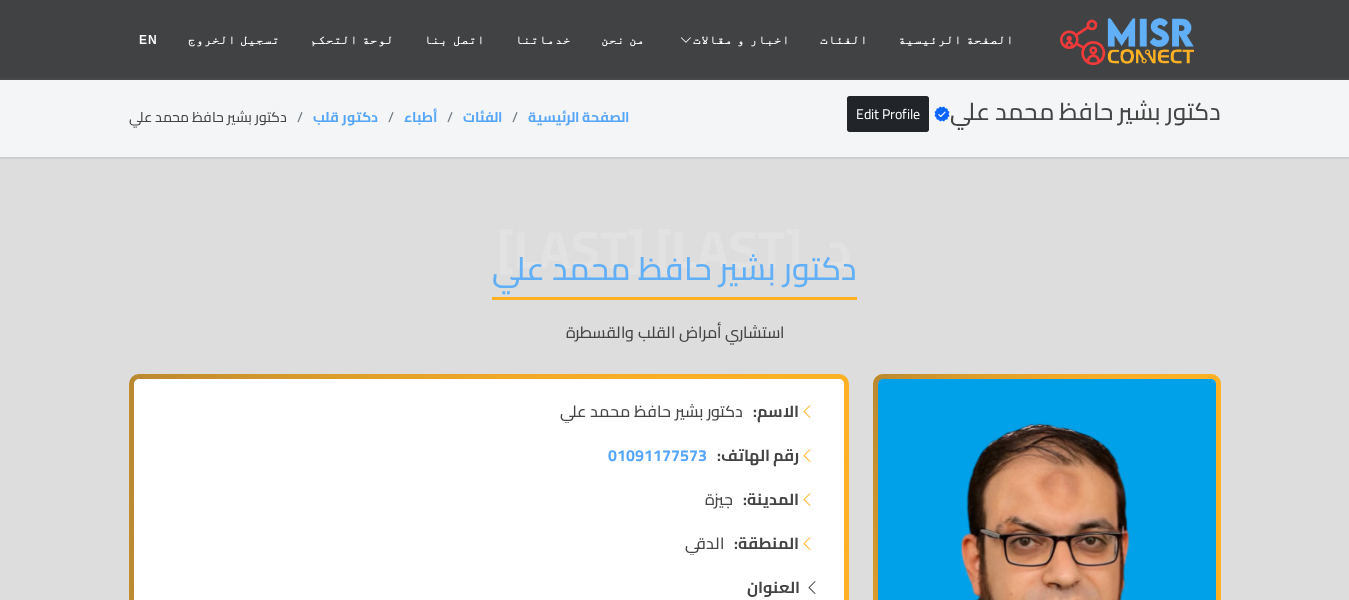 click on "دكتور بشير حافظ محمد علي" at bounding box center [674, 274] 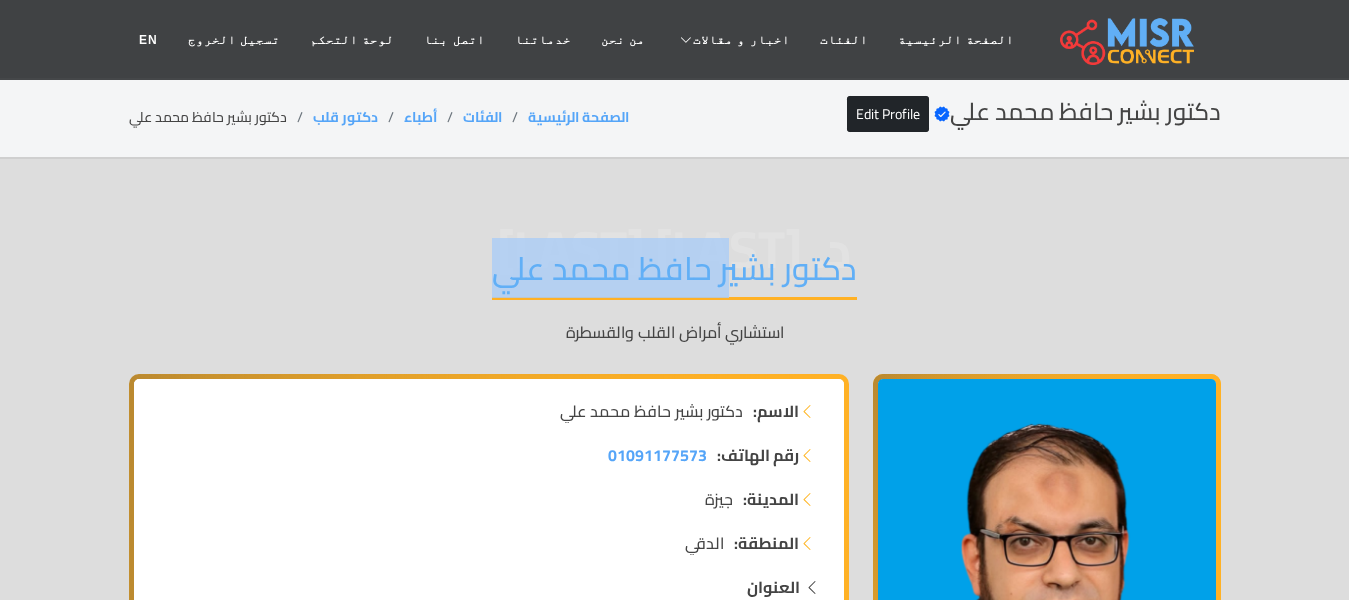 click on "دكتور بشير حافظ محمد علي" at bounding box center [674, 274] 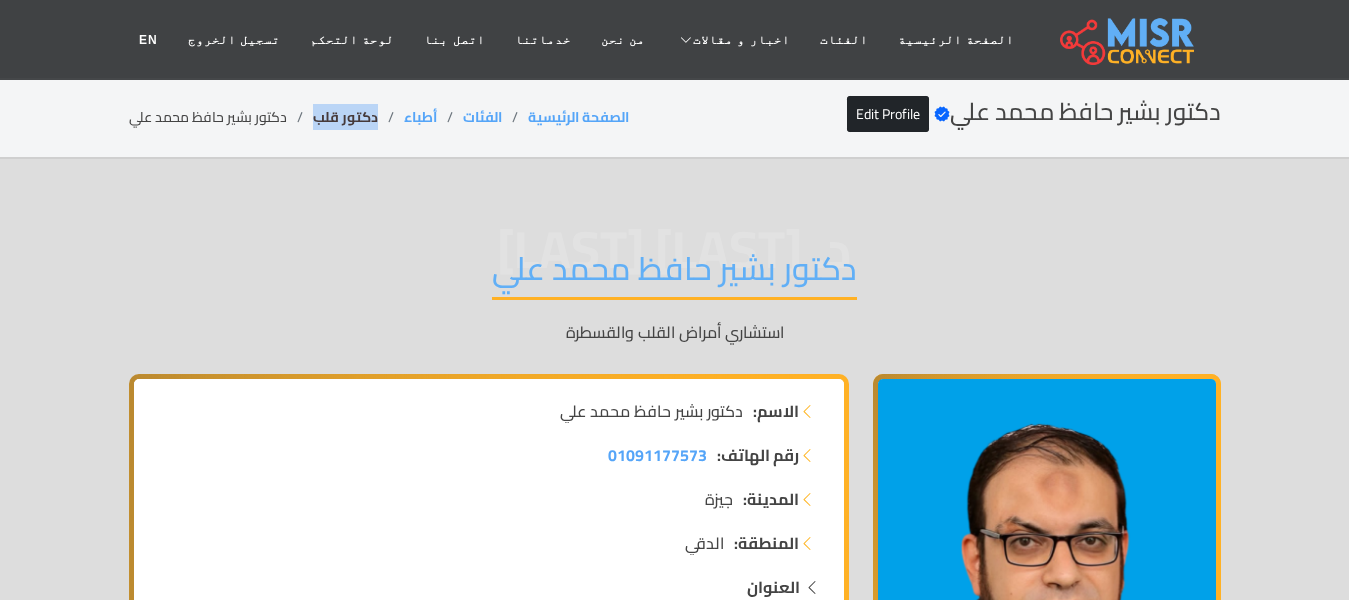 drag, startPoint x: 380, startPoint y: 119, endPoint x: 316, endPoint y: 119, distance: 64 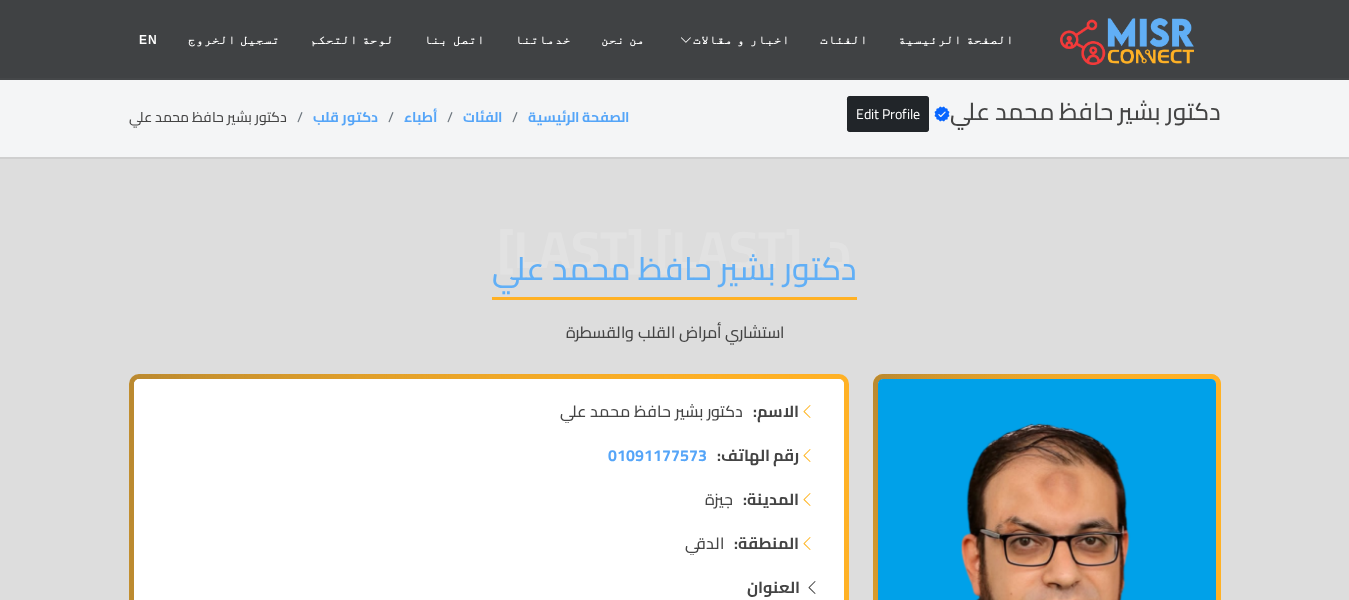 click on "دكتور بشير حافظ محمد علي" at bounding box center [674, 274] 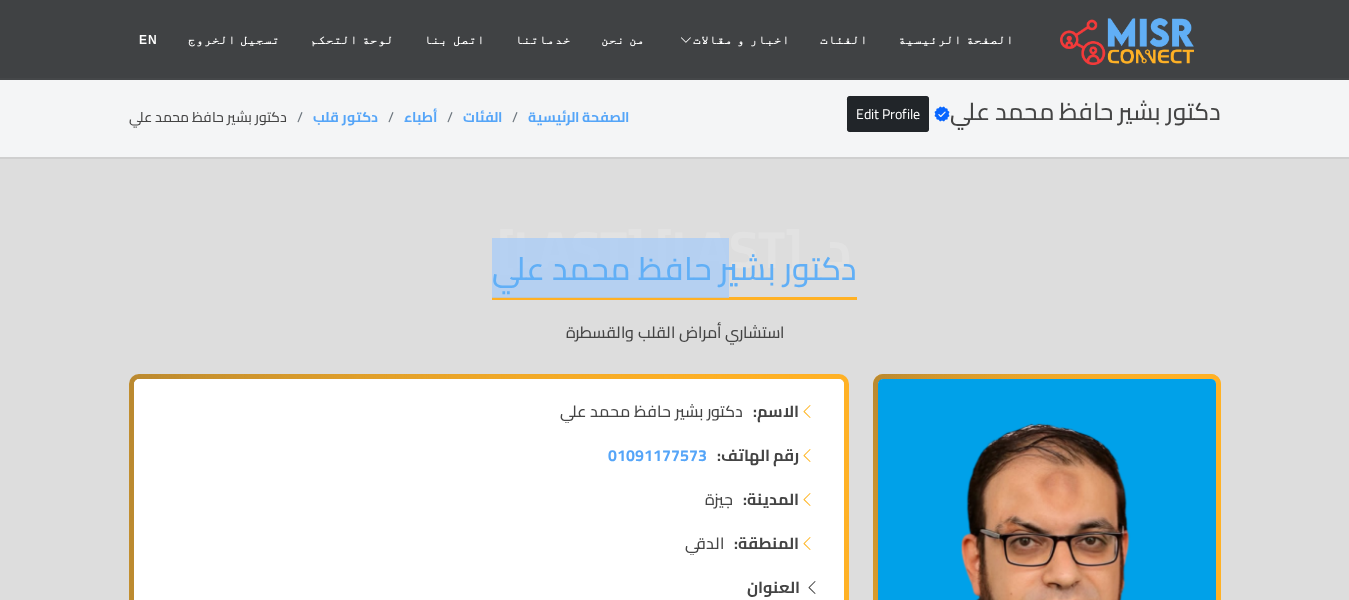 click on "دكتور بشير حافظ محمد علي" at bounding box center [674, 274] 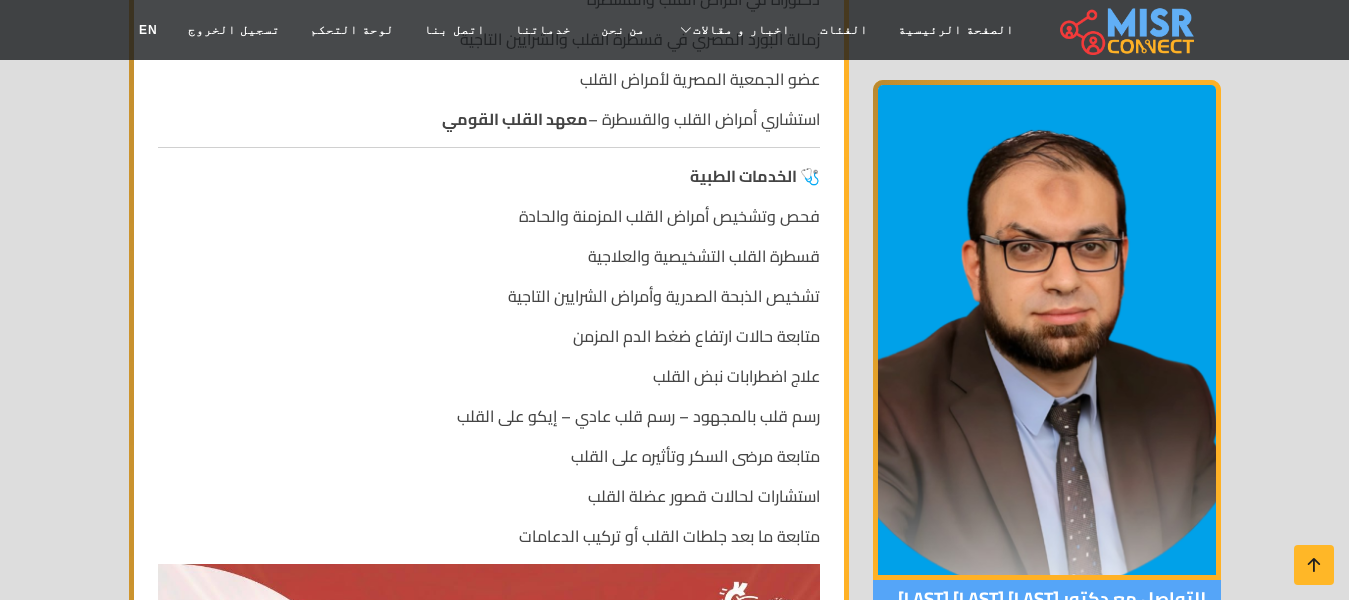scroll, scrollTop: 1500, scrollLeft: 0, axis: vertical 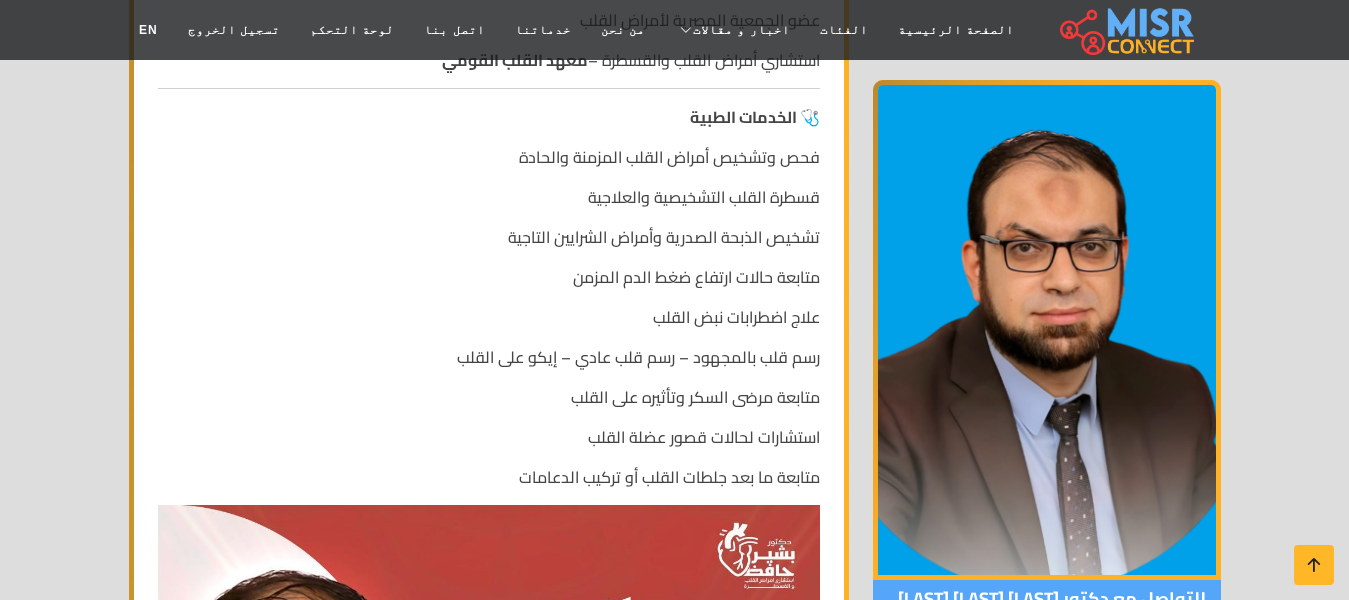 drag, startPoint x: 1348, startPoint y: 117, endPoint x: 1347, endPoint y: 280, distance: 163.00307 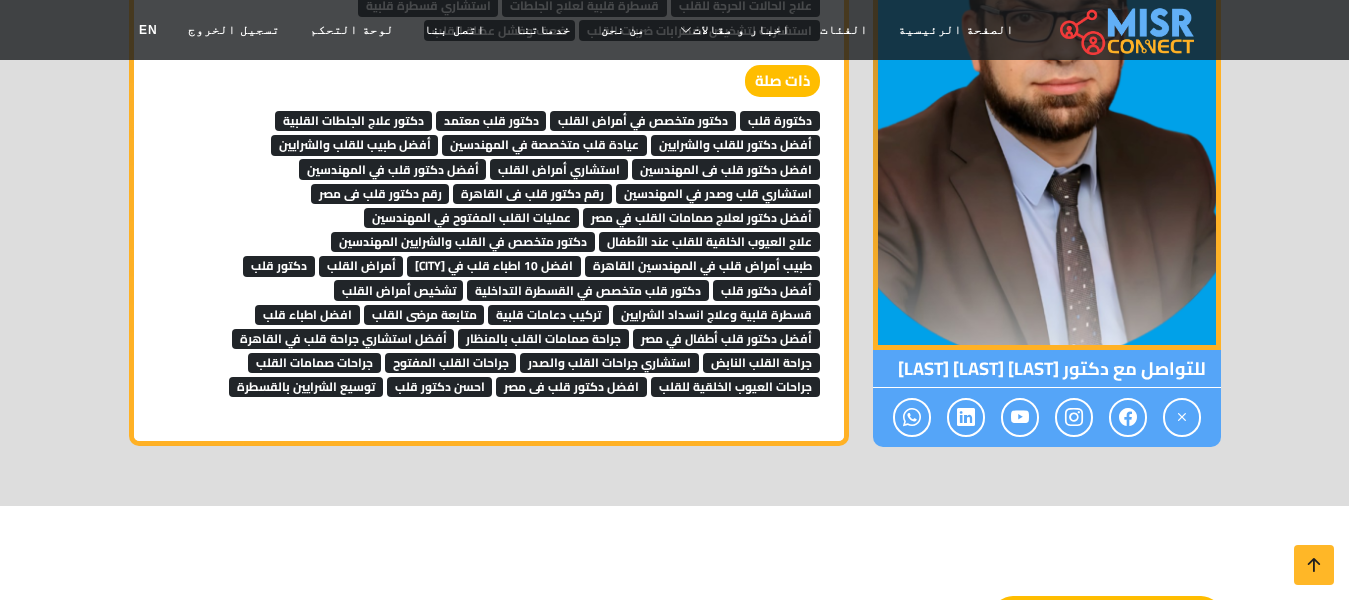 scroll, scrollTop: 6990, scrollLeft: 0, axis: vertical 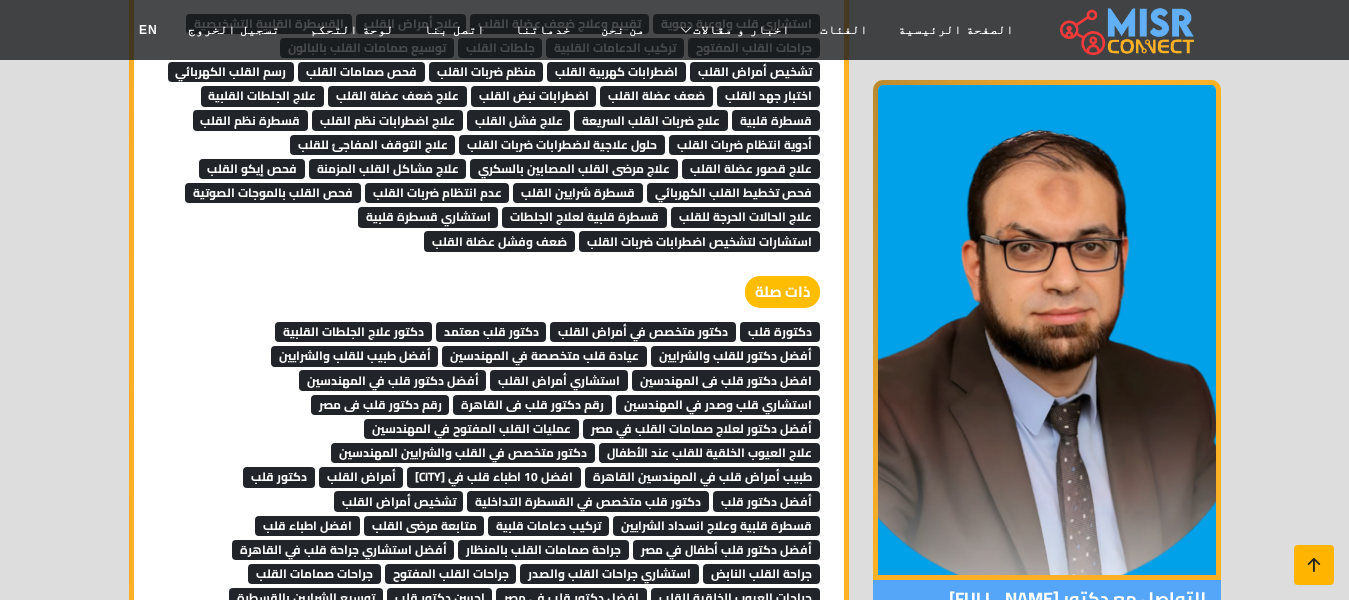 click at bounding box center [1314, 565] 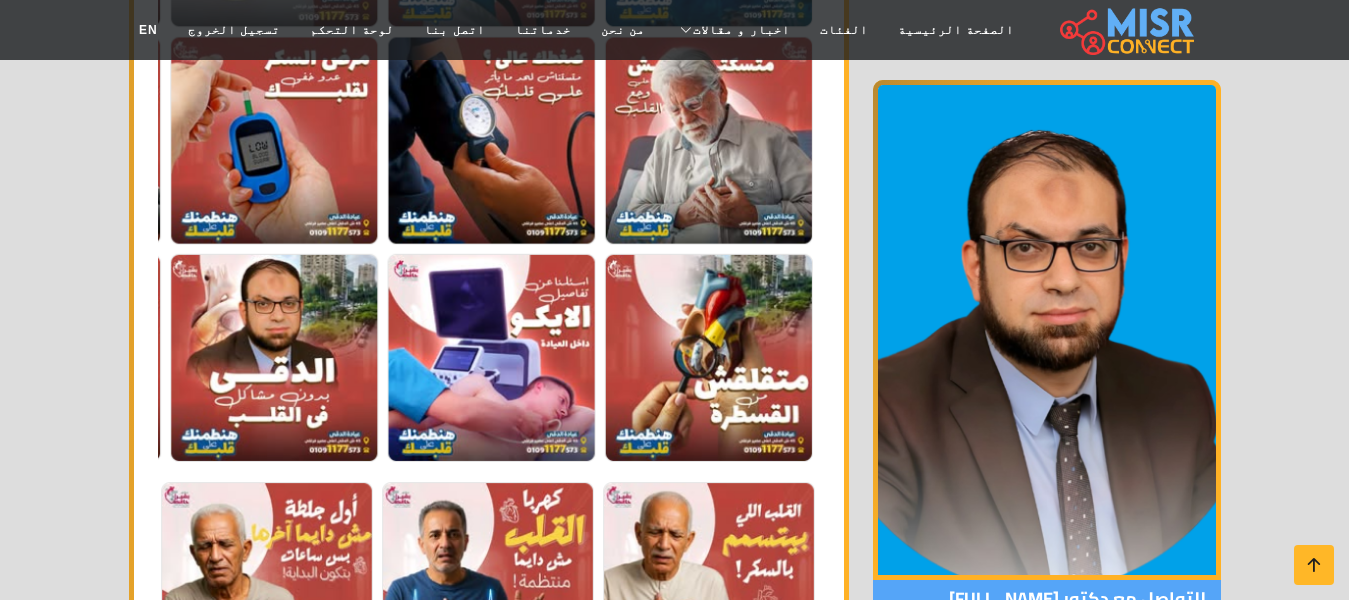 scroll, scrollTop: 0, scrollLeft: 0, axis: both 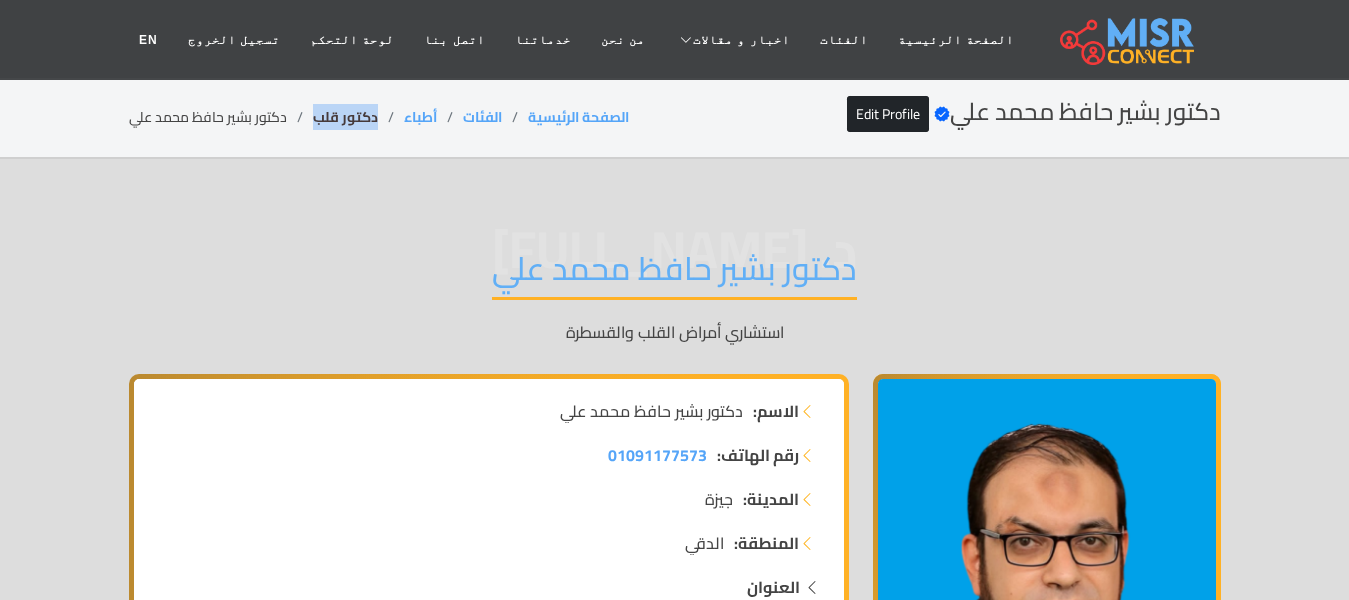drag, startPoint x: 384, startPoint y: 114, endPoint x: 313, endPoint y: 121, distance: 71.34424 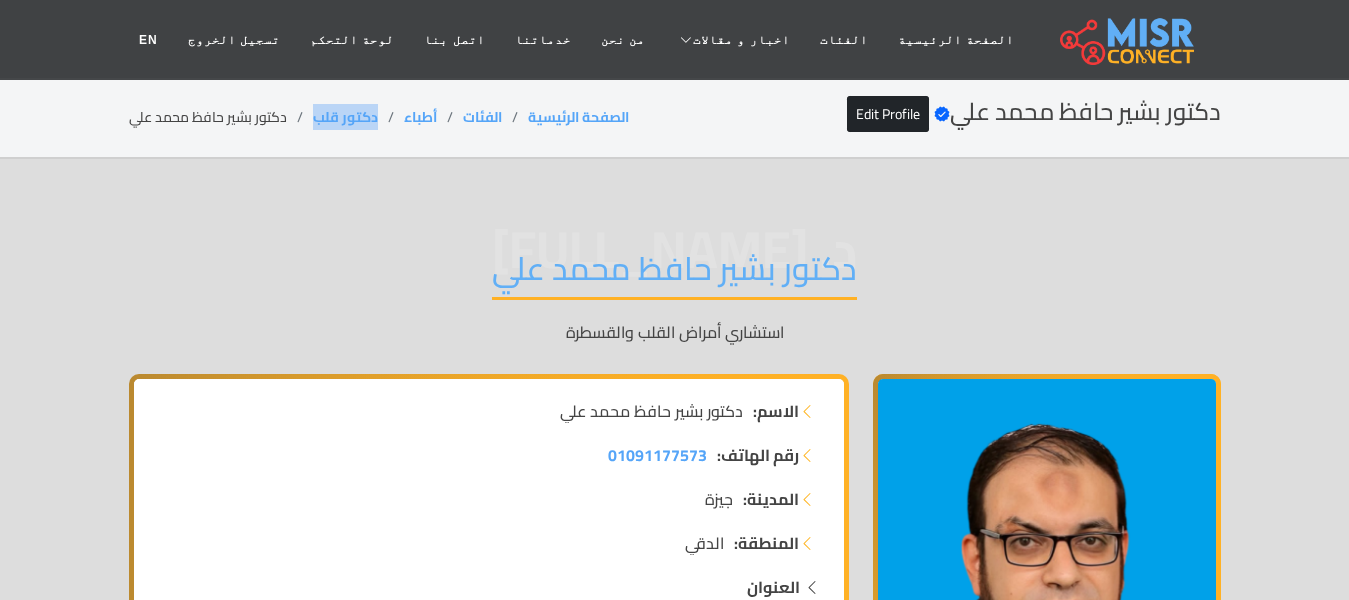 copy on "دكتور قلب" 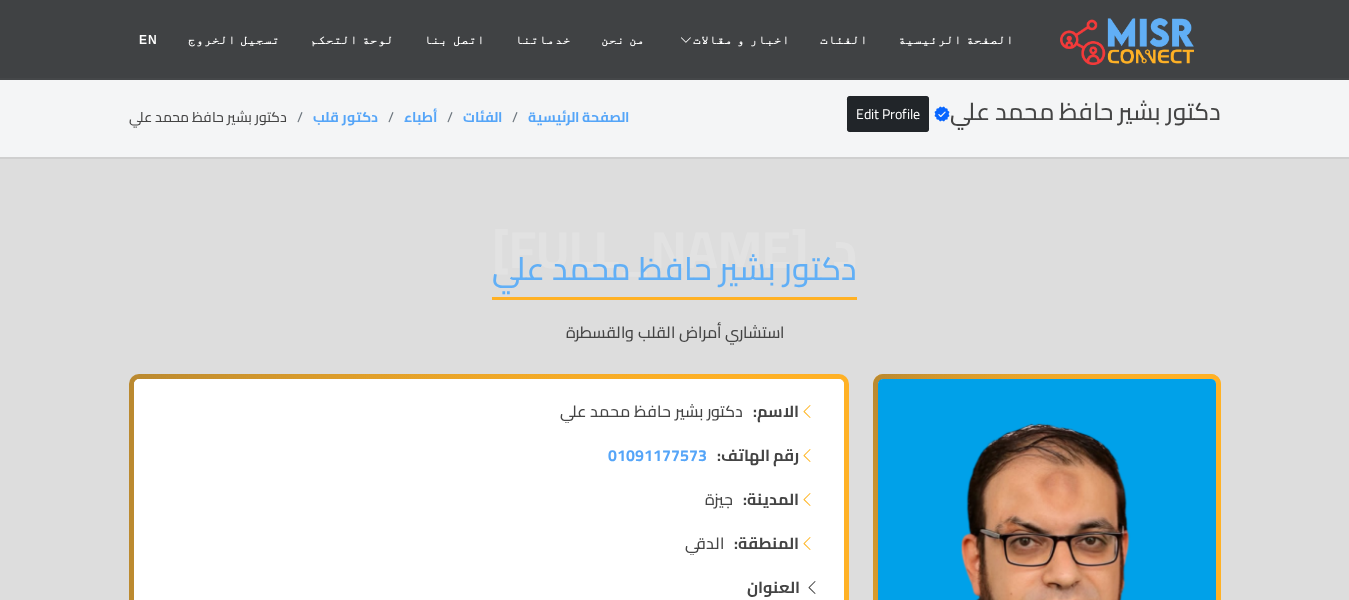 click on "دكتور بشير حافظ محمد علي" at bounding box center [674, 274] 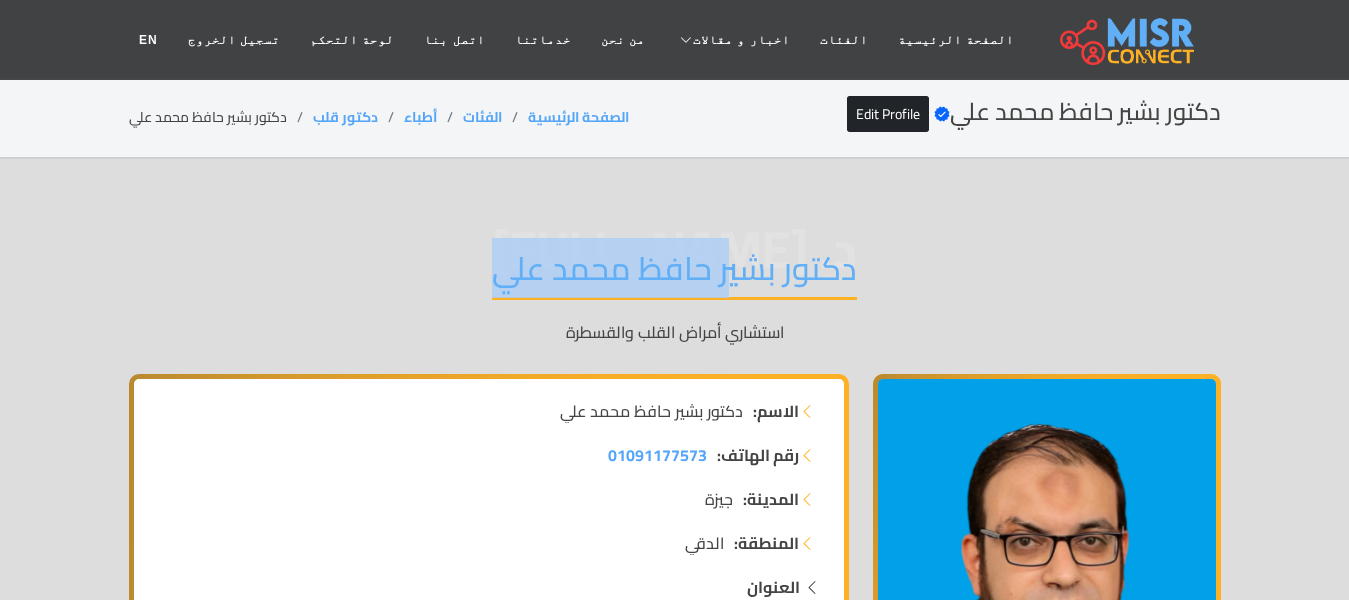 click on "دكتور بشير حافظ محمد علي" at bounding box center (674, 274) 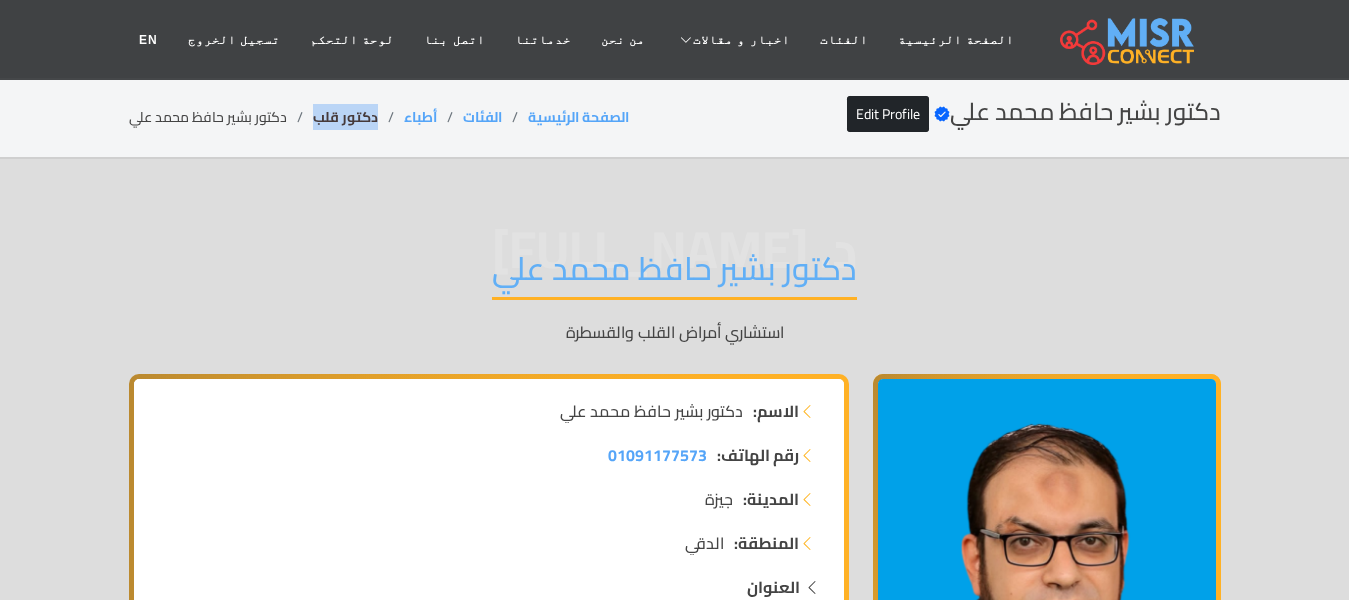 drag, startPoint x: 378, startPoint y: 123, endPoint x: 318, endPoint y: 127, distance: 60.133186 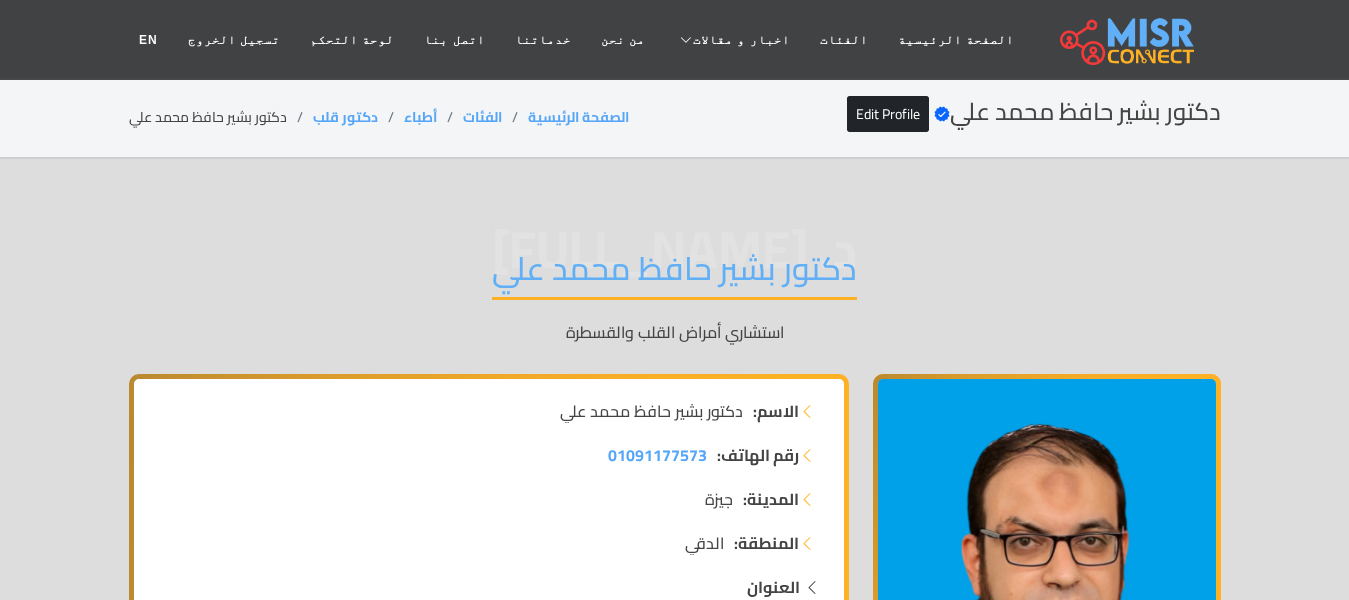 click on "دكتور بشير حافظ محمد علي" at bounding box center [674, 274] 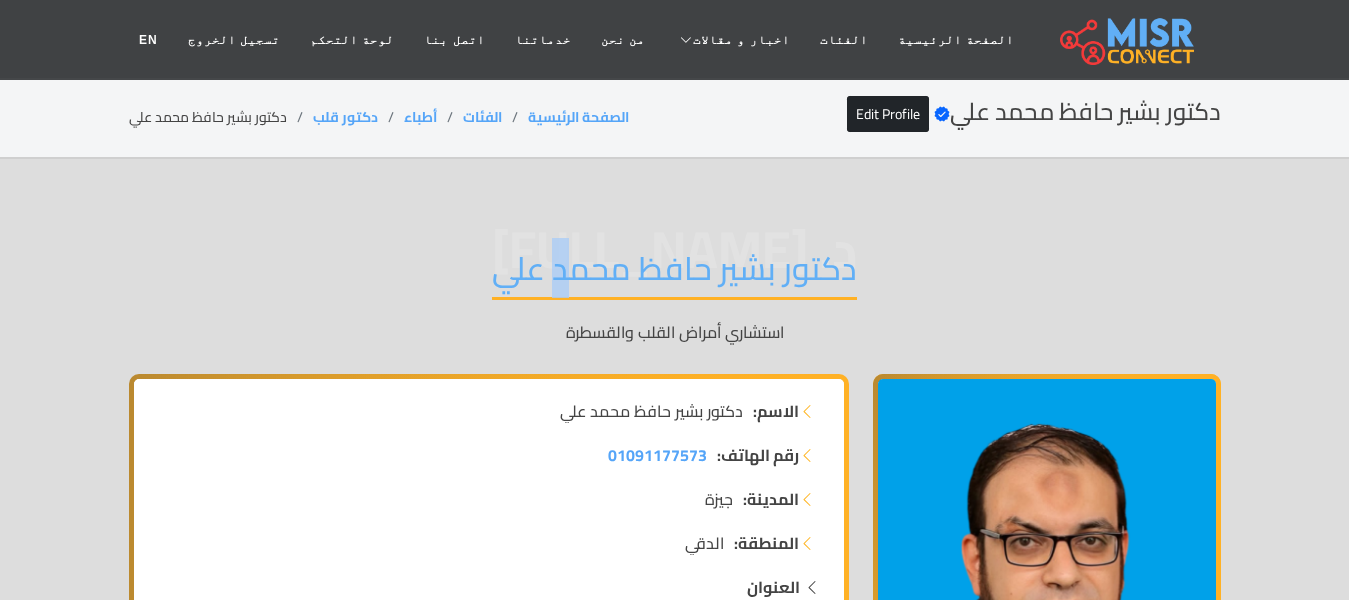 click on "دكتور بشير حافظ محمد علي" at bounding box center (674, 274) 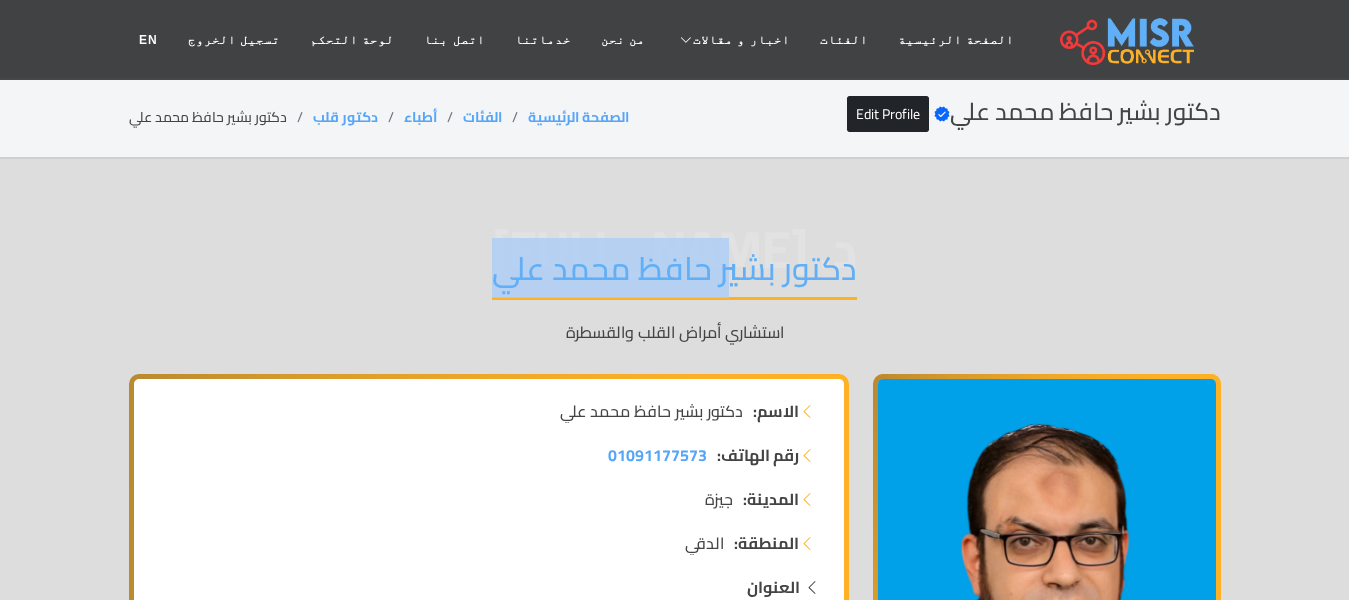 click on "دكتور بشير حافظ محمد علي" at bounding box center [674, 274] 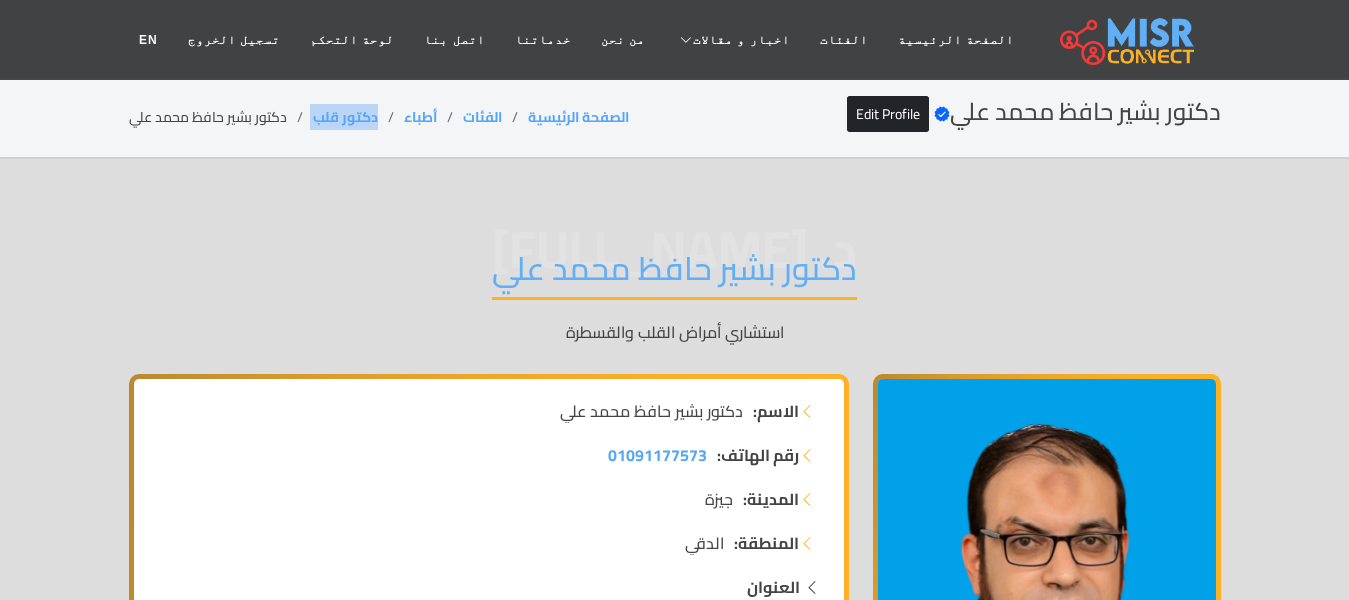 drag, startPoint x: 379, startPoint y: 122, endPoint x: 311, endPoint y: 128, distance: 68.26419 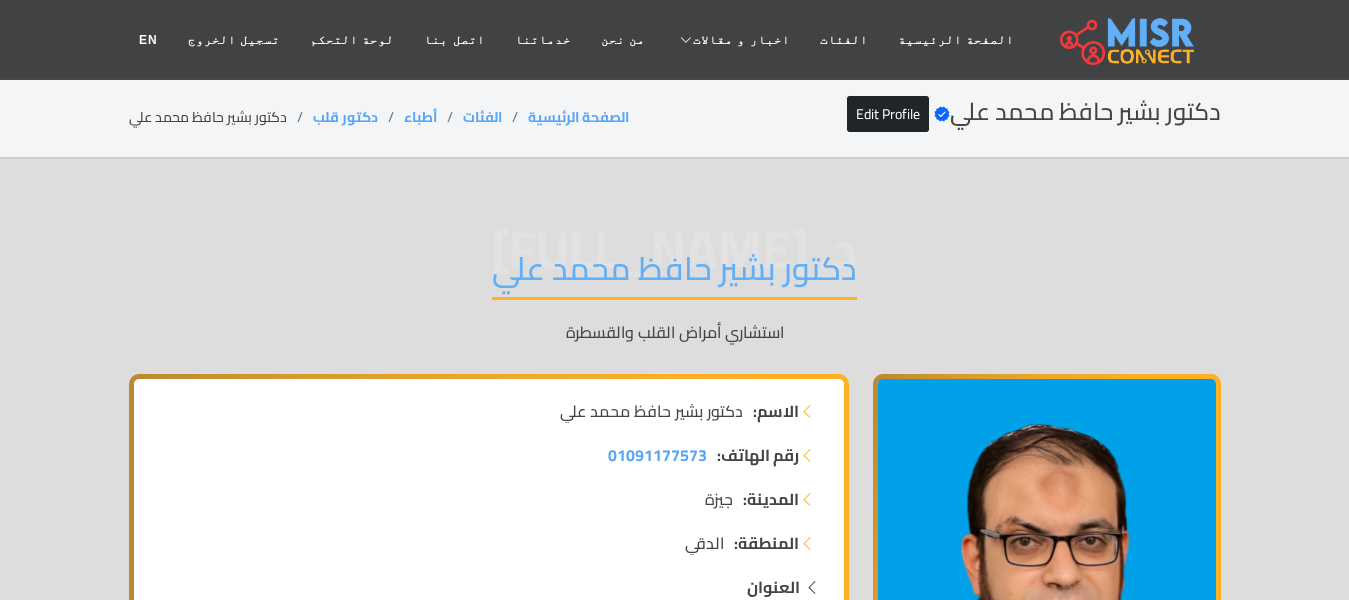 click on "دكتور بشير حافظ محمد علي" at bounding box center (674, 274) 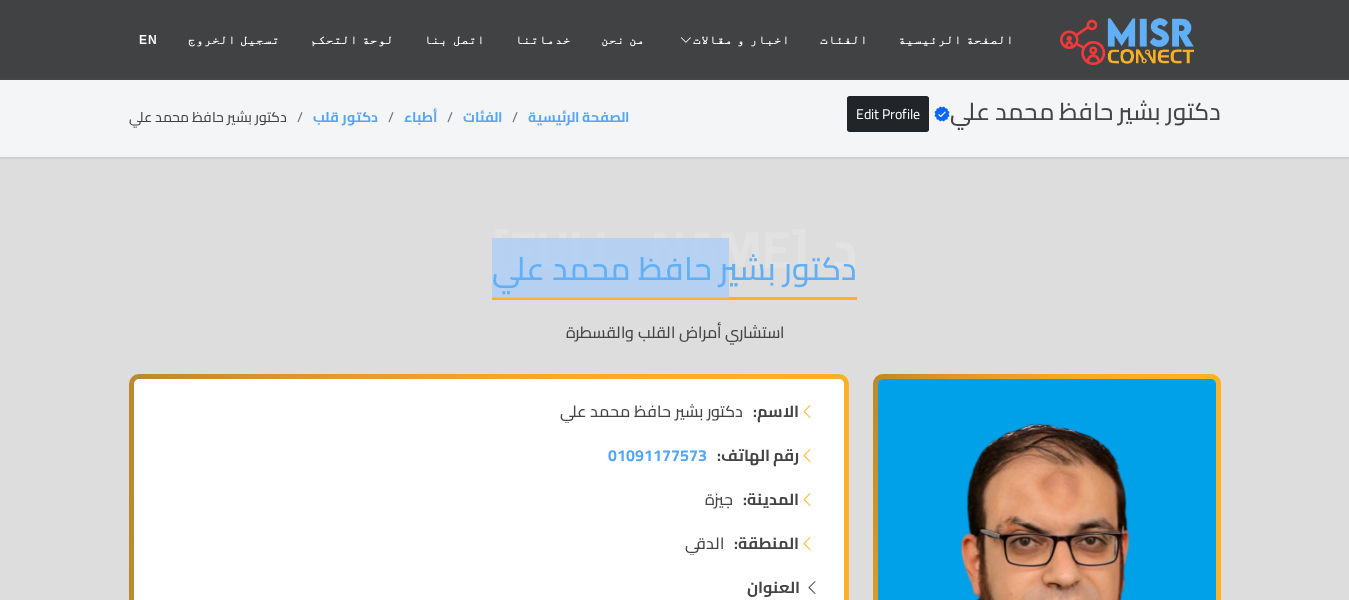 click on "دكتور بشير حافظ محمد علي" at bounding box center [674, 274] 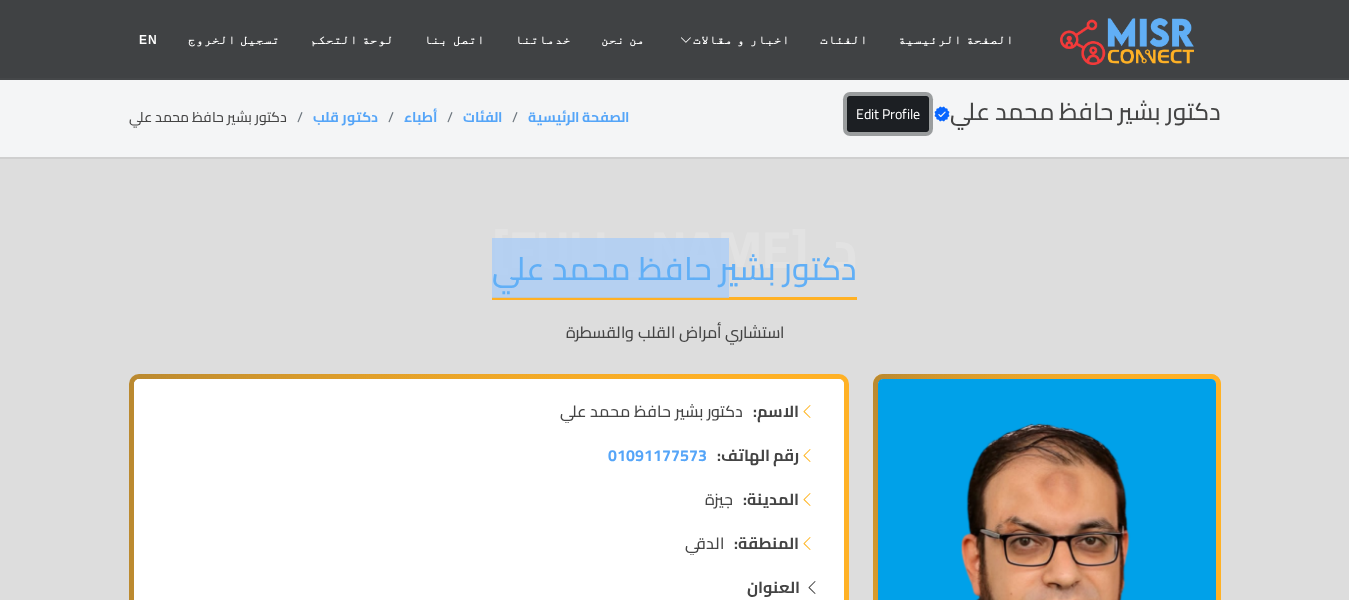 click on "Edit Profile" at bounding box center (888, 114) 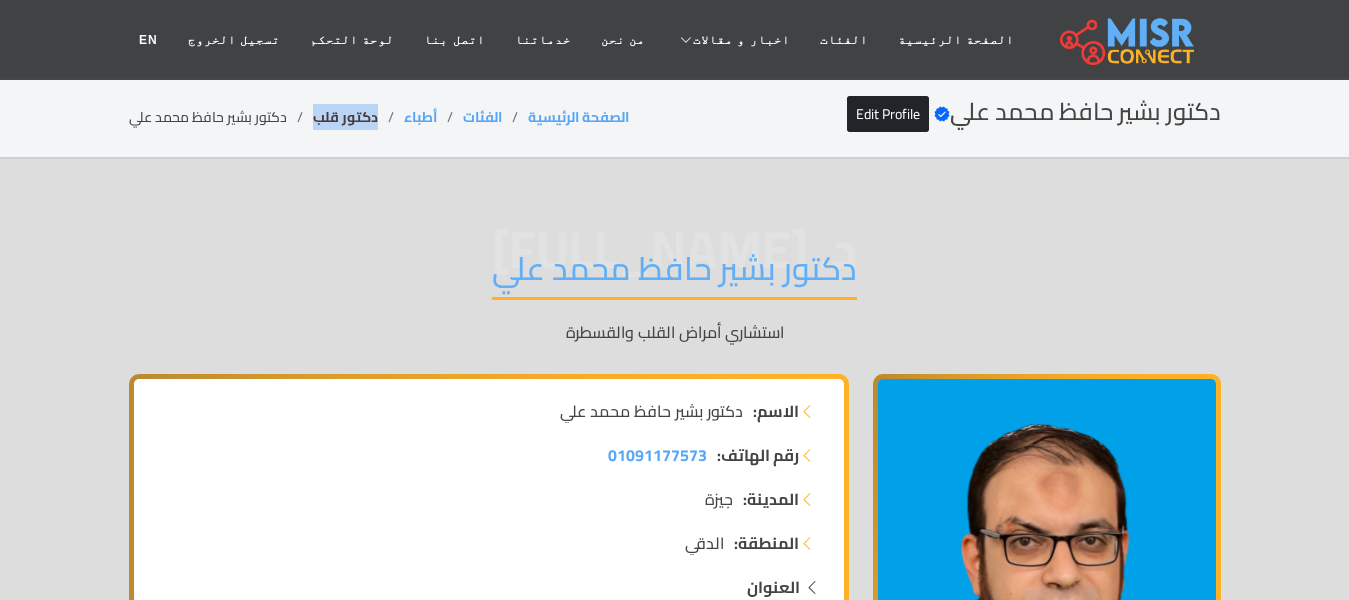 drag, startPoint x: 381, startPoint y: 124, endPoint x: 314, endPoint y: 127, distance: 67.06713 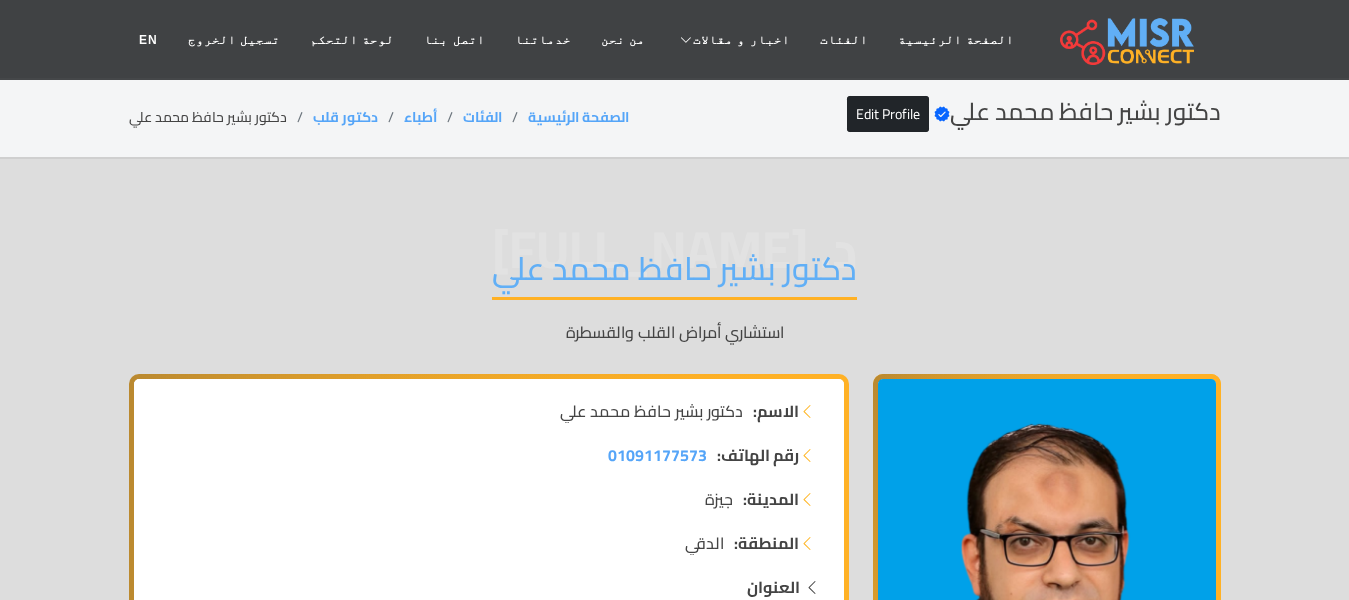 click on "دكتور بشير حافظ محمد علي" at bounding box center [674, 274] 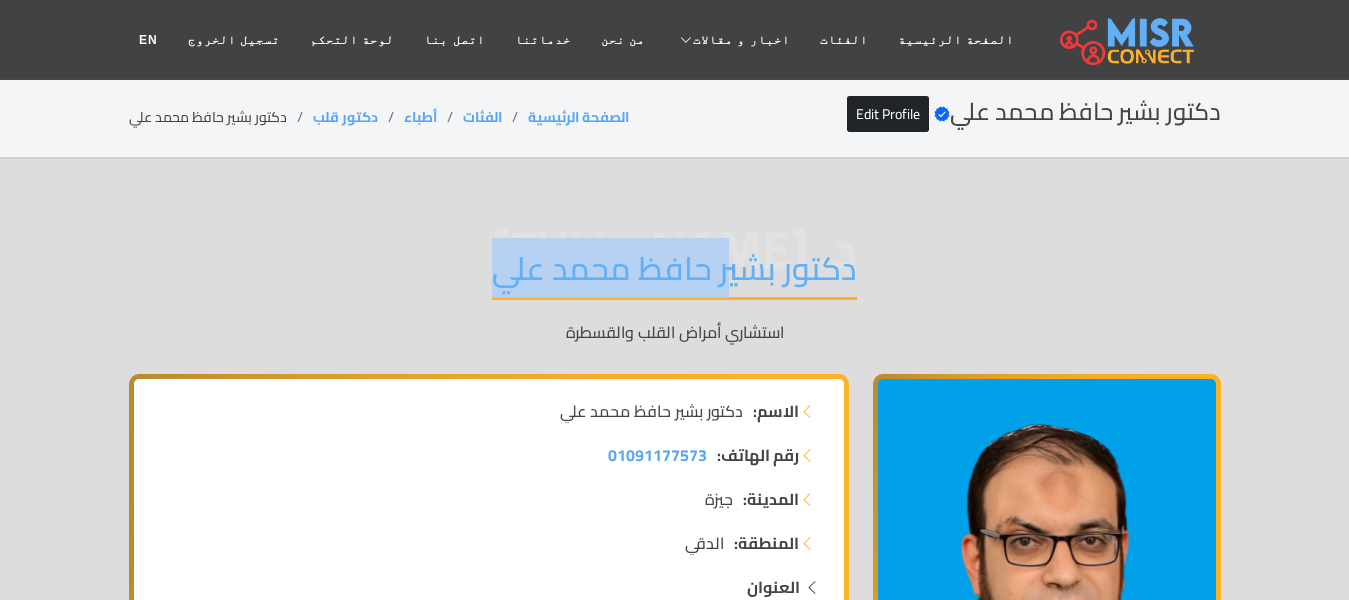 click on "دكتور بشير حافظ محمد علي" at bounding box center (674, 274) 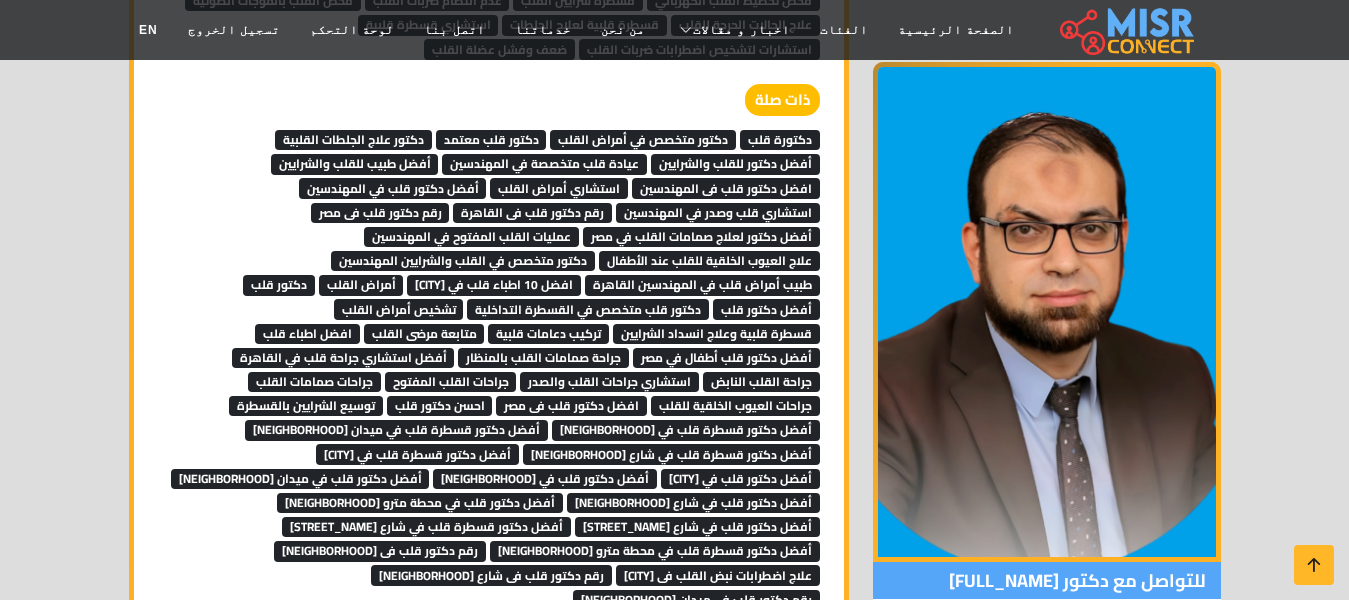 scroll, scrollTop: 7011, scrollLeft: 0, axis: vertical 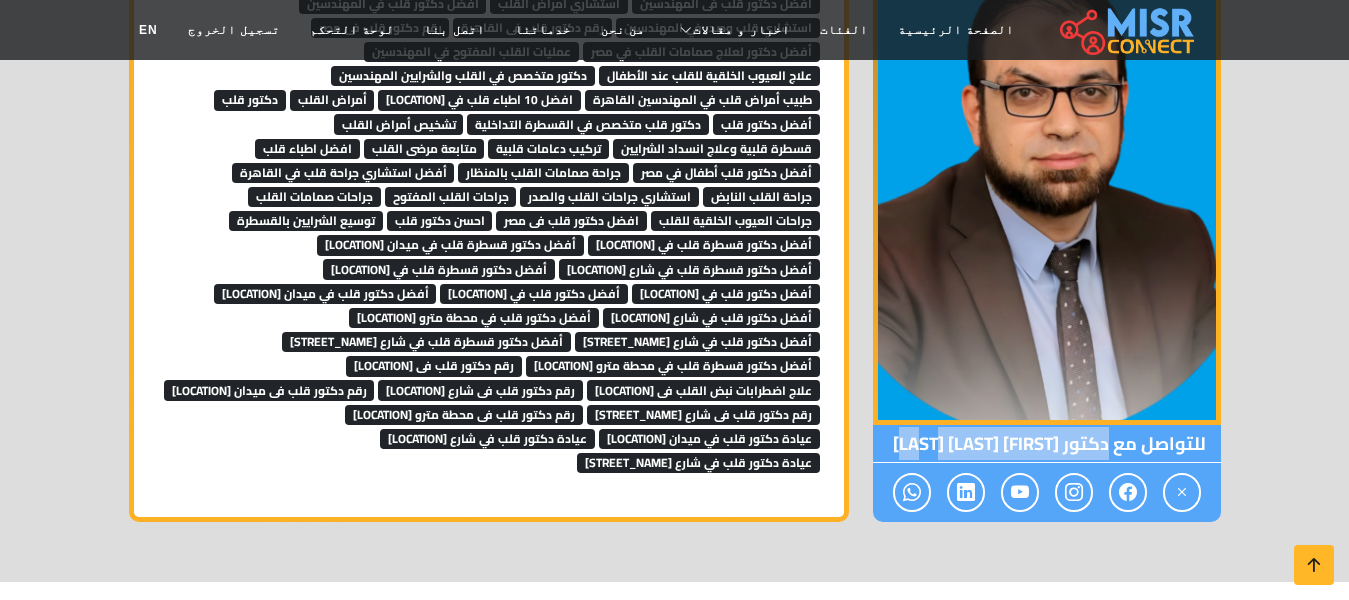 drag, startPoint x: 1108, startPoint y: 363, endPoint x: 885, endPoint y: 378, distance: 223.50392 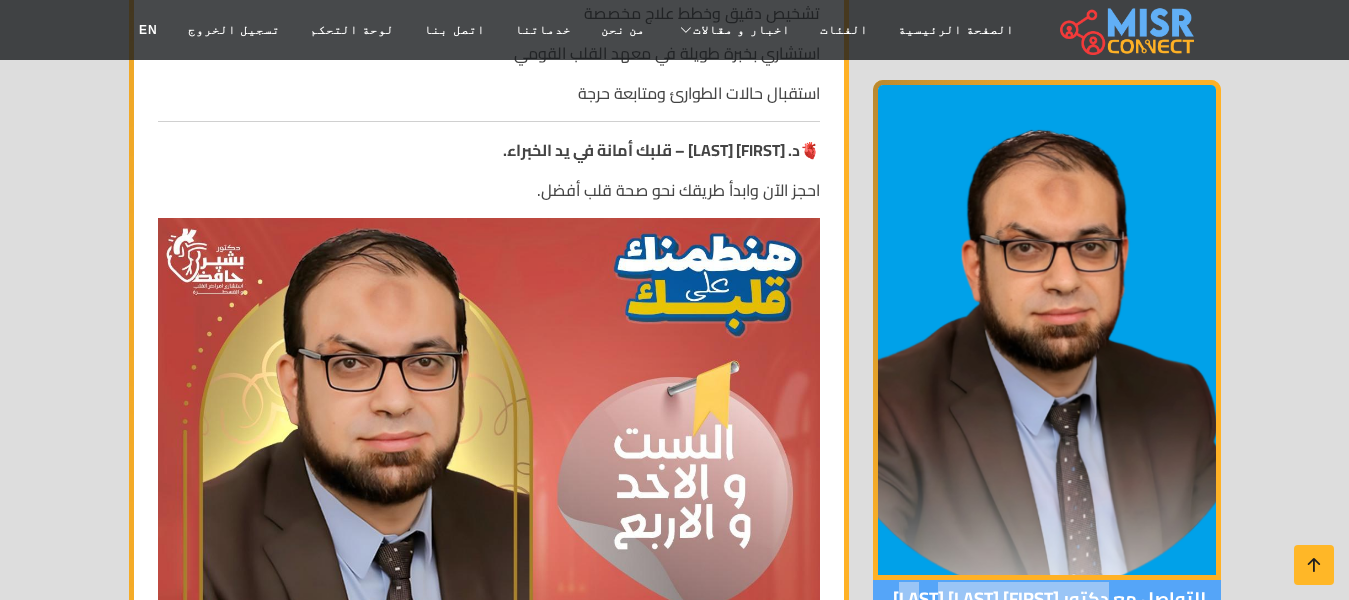 scroll, scrollTop: 5567, scrollLeft: 0, axis: vertical 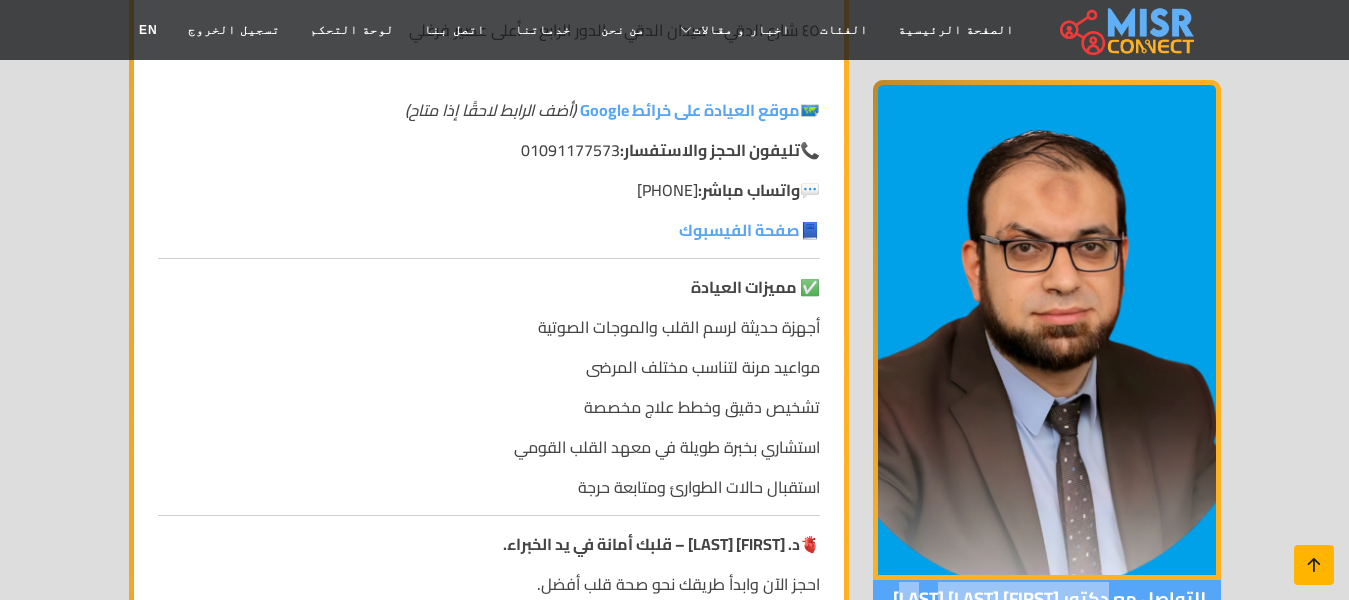 click at bounding box center (1314, 565) 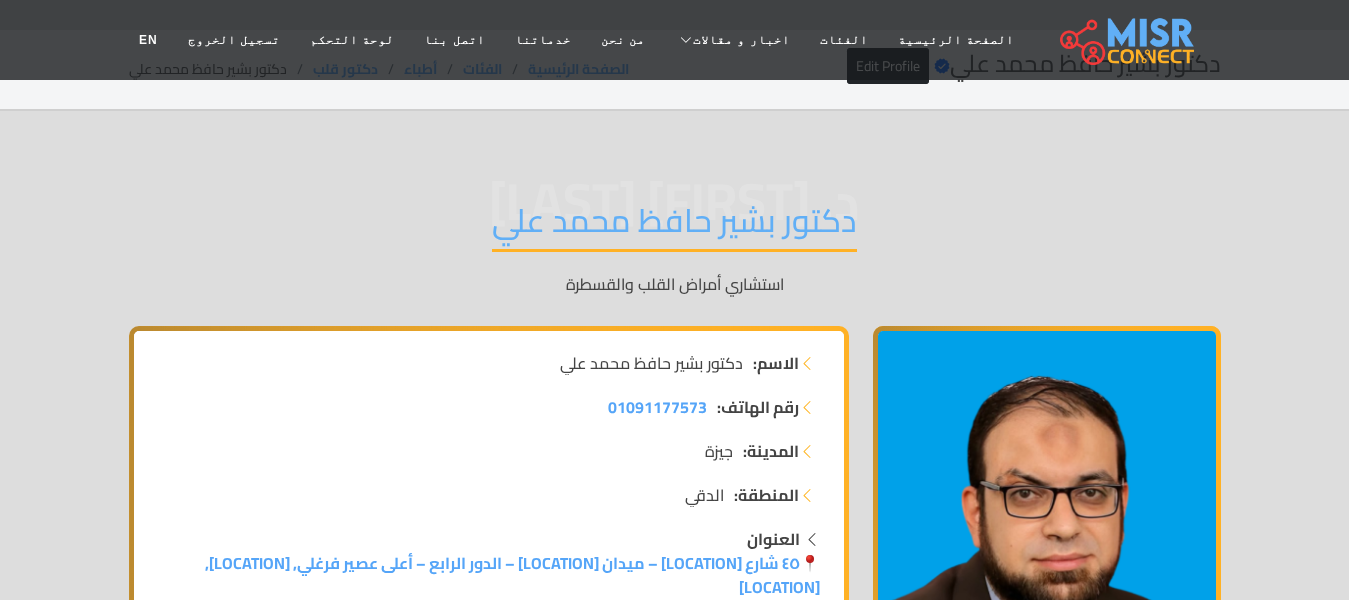 scroll, scrollTop: 0, scrollLeft: 0, axis: both 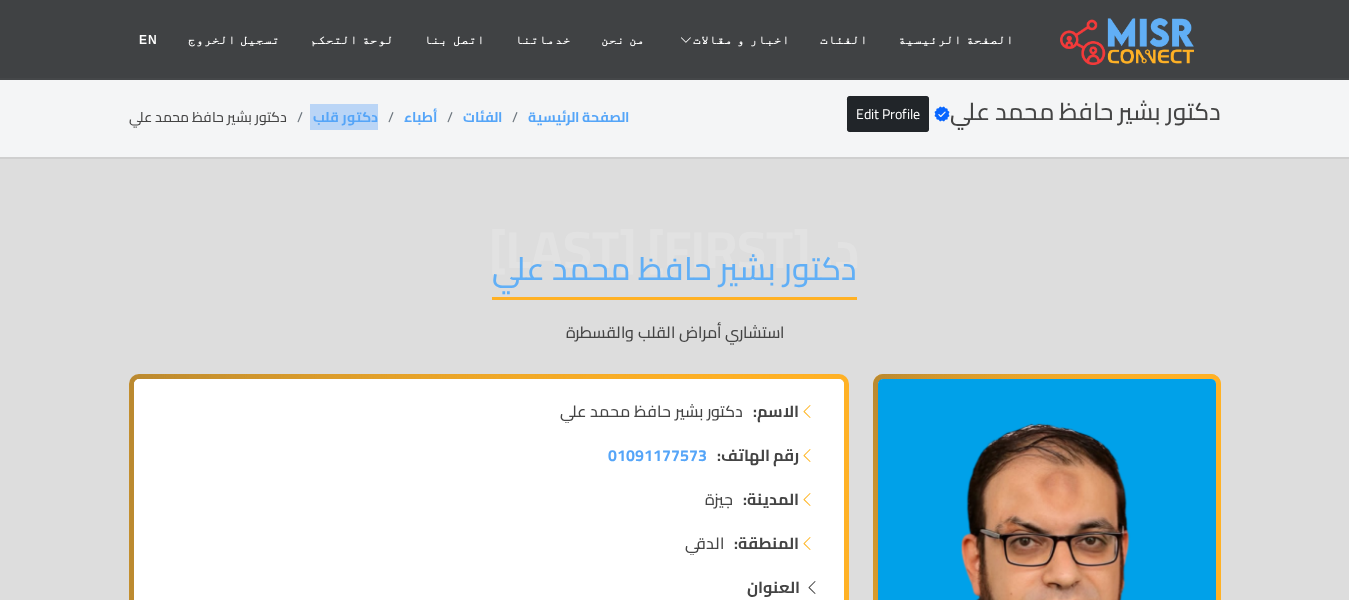 drag, startPoint x: 382, startPoint y: 116, endPoint x: 312, endPoint y: 116, distance: 70 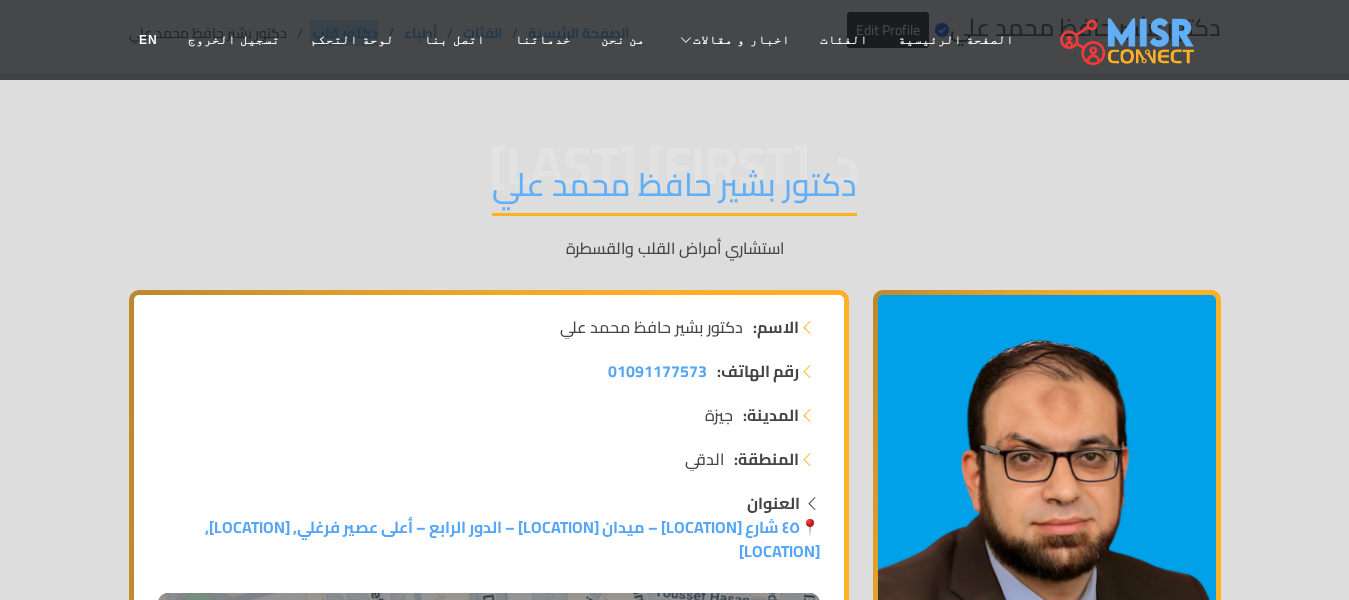 scroll, scrollTop: 0, scrollLeft: 0, axis: both 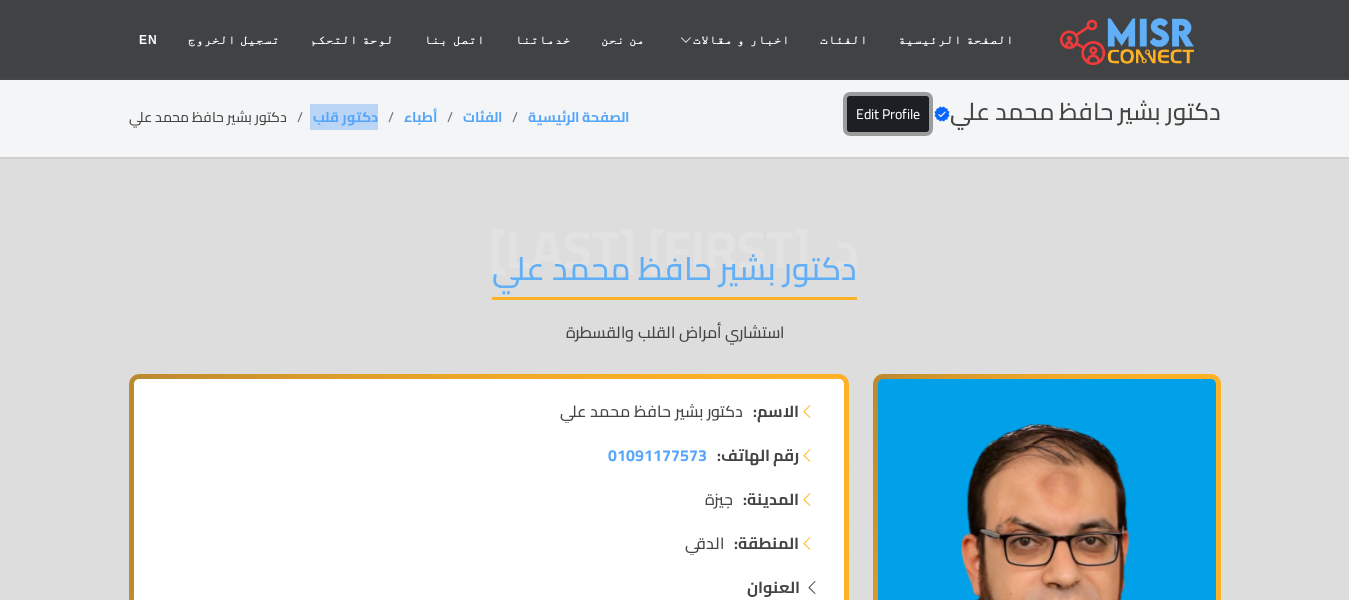click on "Edit Profile" at bounding box center [888, 114] 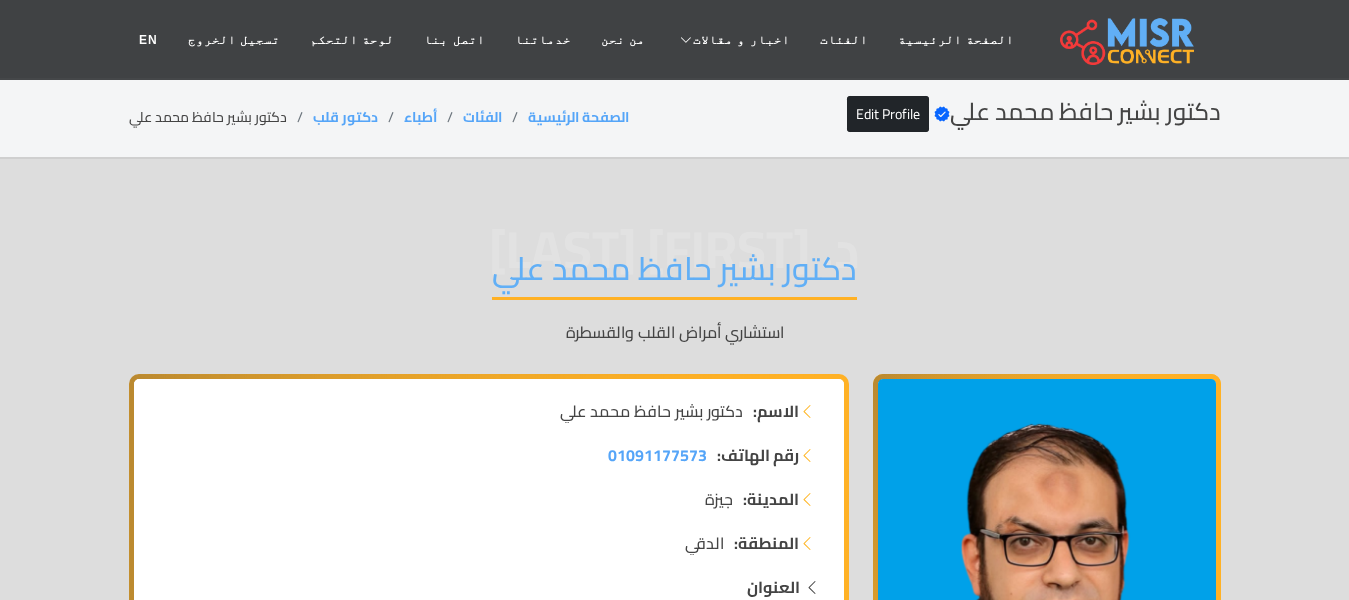 click on "دكتور بشير حافظ محمد علي" at bounding box center (674, 274) 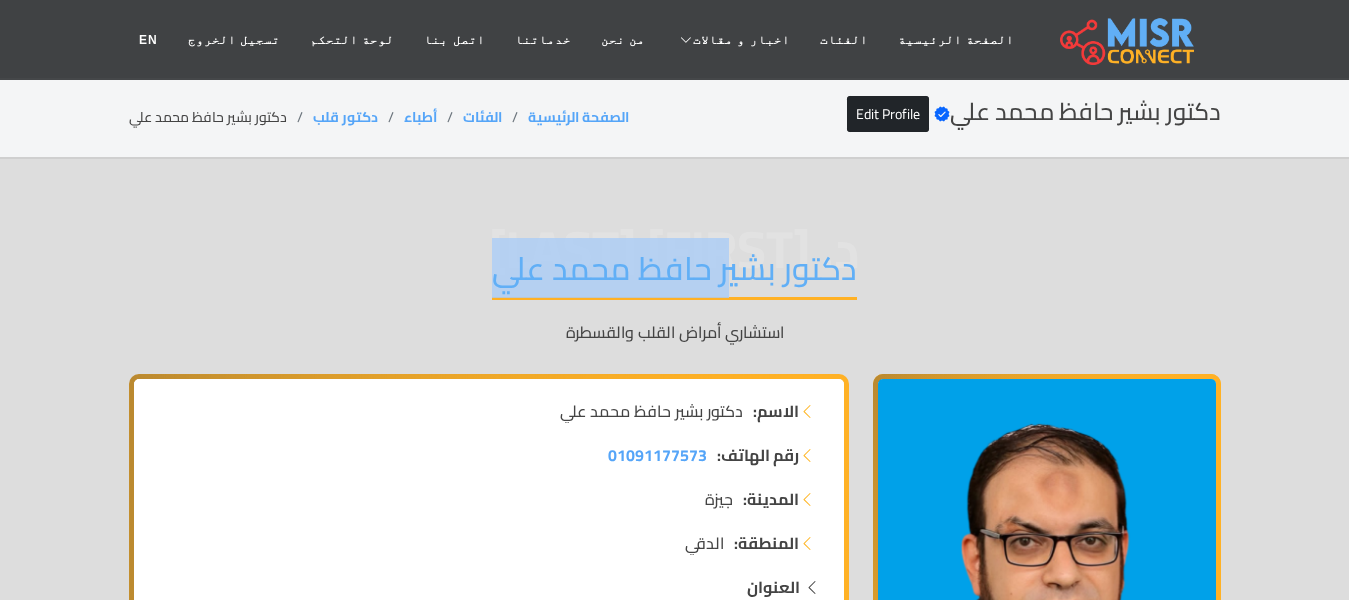 click on "دكتور بشير حافظ محمد علي" at bounding box center [674, 274] 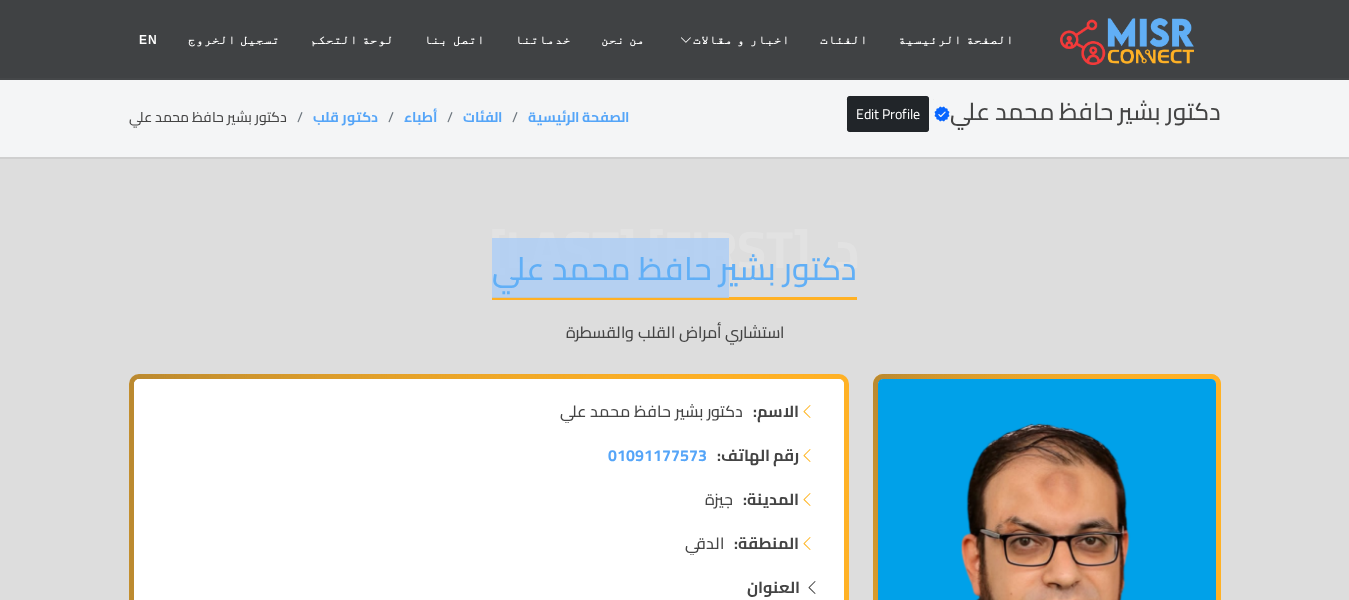 copy on "دكتور بشير حافظ محمد علي" 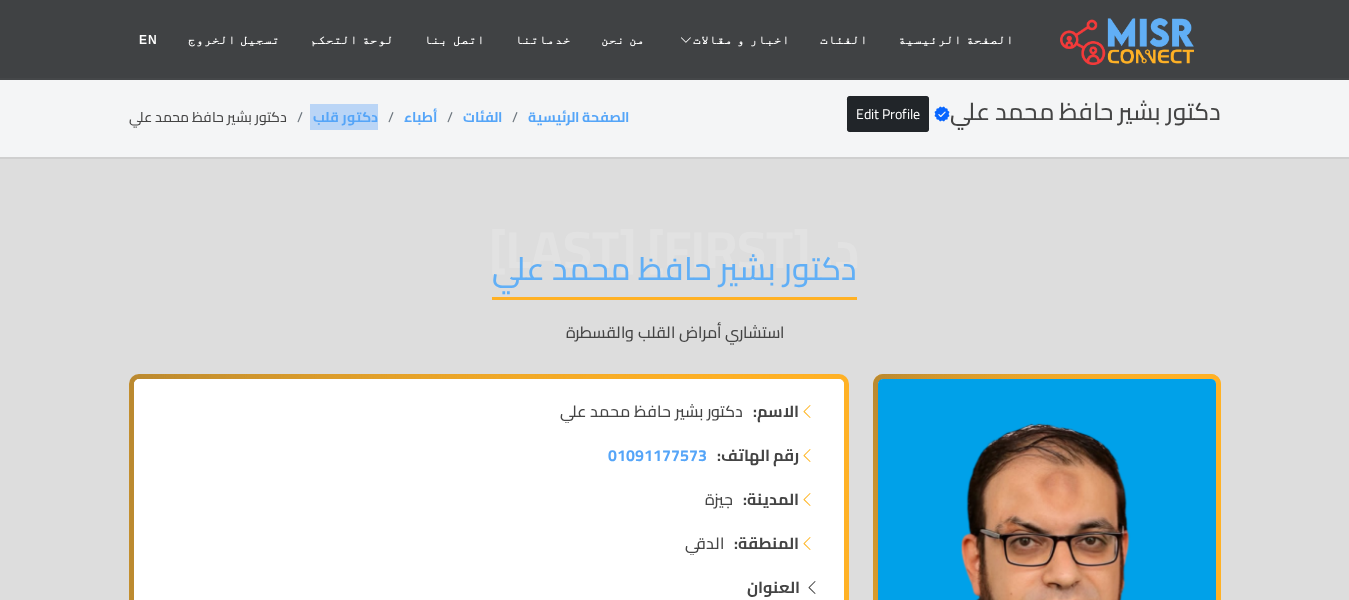 drag, startPoint x: 380, startPoint y: 121, endPoint x: 310, endPoint y: 119, distance: 70.028564 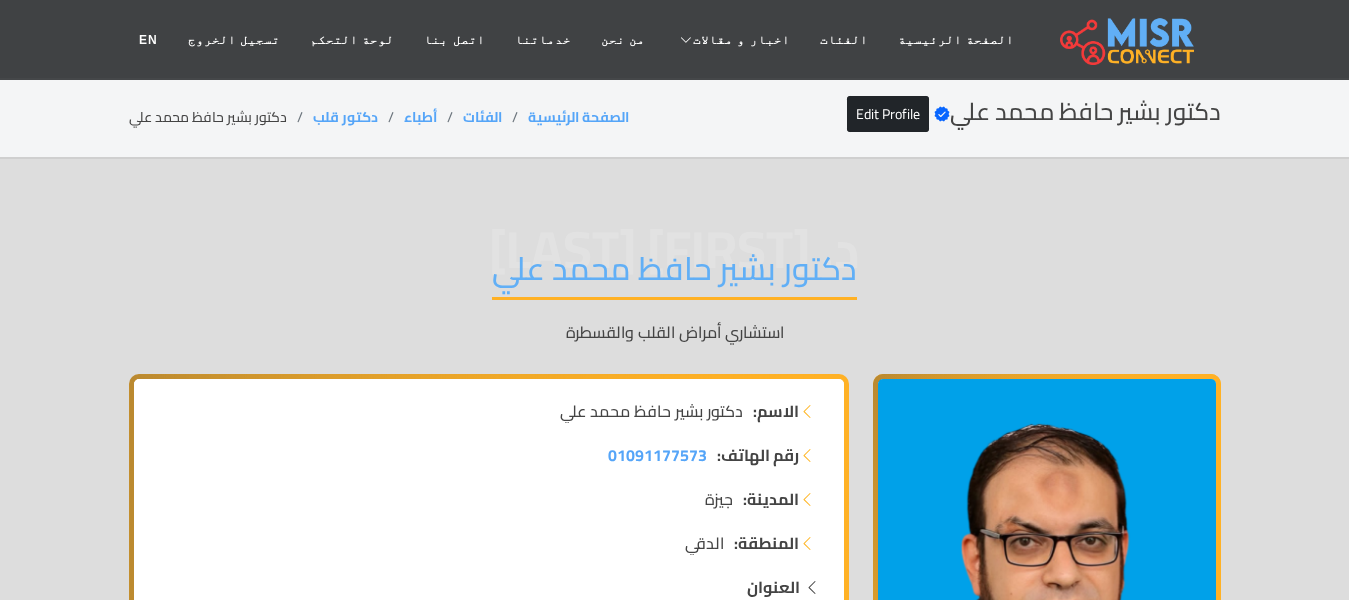 click on "دكتور بشير حافظ محمد علي" at bounding box center [674, 274] 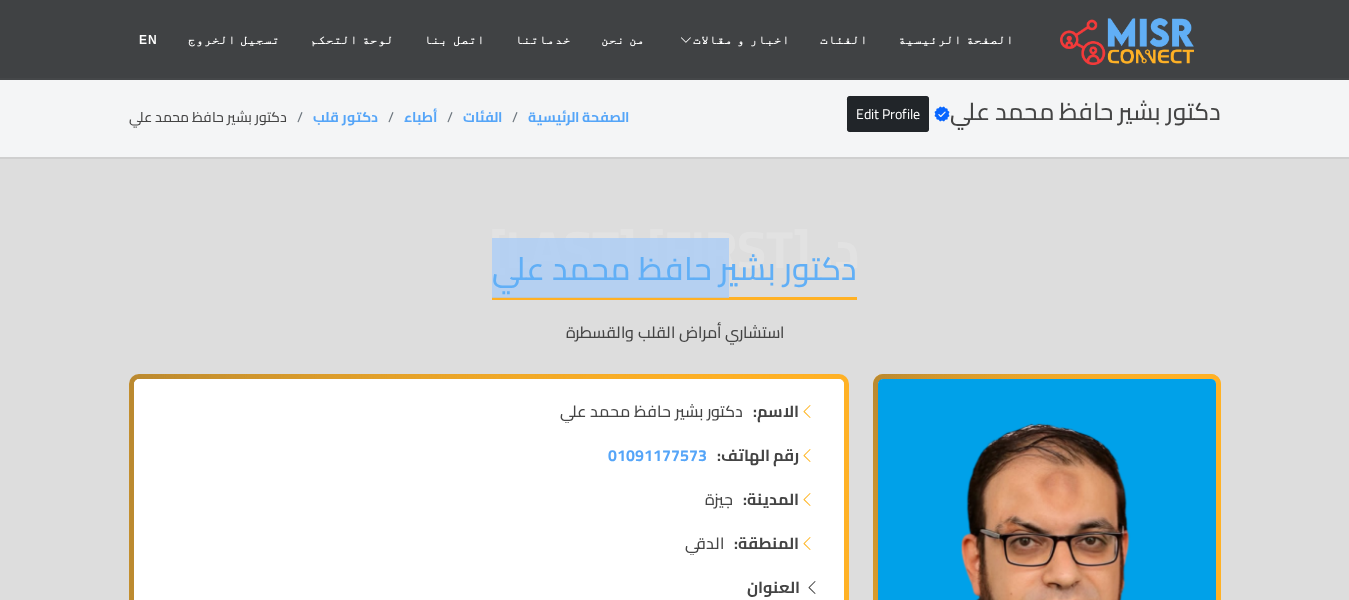 click on "دكتور بشير حافظ محمد علي" at bounding box center [674, 274] 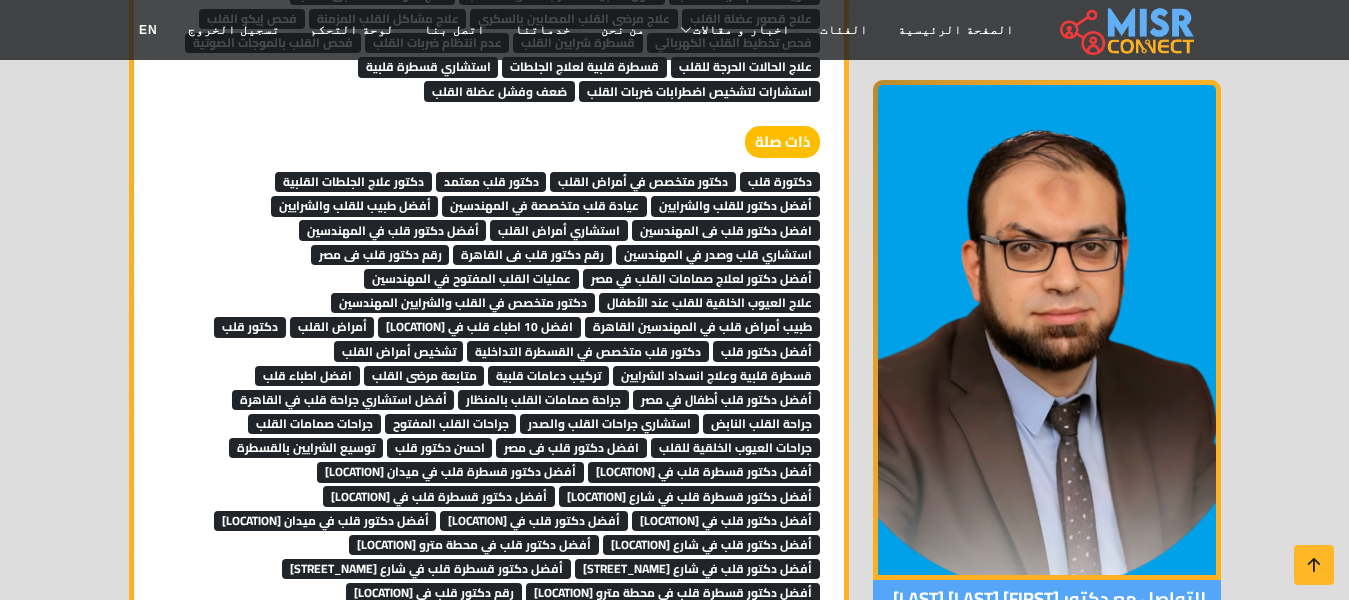 scroll, scrollTop: 7075, scrollLeft: 0, axis: vertical 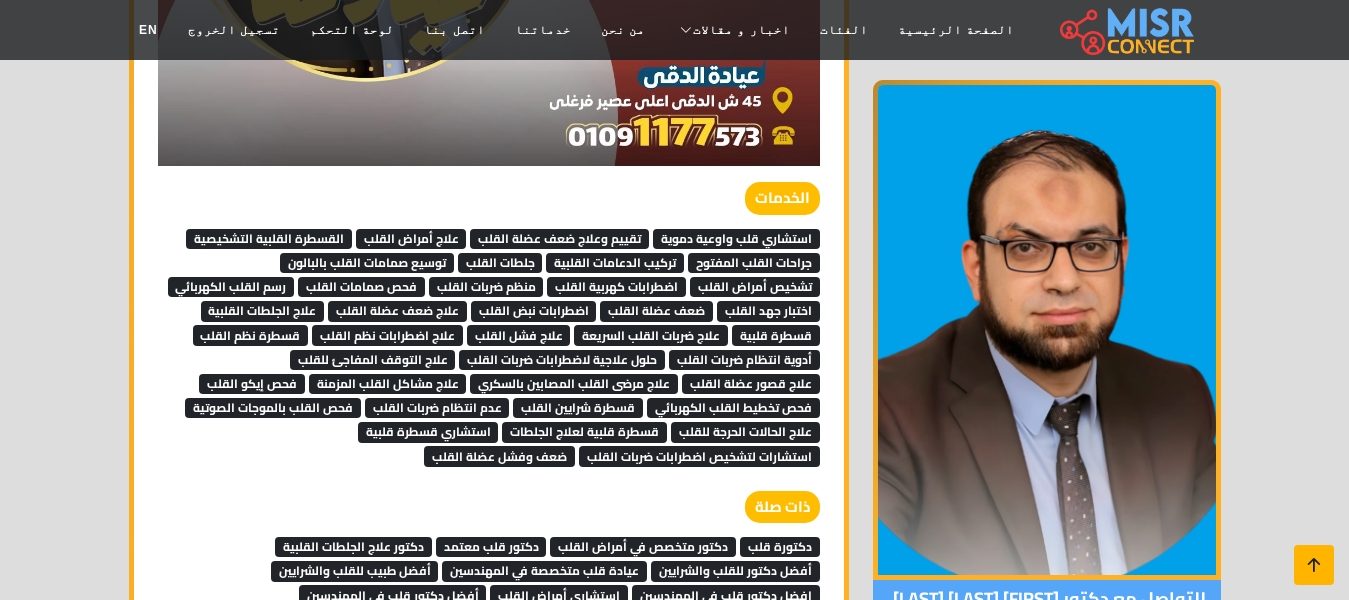 click at bounding box center (1314, 565) 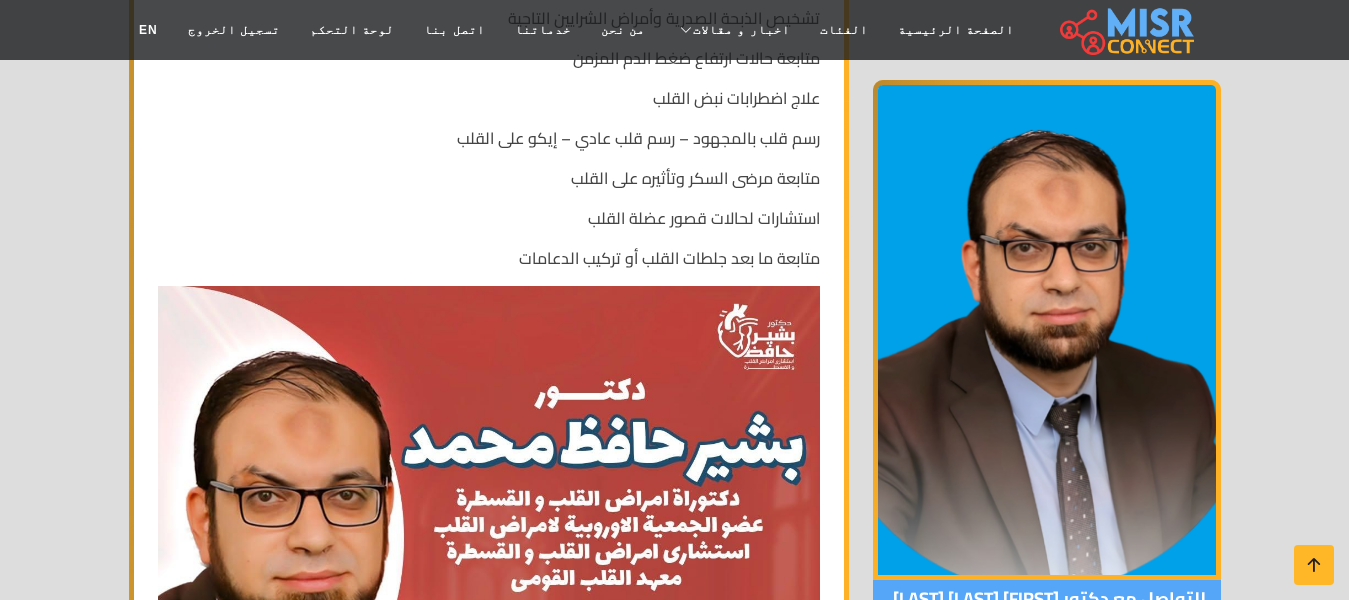 scroll, scrollTop: 0, scrollLeft: 0, axis: both 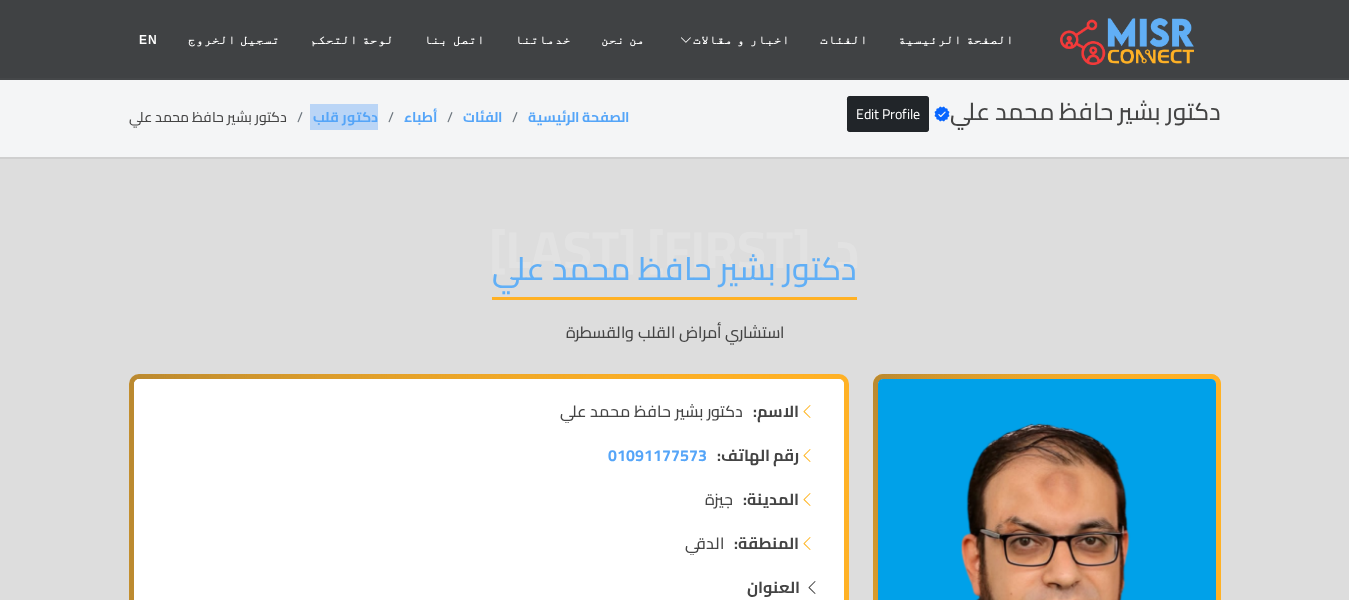 drag, startPoint x: 380, startPoint y: 110, endPoint x: 311, endPoint y: 123, distance: 70.21396 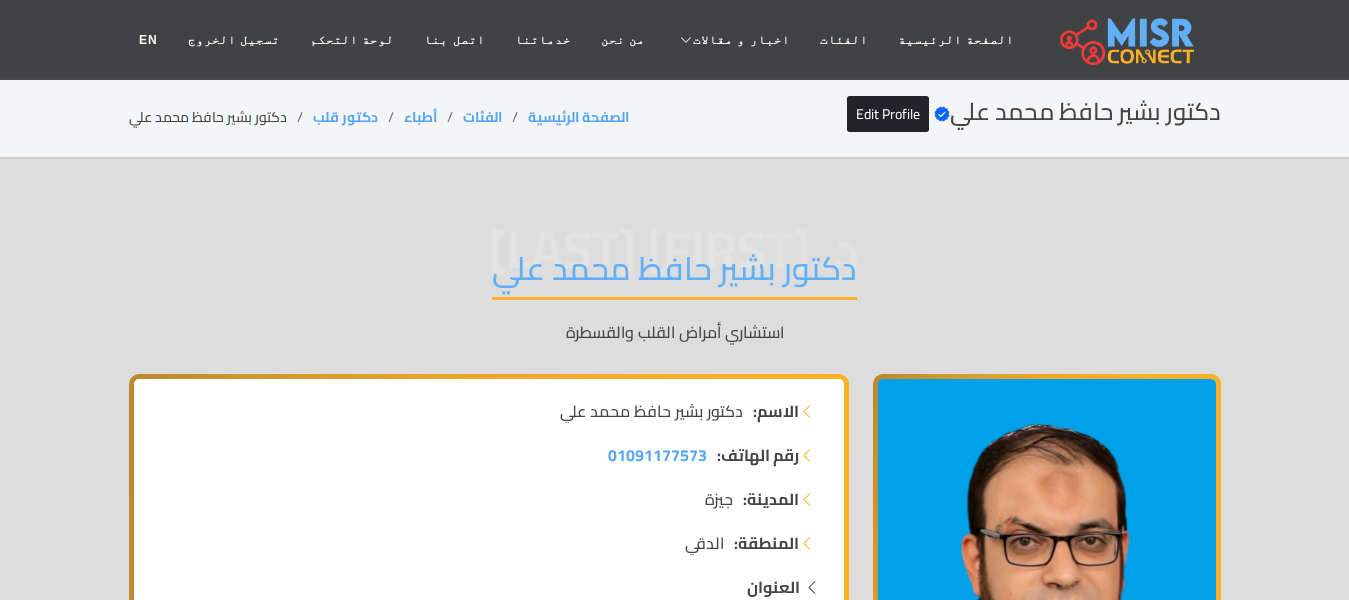 click on "دكتور بشير حافظ محمد علي" at bounding box center (674, 274) 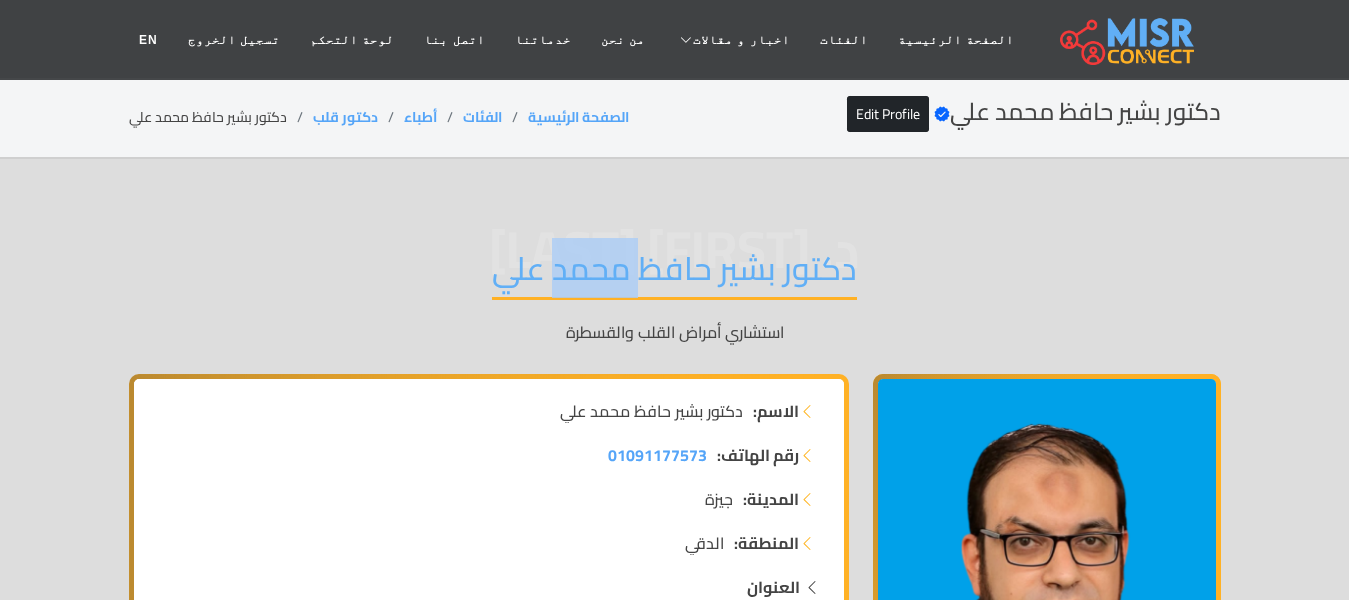 click on "دكتور بشير حافظ محمد علي" at bounding box center (674, 274) 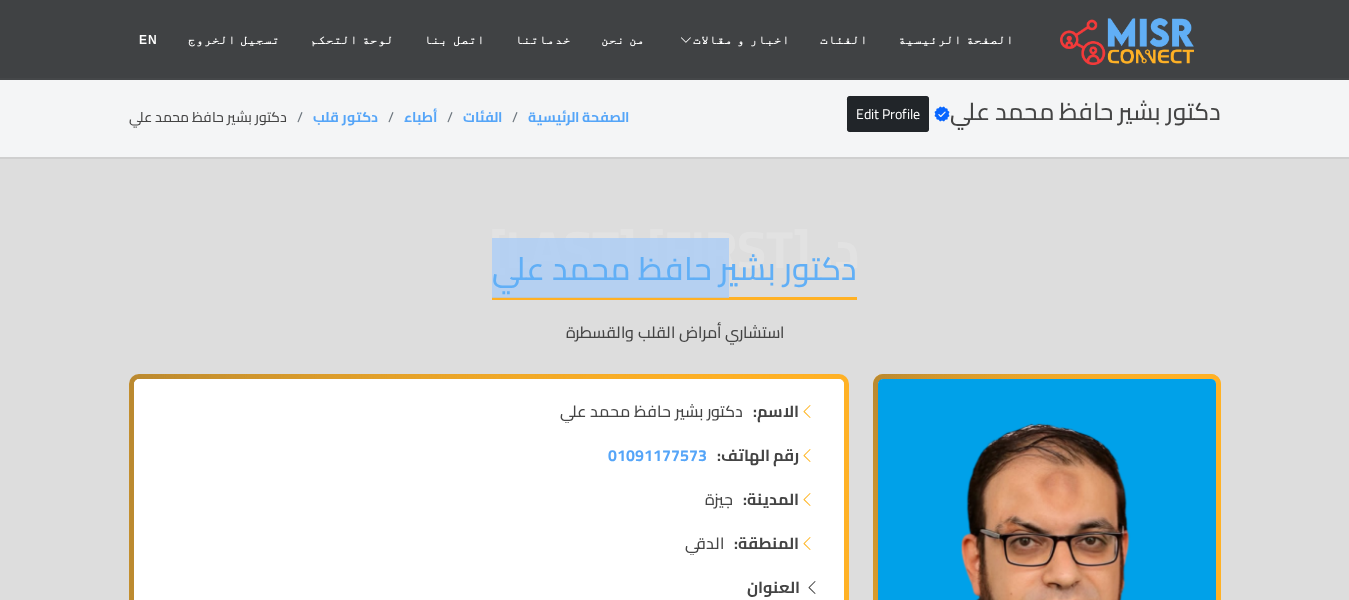 click on "دكتور بشير حافظ محمد علي" at bounding box center (674, 274) 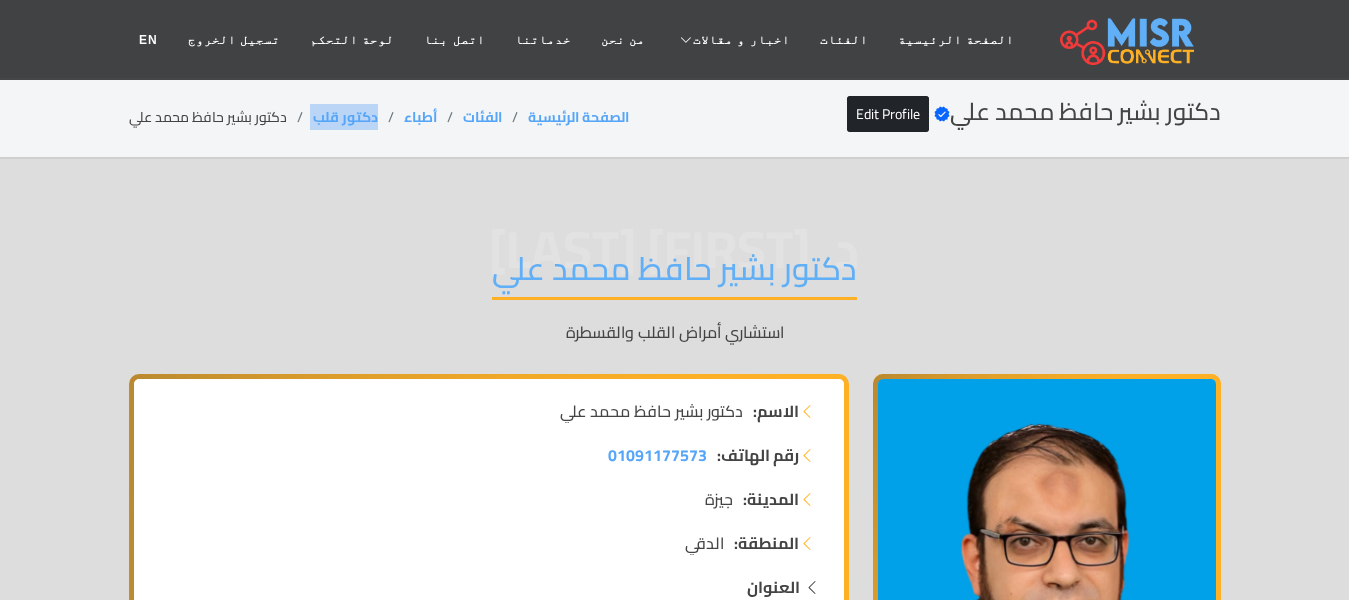 drag, startPoint x: 384, startPoint y: 115, endPoint x: 304, endPoint y: 118, distance: 80.05623 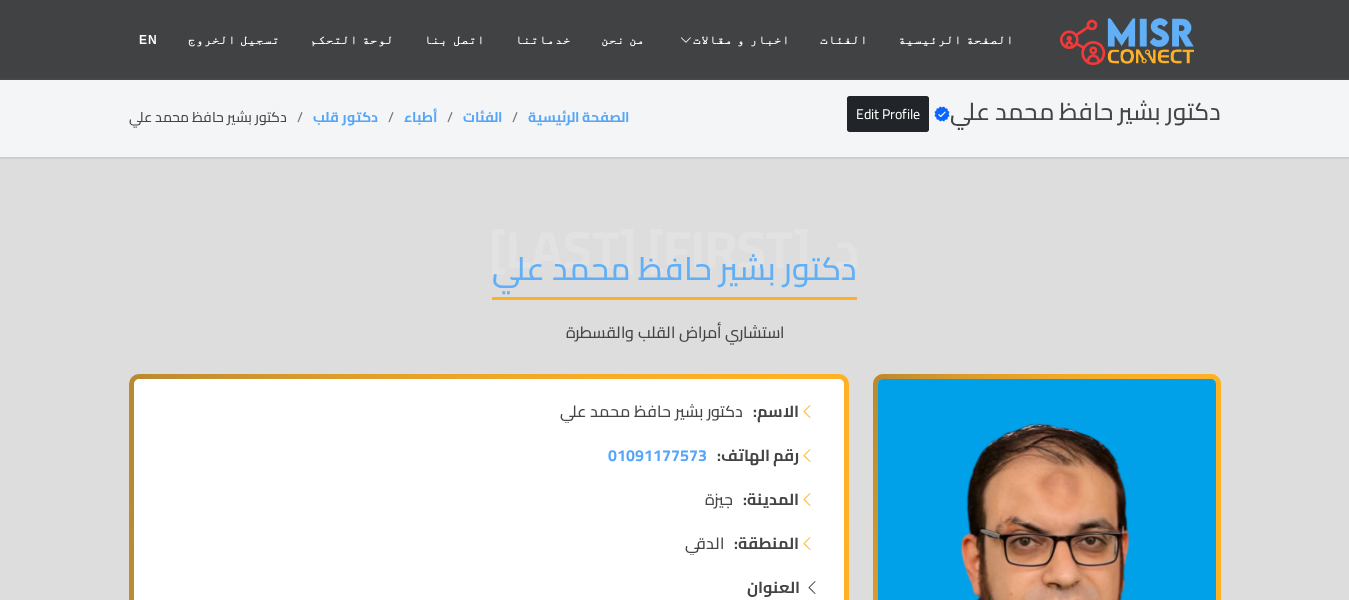 click on "دكتور بشير حافظ محمد علي" at bounding box center (674, 274) 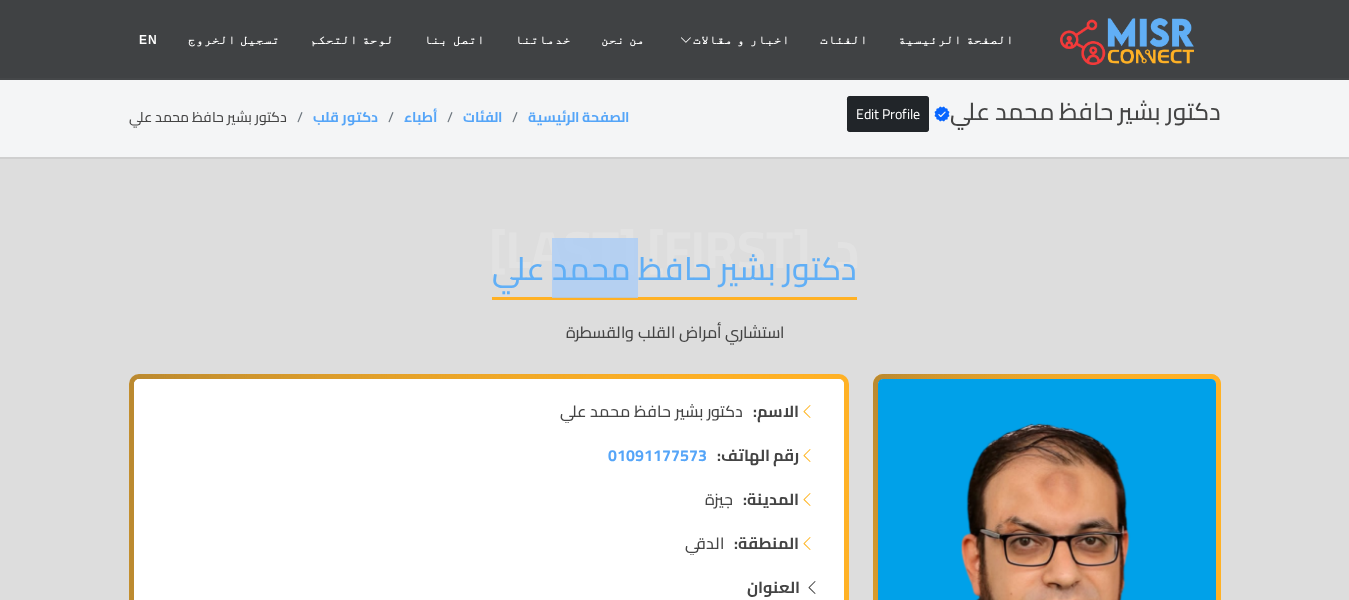 click on "دكتور بشير حافظ محمد علي" at bounding box center (674, 274) 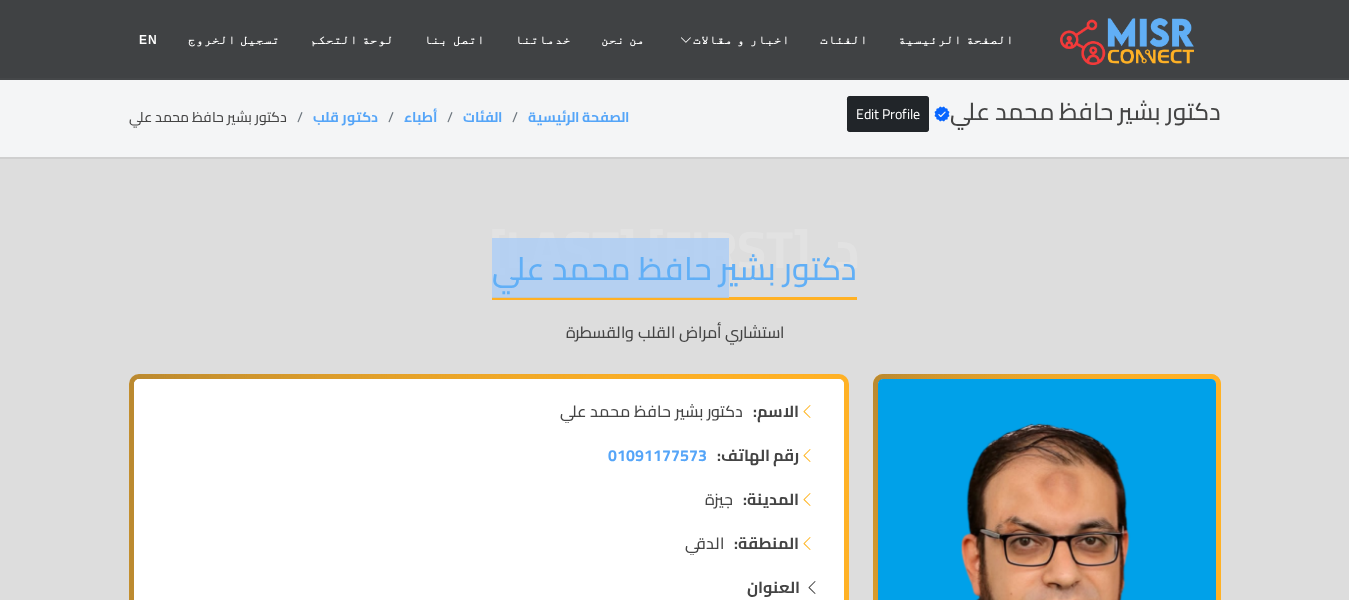 click on "دكتور بشير حافظ محمد علي" at bounding box center (674, 274) 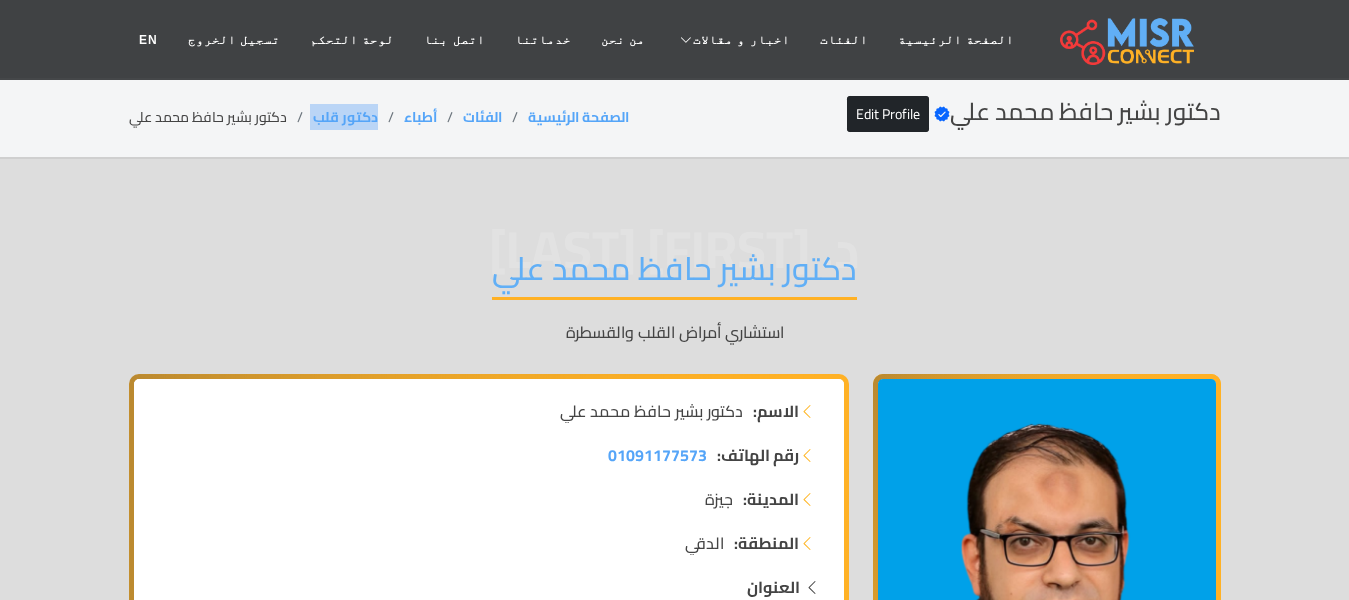 drag, startPoint x: 382, startPoint y: 119, endPoint x: 311, endPoint y: 119, distance: 71 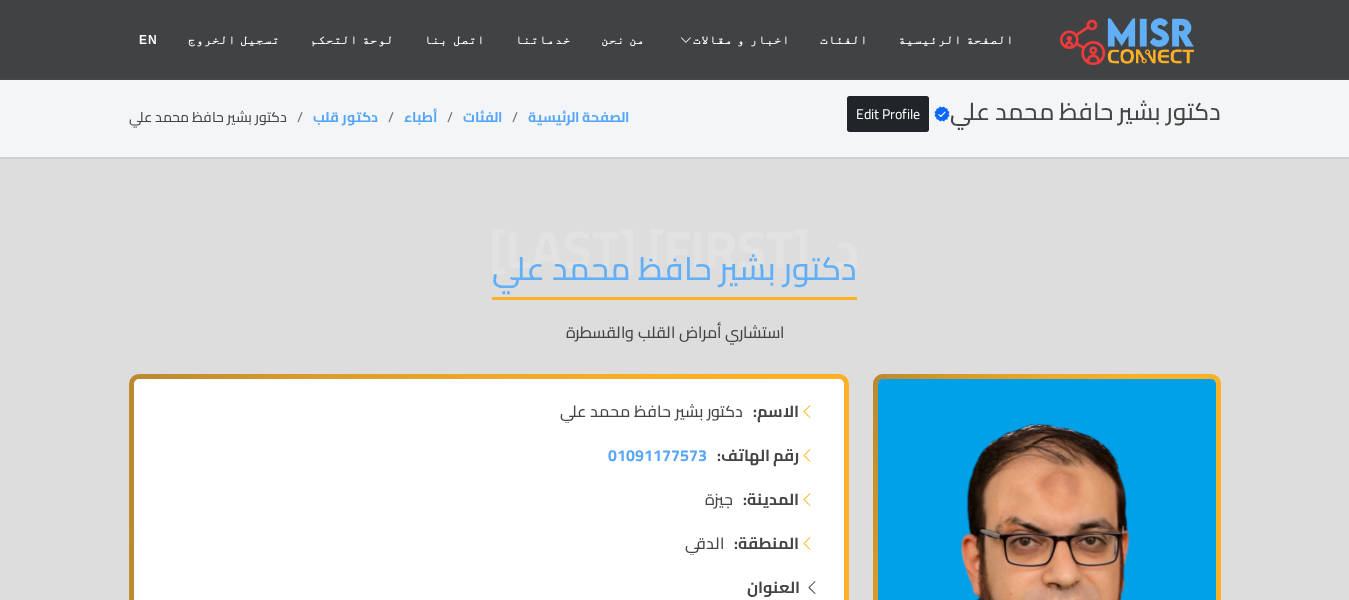 click on "دكتور بشير حافظ محمد علي" at bounding box center (674, 274) 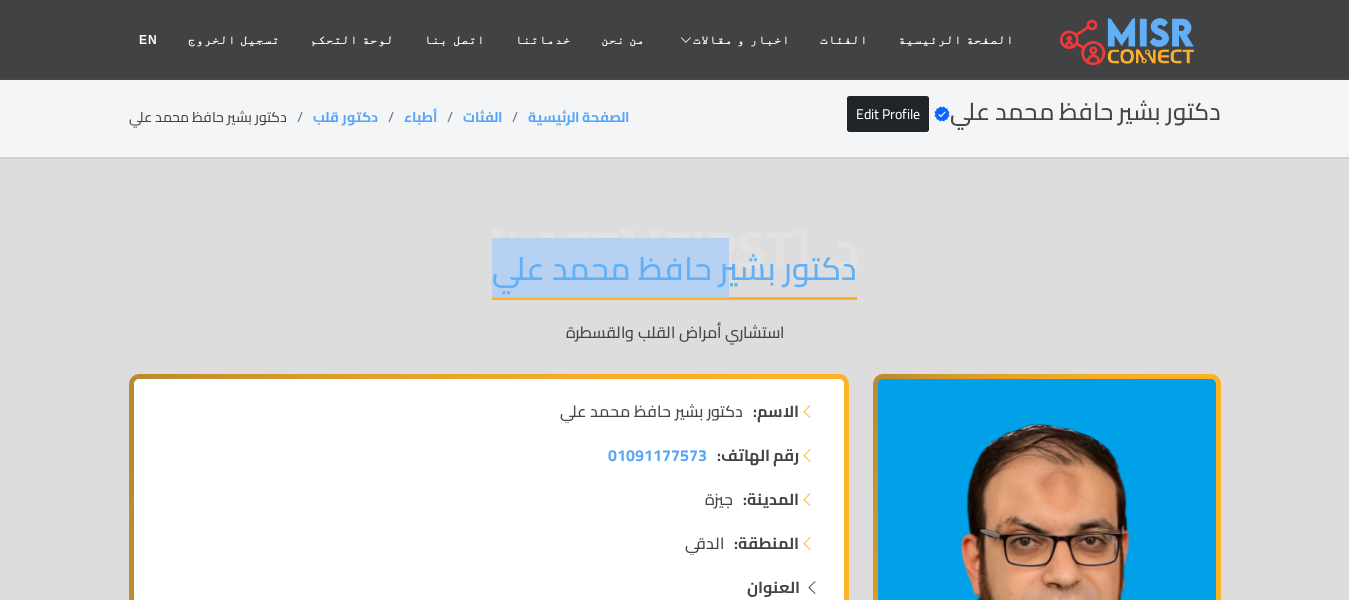 click on "دكتور بشير حافظ محمد علي" at bounding box center [674, 274] 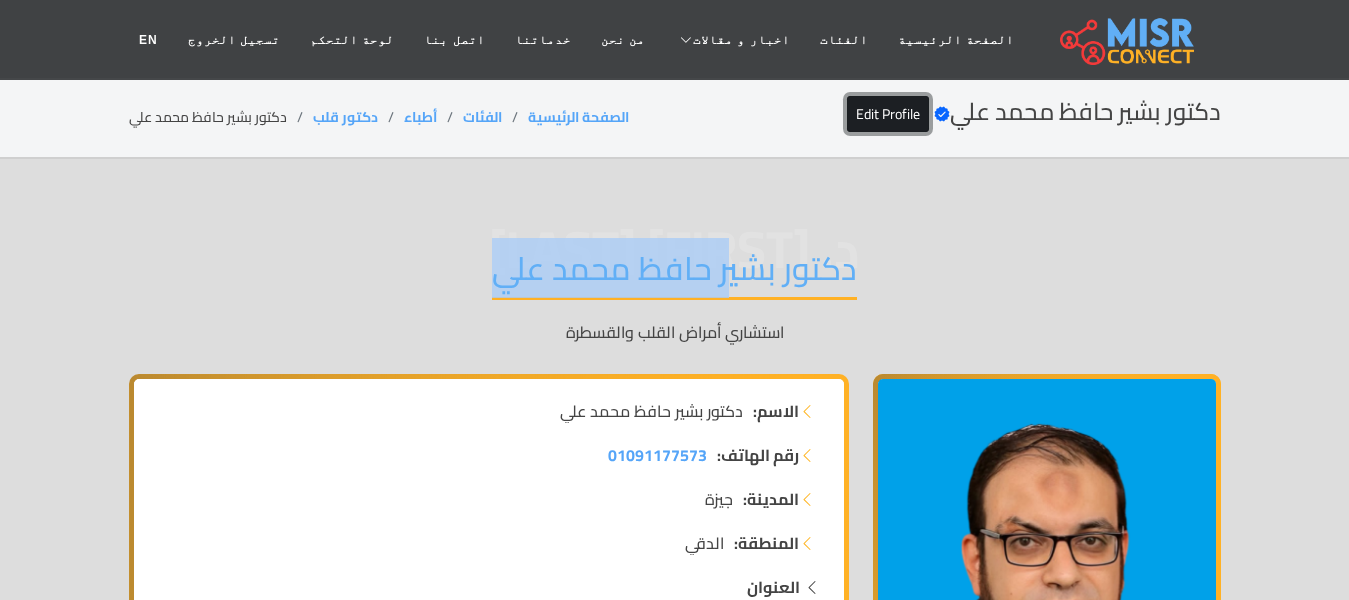 click on "Edit Profile" at bounding box center (888, 114) 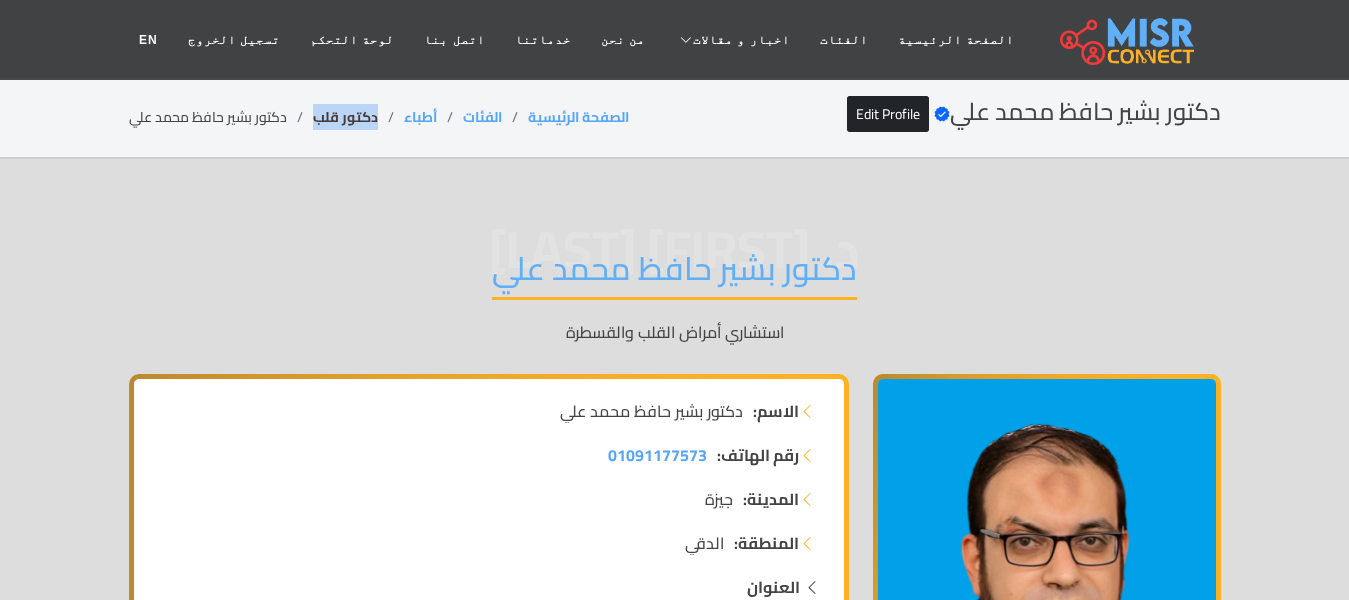 drag, startPoint x: 382, startPoint y: 117, endPoint x: 316, endPoint y: 117, distance: 66 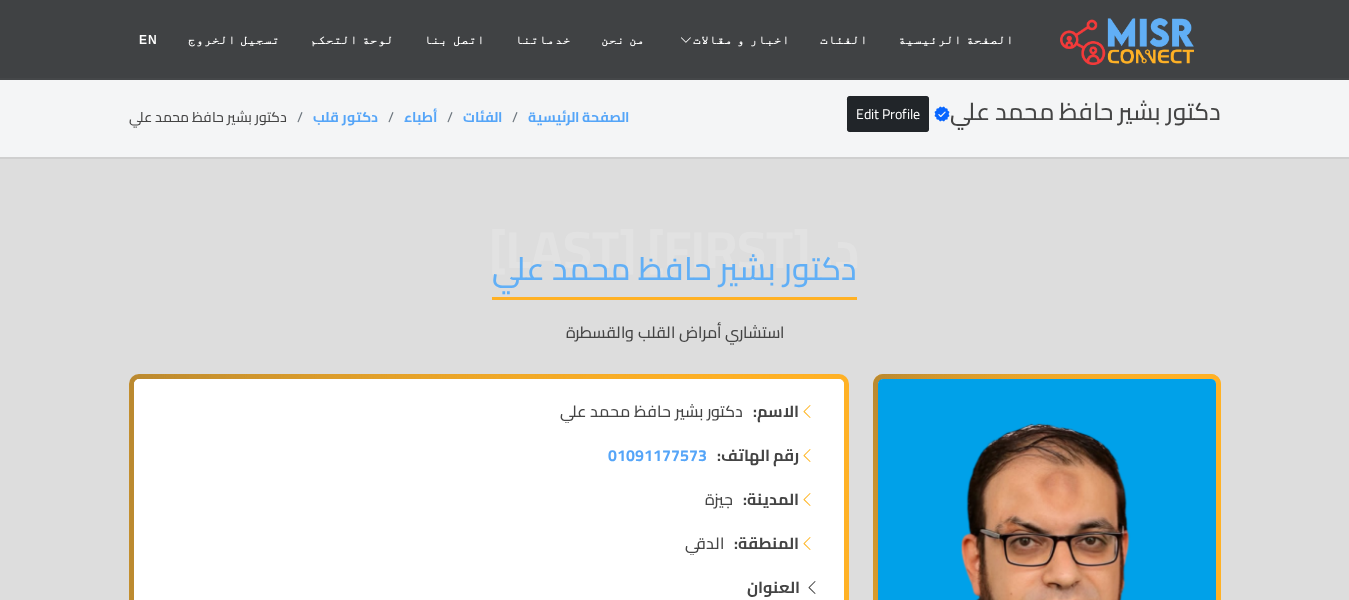 click on "دكتور بشير حافظ محمد علي" at bounding box center [674, 274] 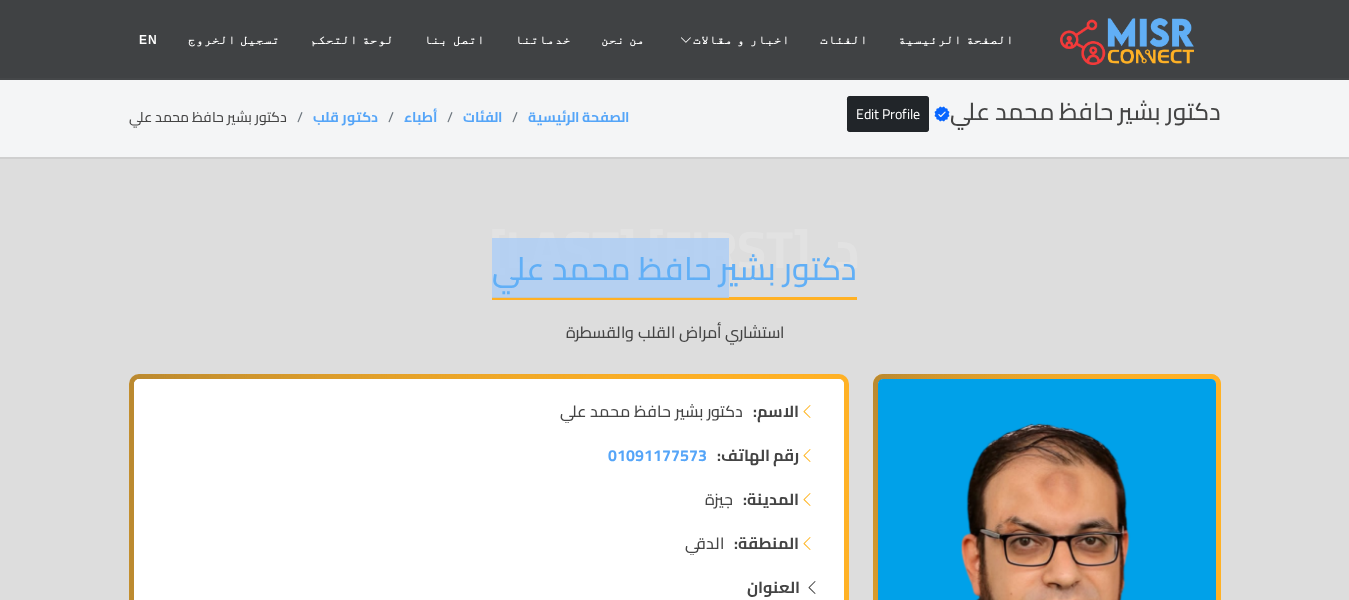 click on "دكتور بشير حافظ محمد علي" at bounding box center (674, 274) 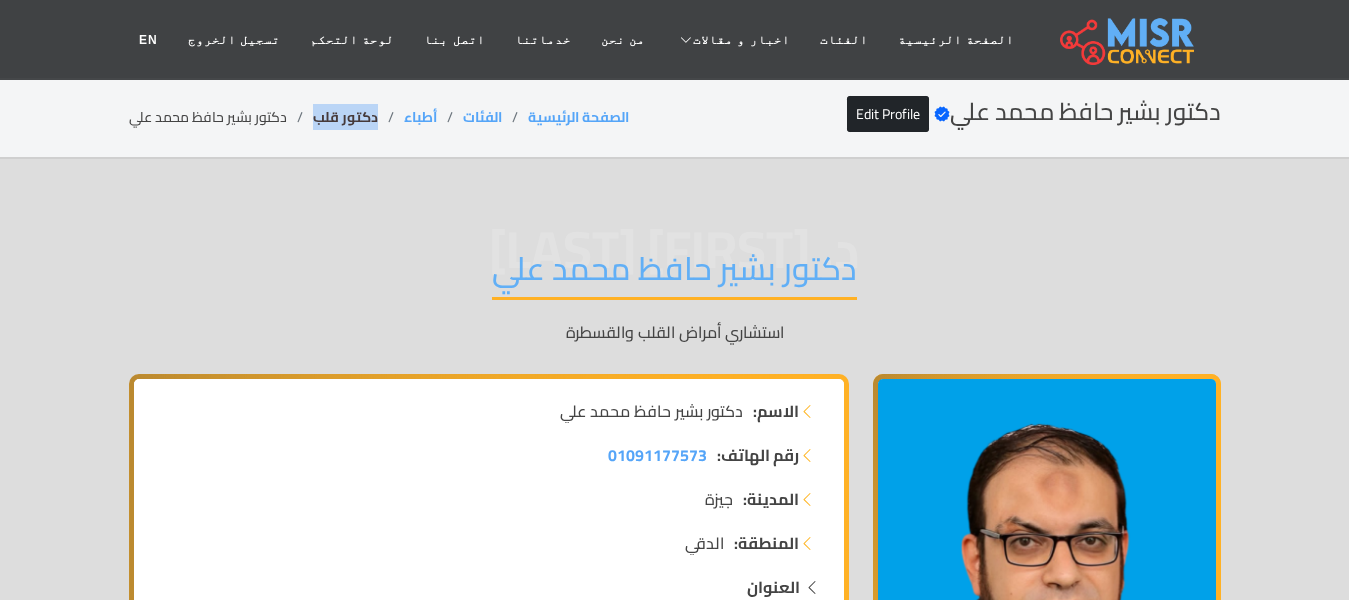 drag, startPoint x: 380, startPoint y: 113, endPoint x: 314, endPoint y: 114, distance: 66.007576 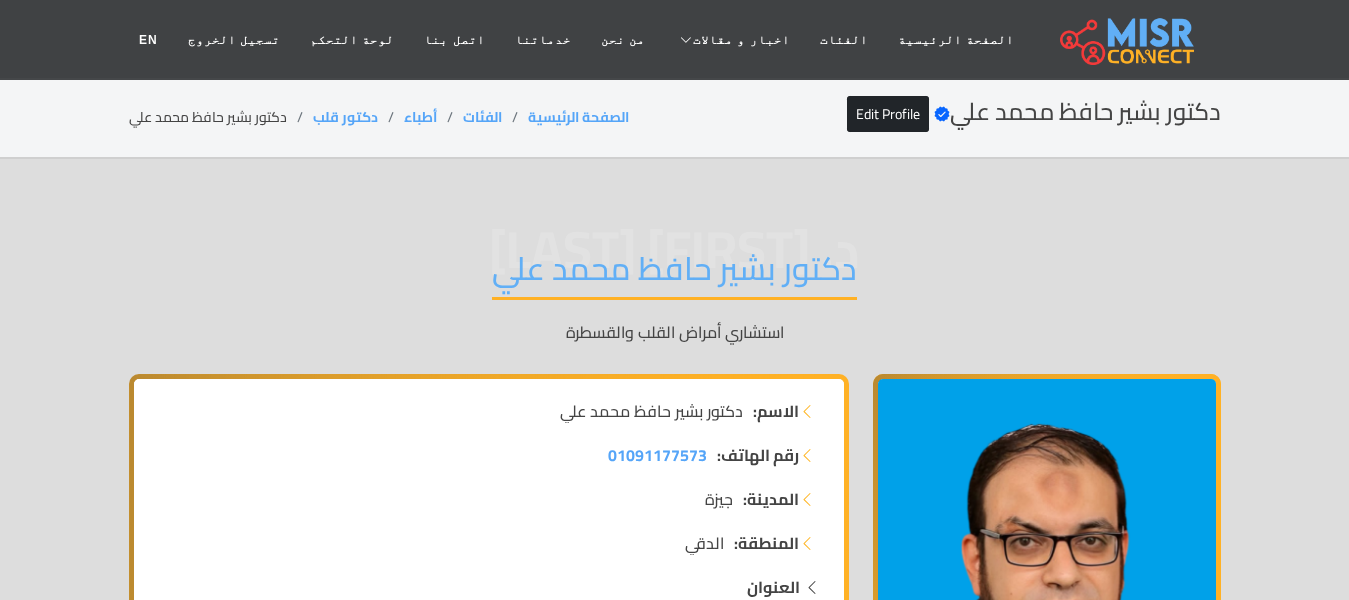 click on "دكتور بشير حافظ محمد علي" at bounding box center [674, 274] 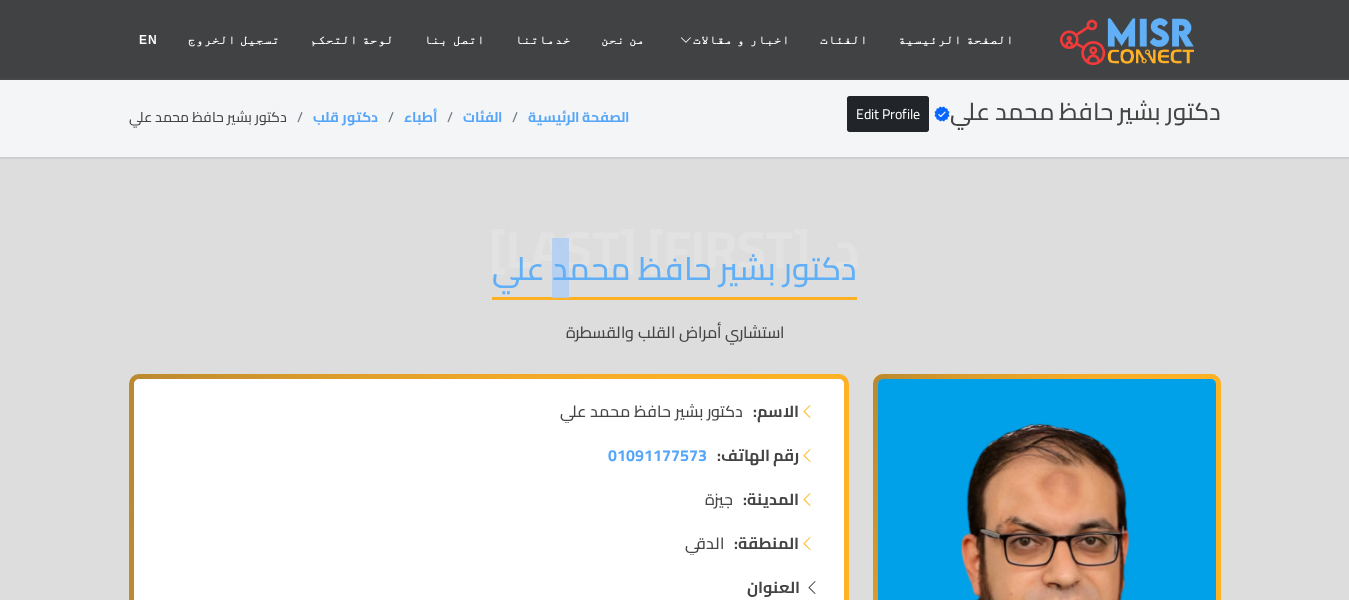 click on "دكتور بشير حافظ محمد علي" at bounding box center (674, 274) 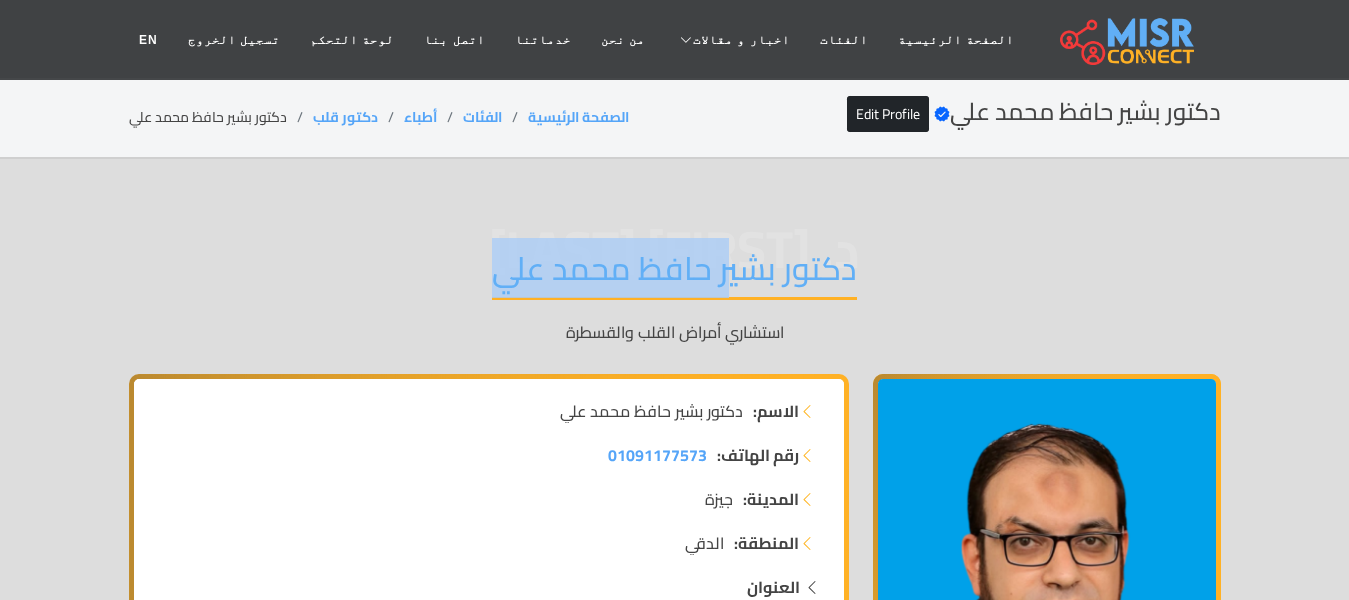 click on "دكتور بشير حافظ محمد علي" at bounding box center (674, 274) 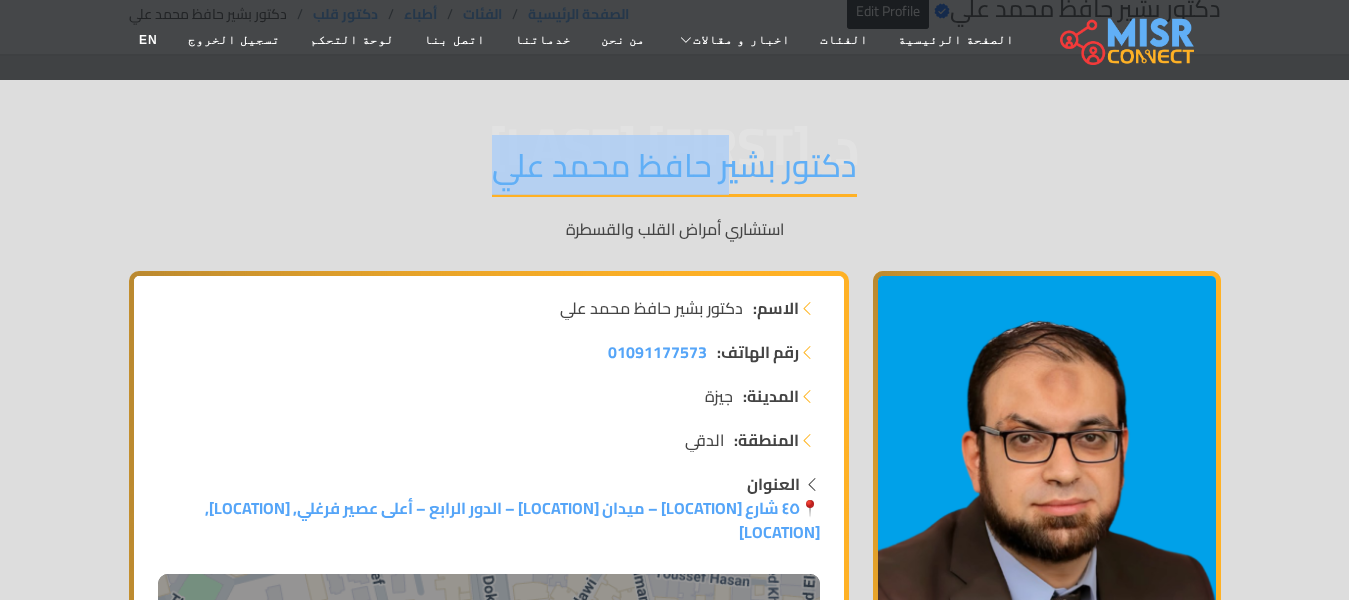 scroll, scrollTop: 0, scrollLeft: 0, axis: both 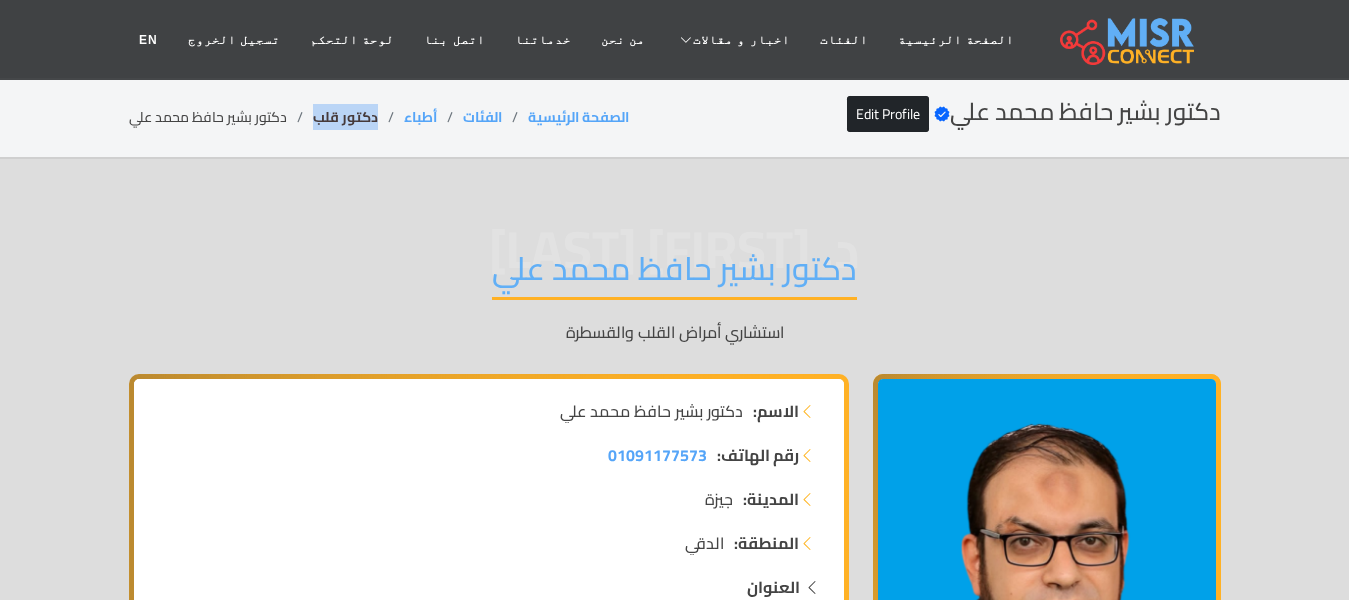 drag, startPoint x: 375, startPoint y: 117, endPoint x: 316, endPoint y: 116, distance: 59.008472 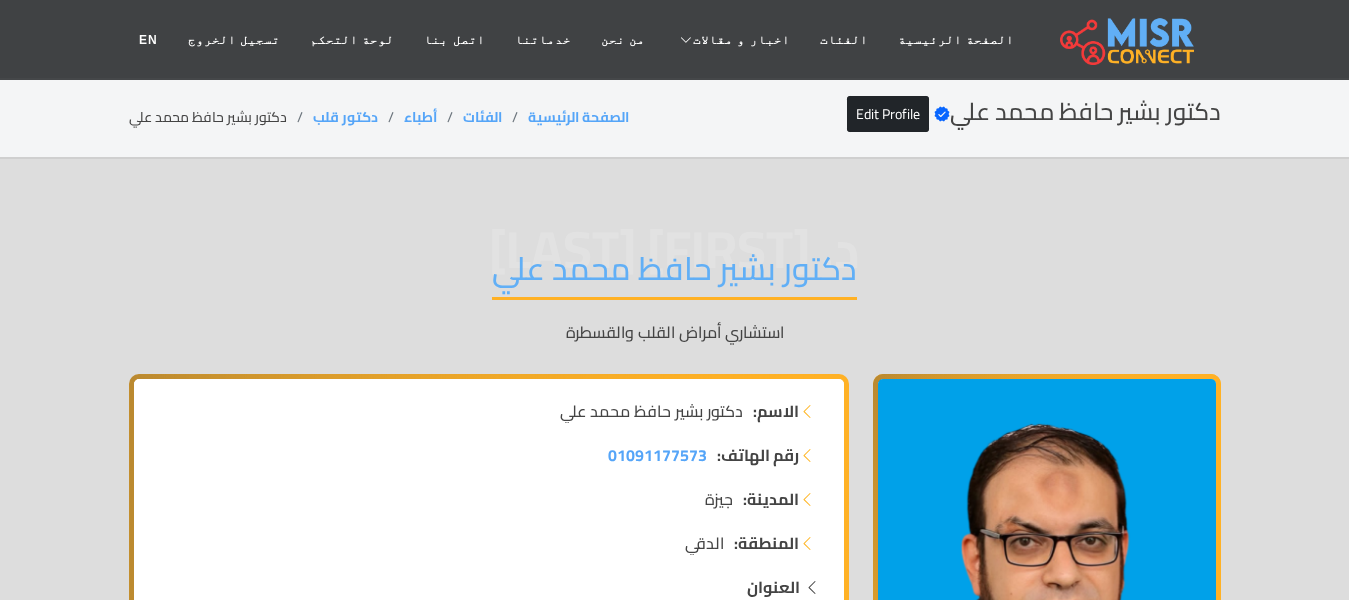click on "دكتور بشير حافظ محمد علي" at bounding box center (674, 274) 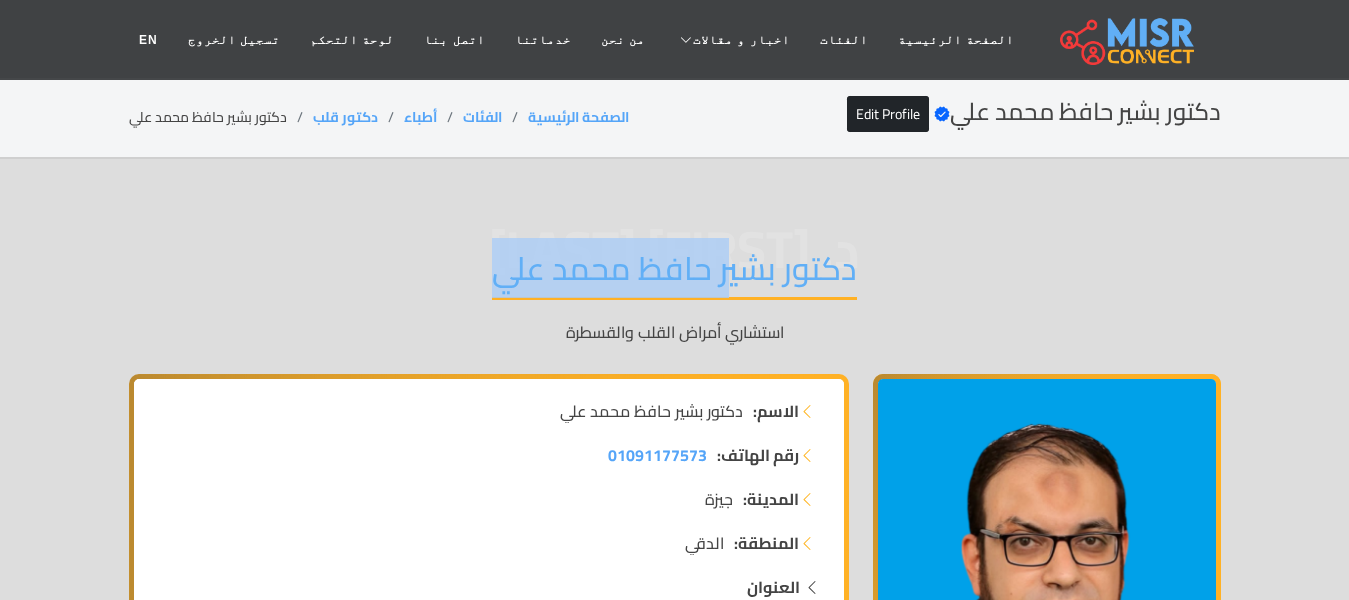 click on "دكتور بشير حافظ محمد علي" at bounding box center [674, 274] 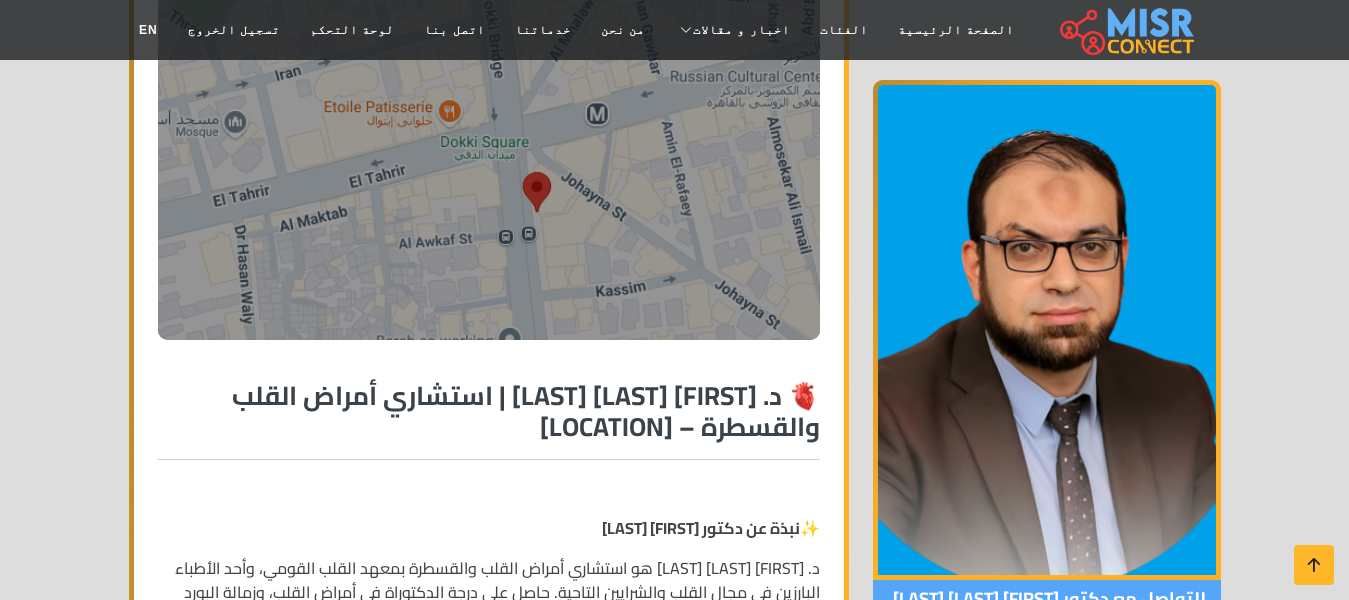 scroll, scrollTop: 800, scrollLeft: 0, axis: vertical 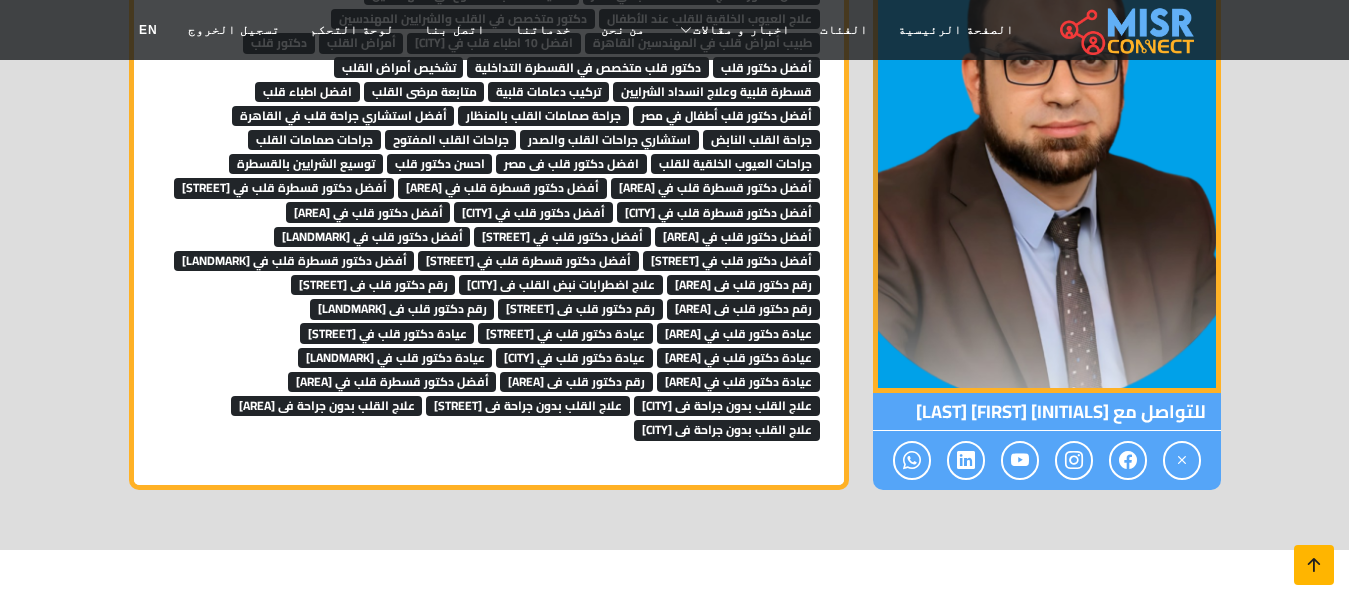 drag, startPoint x: 1317, startPoint y: 543, endPoint x: 1318, endPoint y: 554, distance: 11.045361 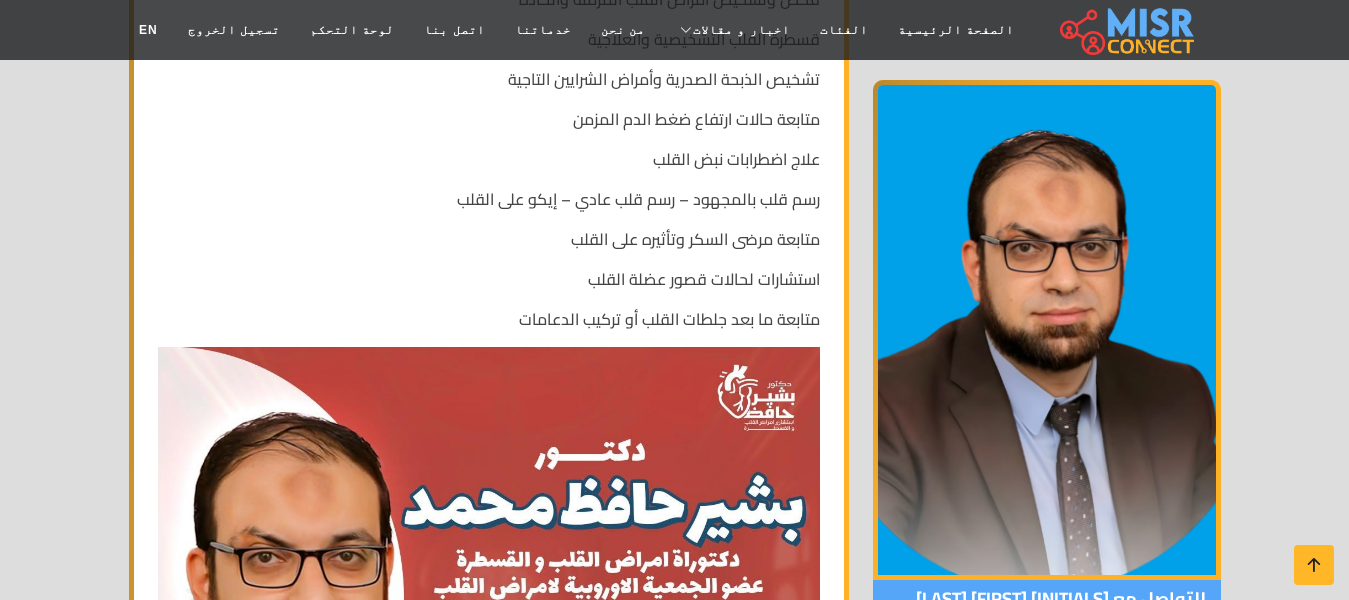scroll, scrollTop: 0, scrollLeft: 0, axis: both 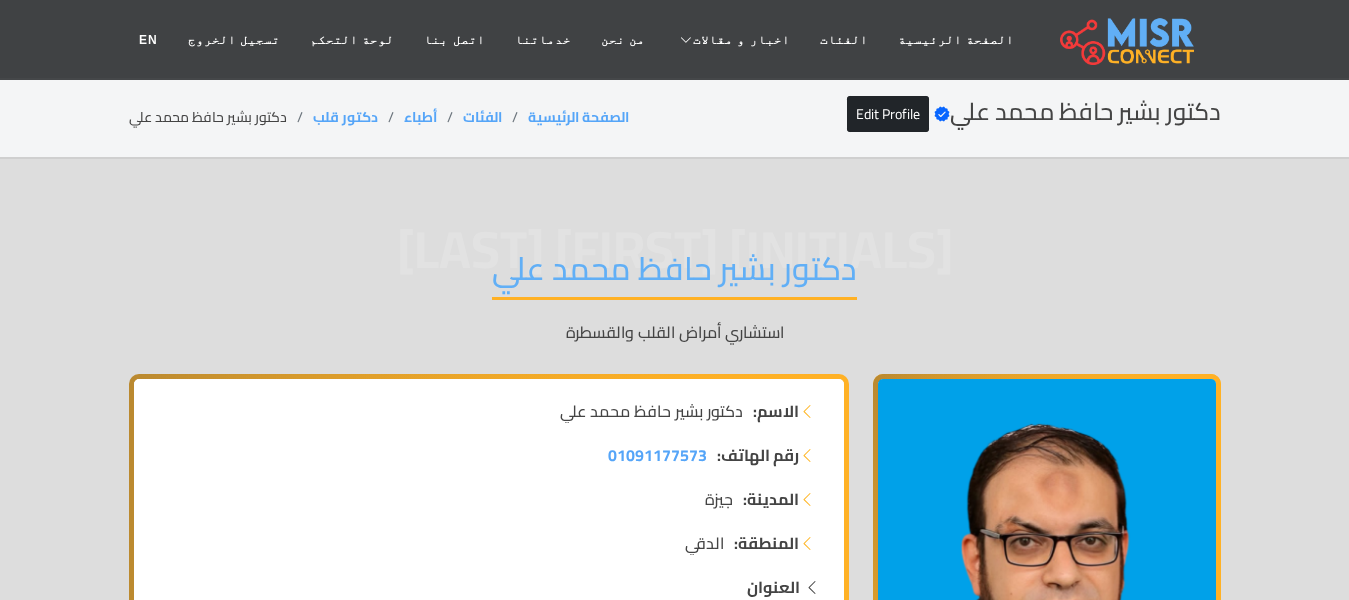 click on "دكتور بشير حافظ محمد علي" at bounding box center [674, 274] 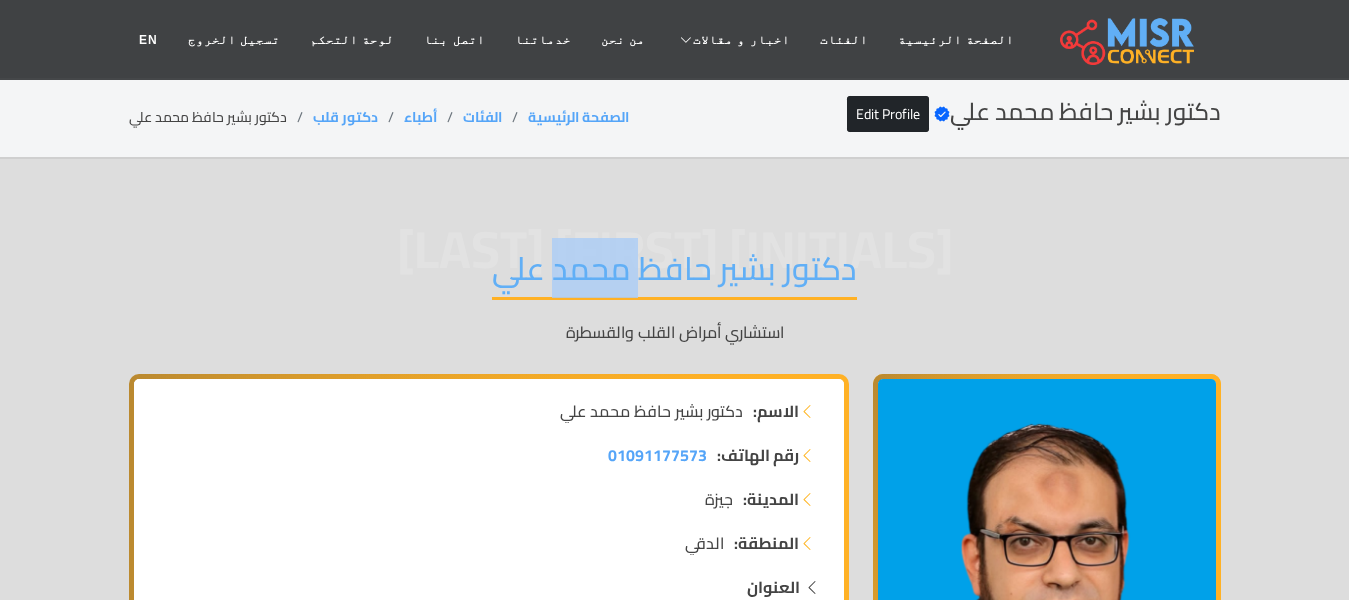 click on "دكتور بشير حافظ محمد علي" at bounding box center [674, 274] 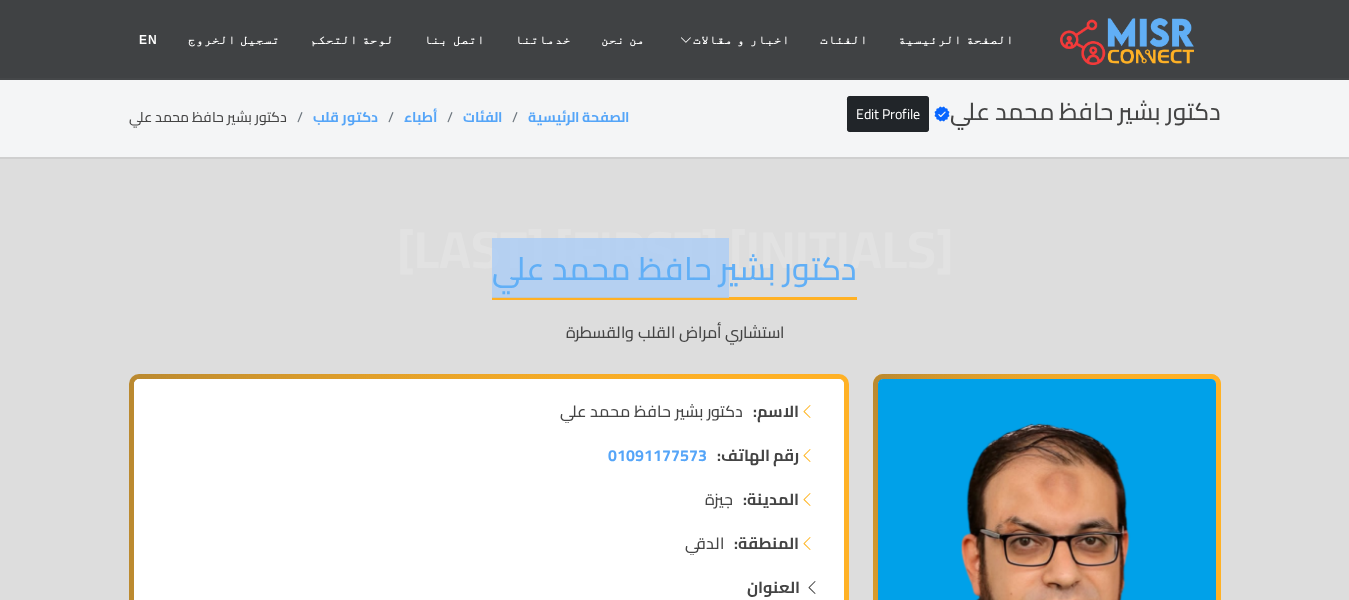 click on "دكتور بشير حافظ محمد علي" at bounding box center (674, 274) 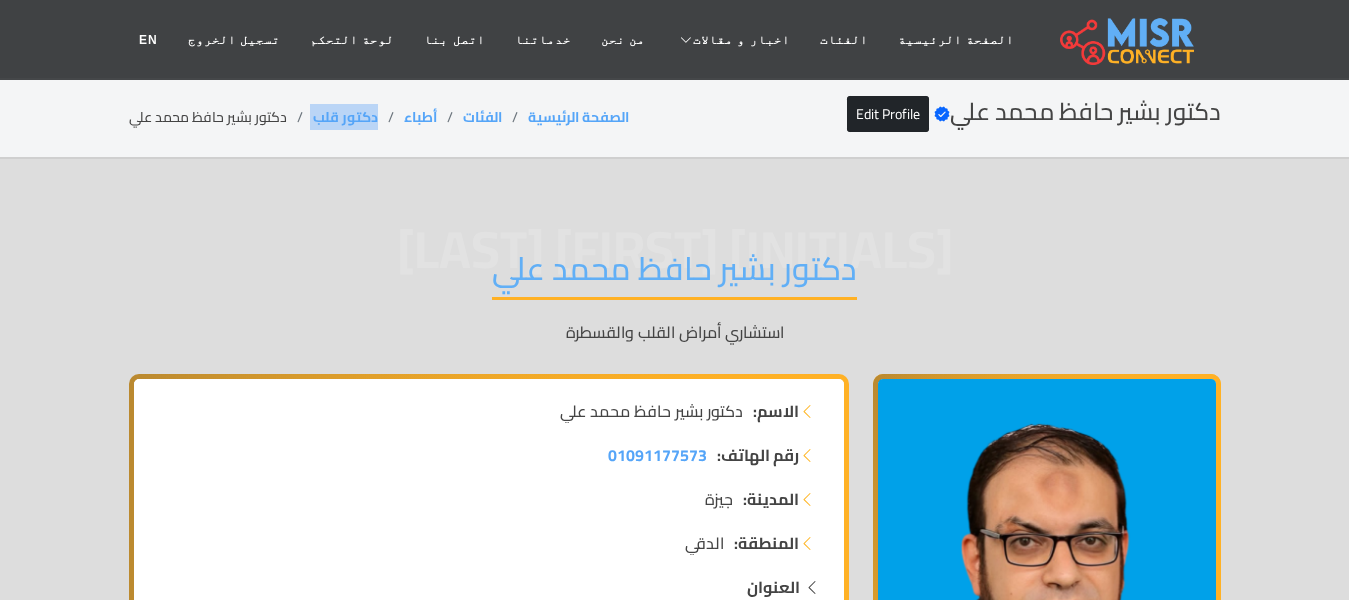 drag, startPoint x: 380, startPoint y: 121, endPoint x: 311, endPoint y: 119, distance: 69.02898 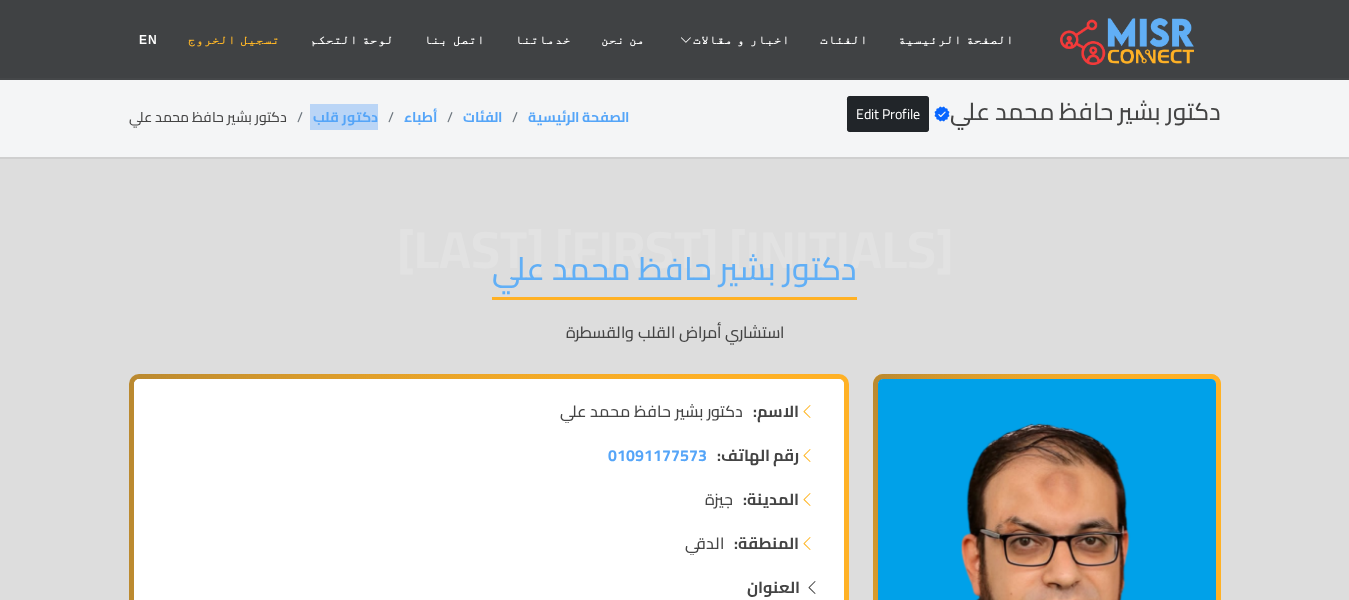 copy on "دكتور قلب" 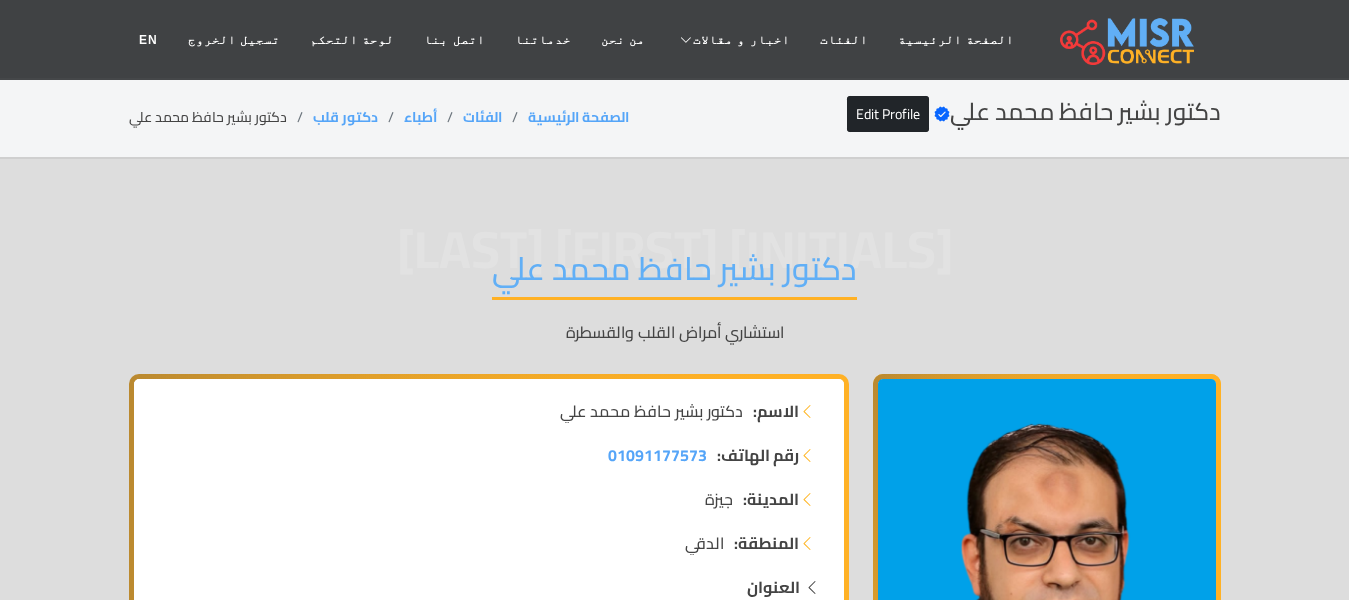 click on "دكتور بشير حافظ محمد علي" at bounding box center [674, 274] 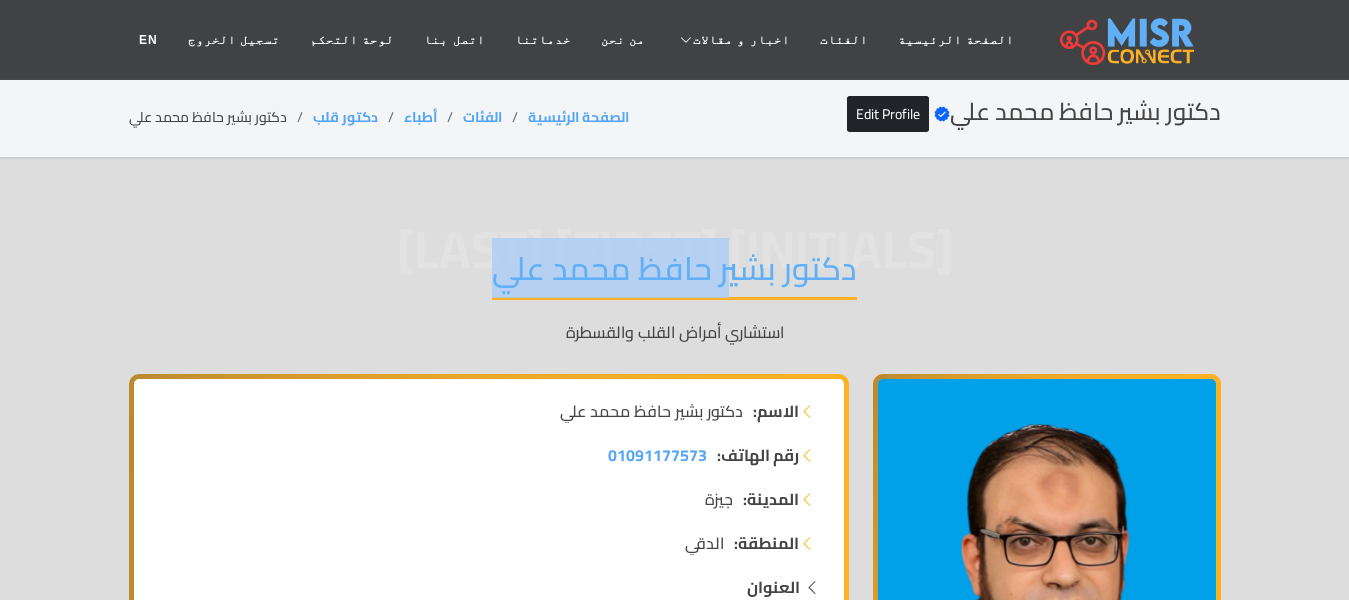 click on "دكتور بشير حافظ محمد علي" at bounding box center [674, 274] 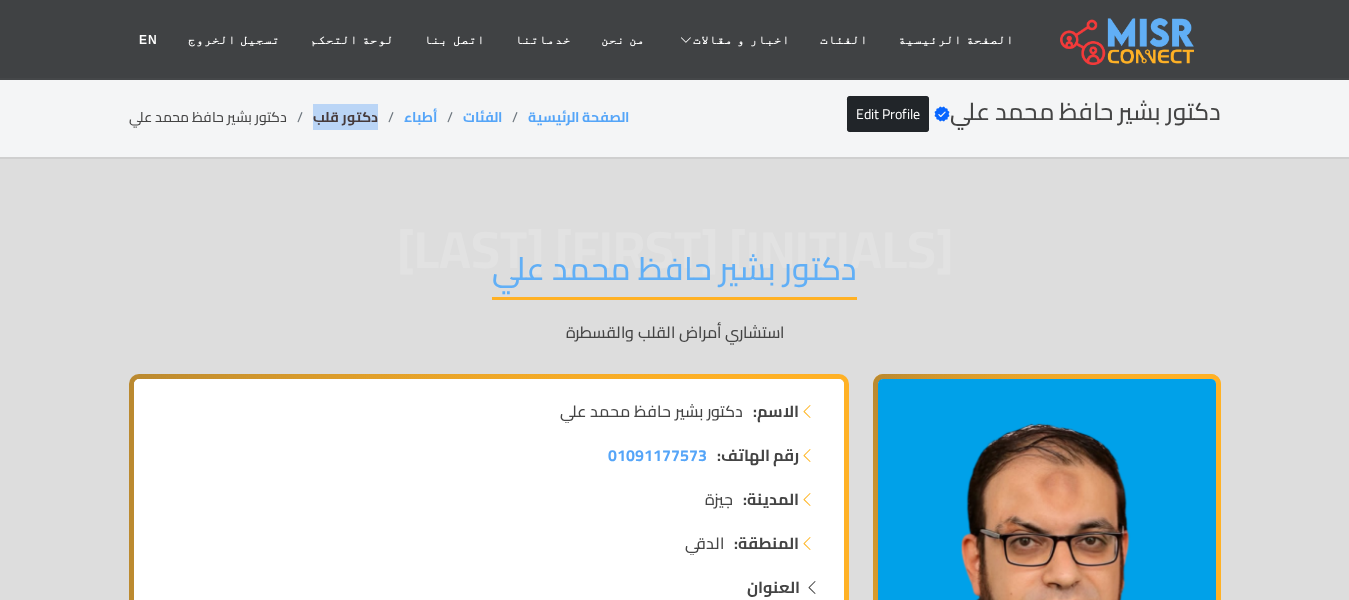 drag, startPoint x: 379, startPoint y: 112, endPoint x: 316, endPoint y: 112, distance: 63 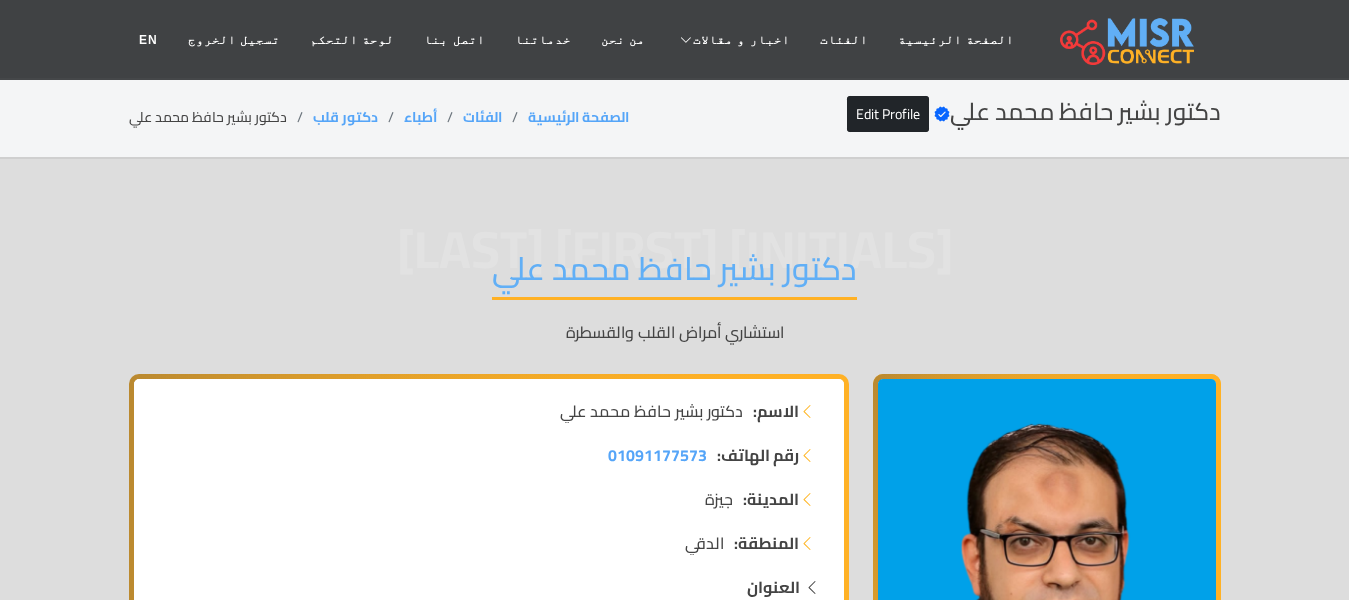 click on "دكتور بشير حافظ محمد علي" at bounding box center (674, 274) 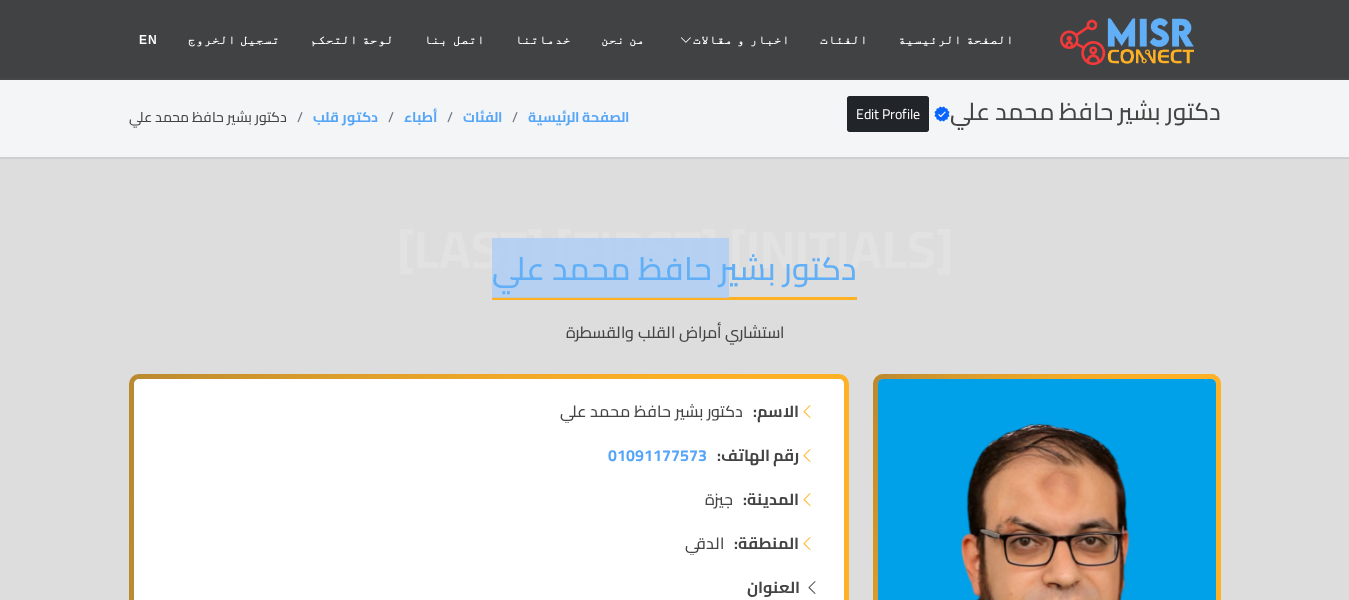 click on "دكتور بشير حافظ محمد علي" at bounding box center [674, 274] 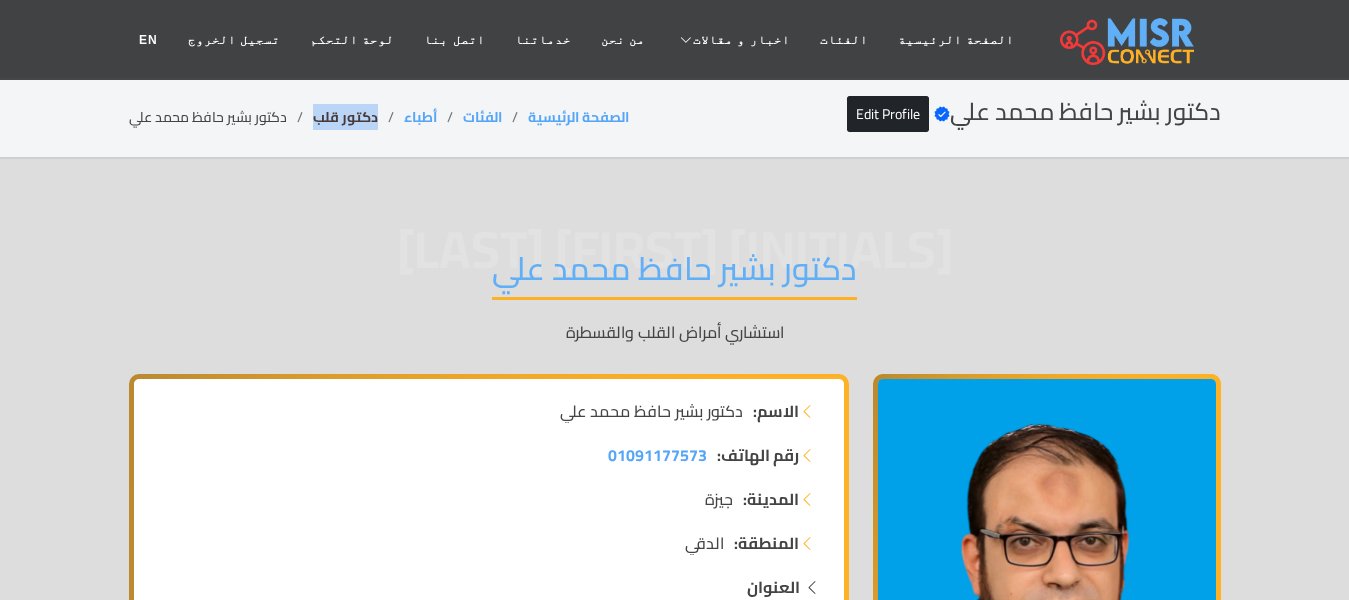drag, startPoint x: 382, startPoint y: 112, endPoint x: 315, endPoint y: 123, distance: 67.89698 